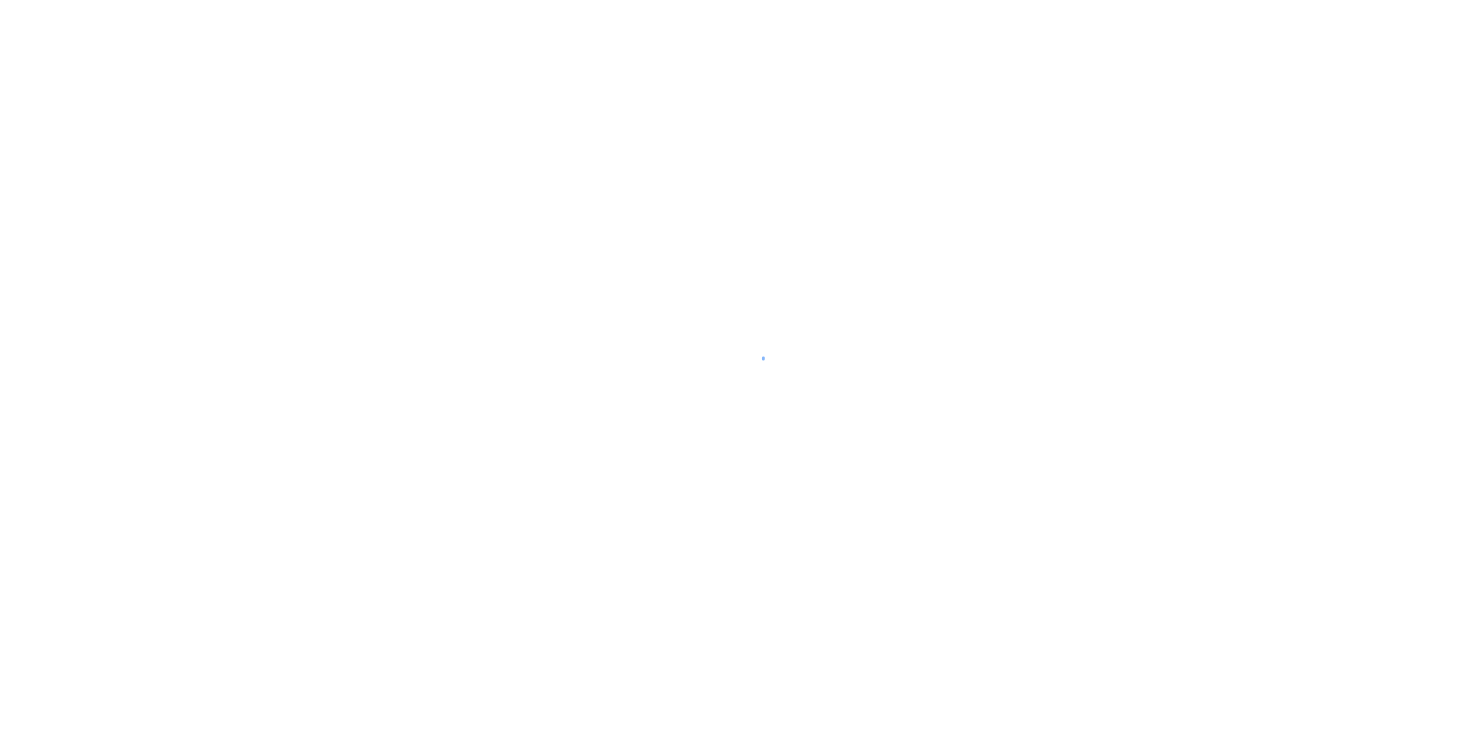 scroll, scrollTop: 0, scrollLeft: 0, axis: both 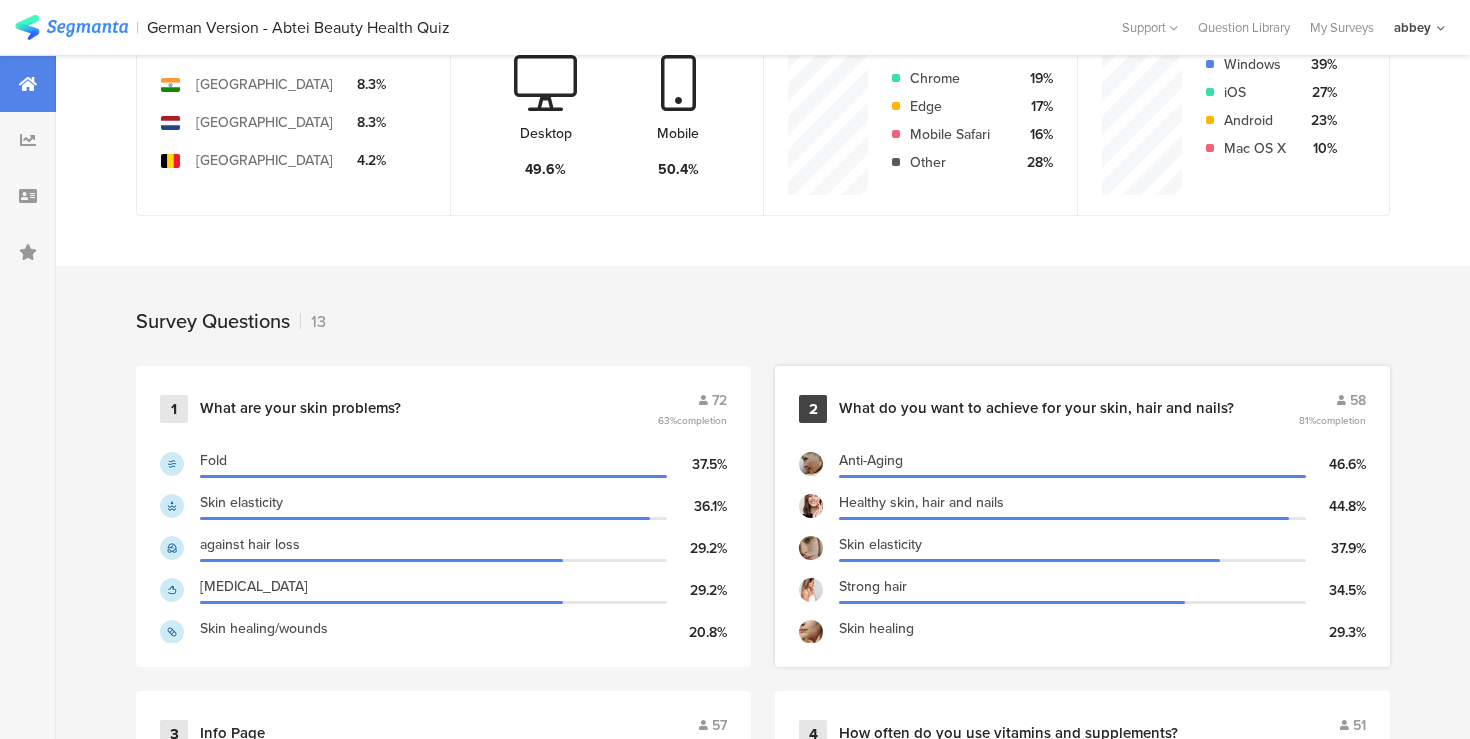 click on "What do you want to achieve for your skin, hair and nails?" at bounding box center (1036, 408) 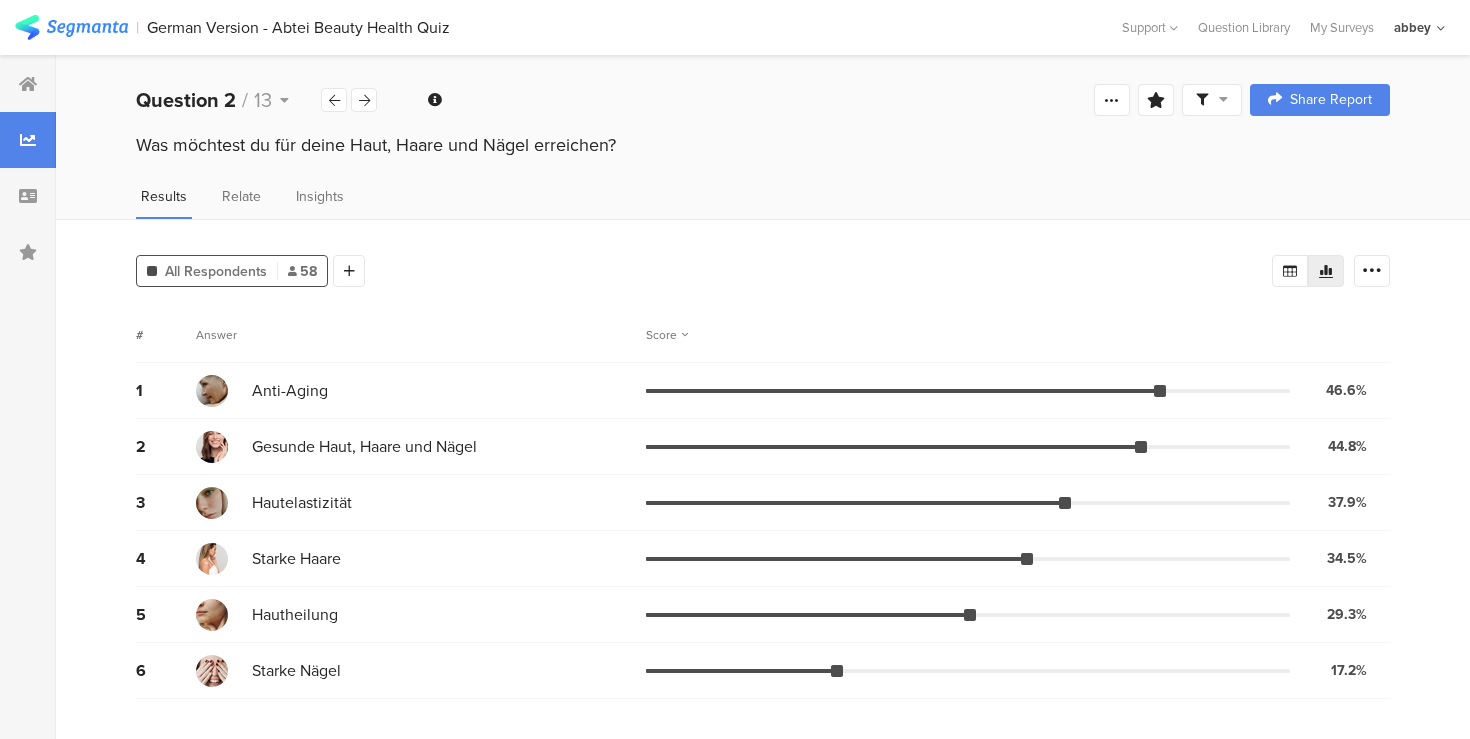 scroll, scrollTop: 0, scrollLeft: 0, axis: both 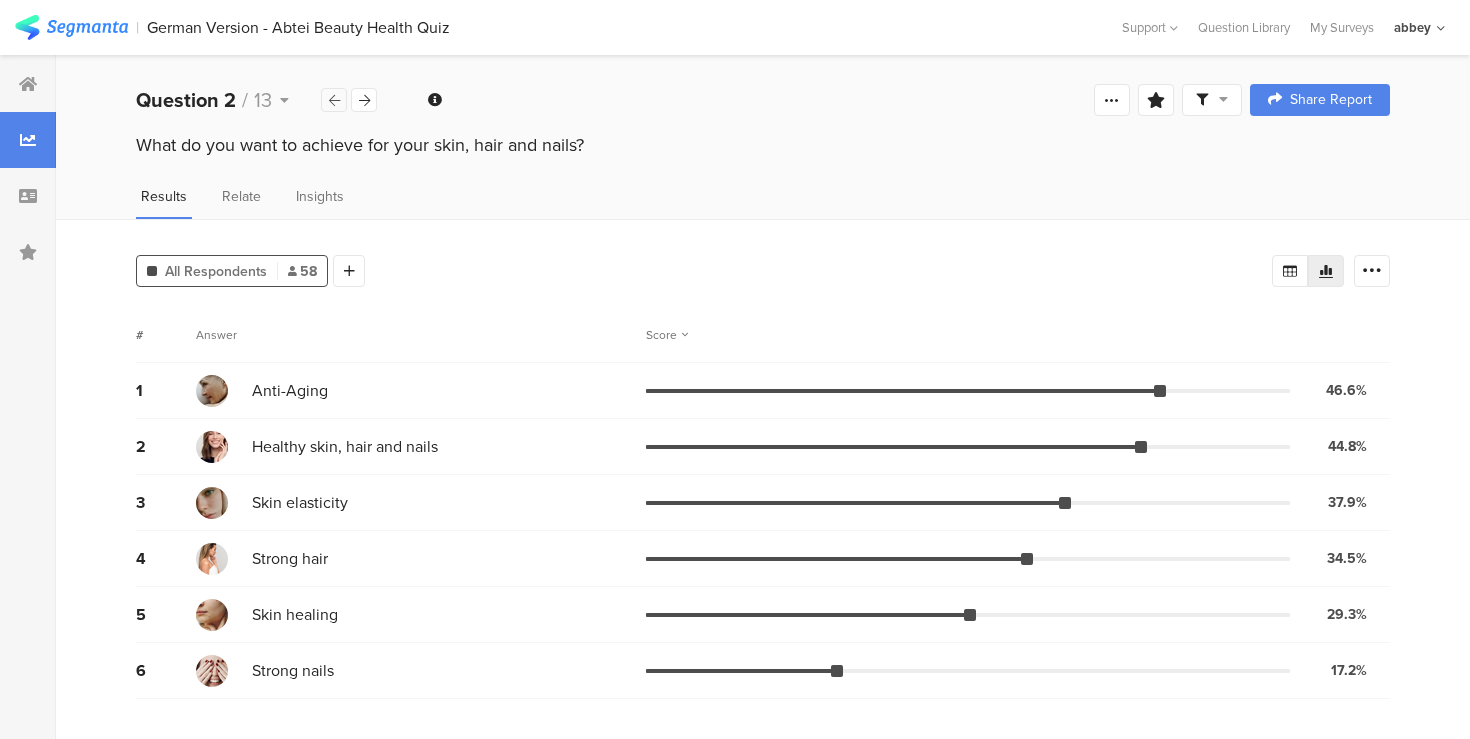 click at bounding box center (334, 100) 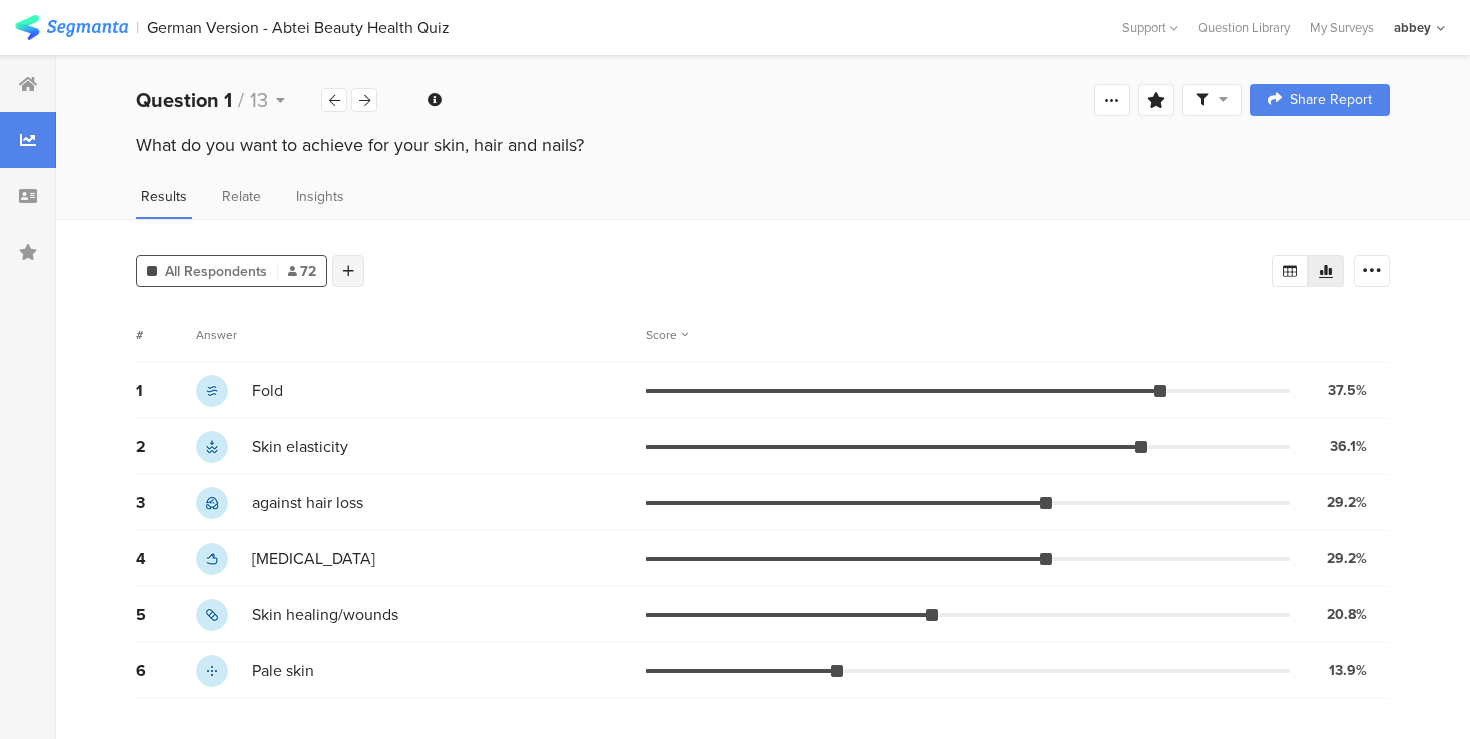 click at bounding box center [348, 271] 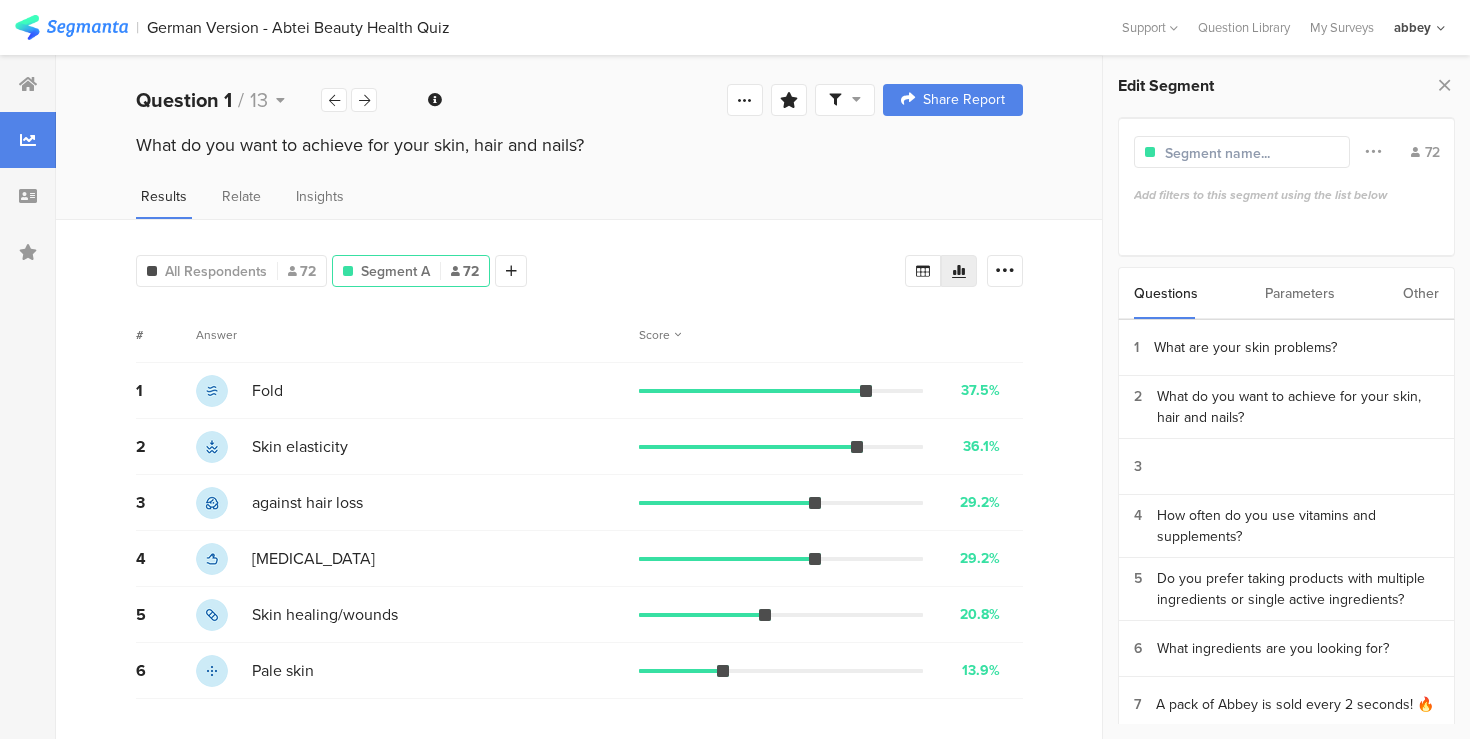 click on "Parameters" at bounding box center (1300, 293) 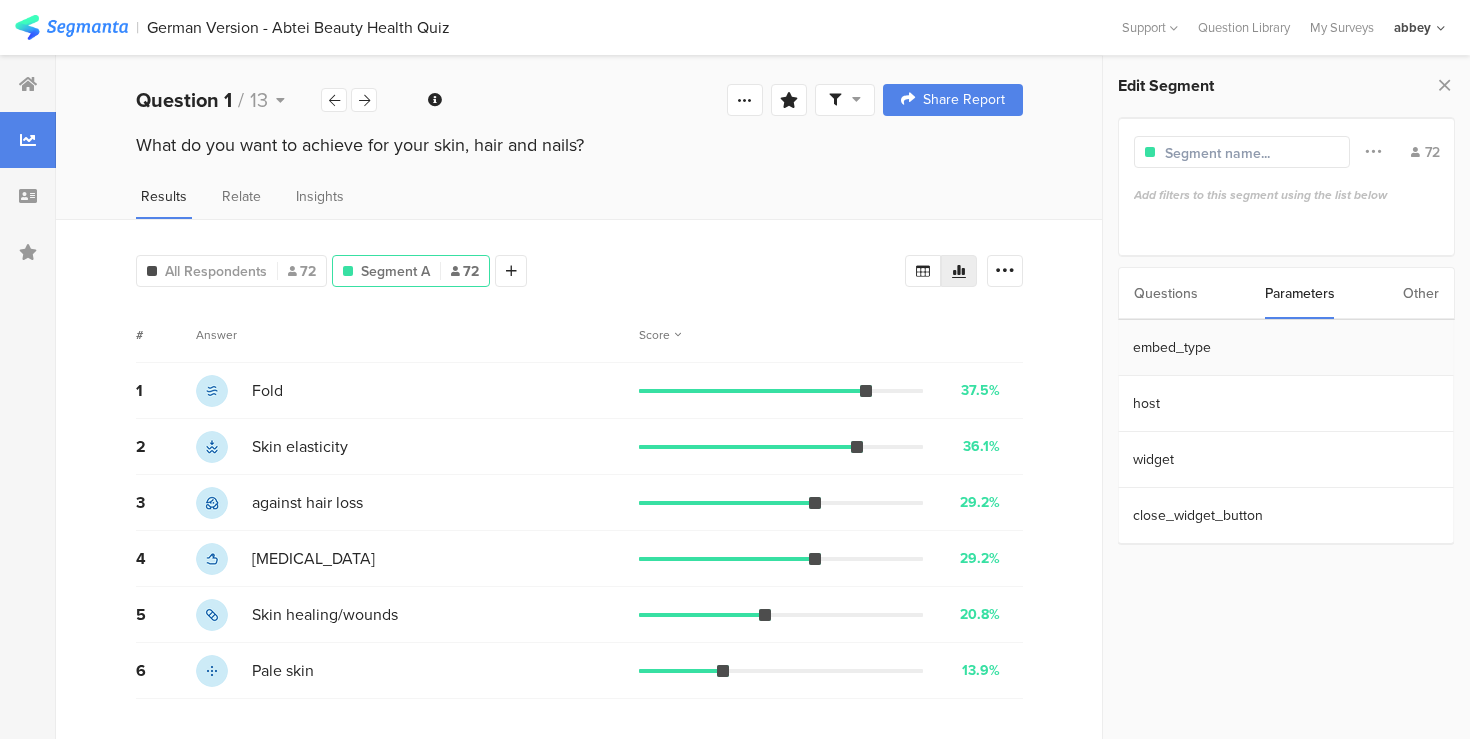 click on "embed_type" at bounding box center [1285, 348] 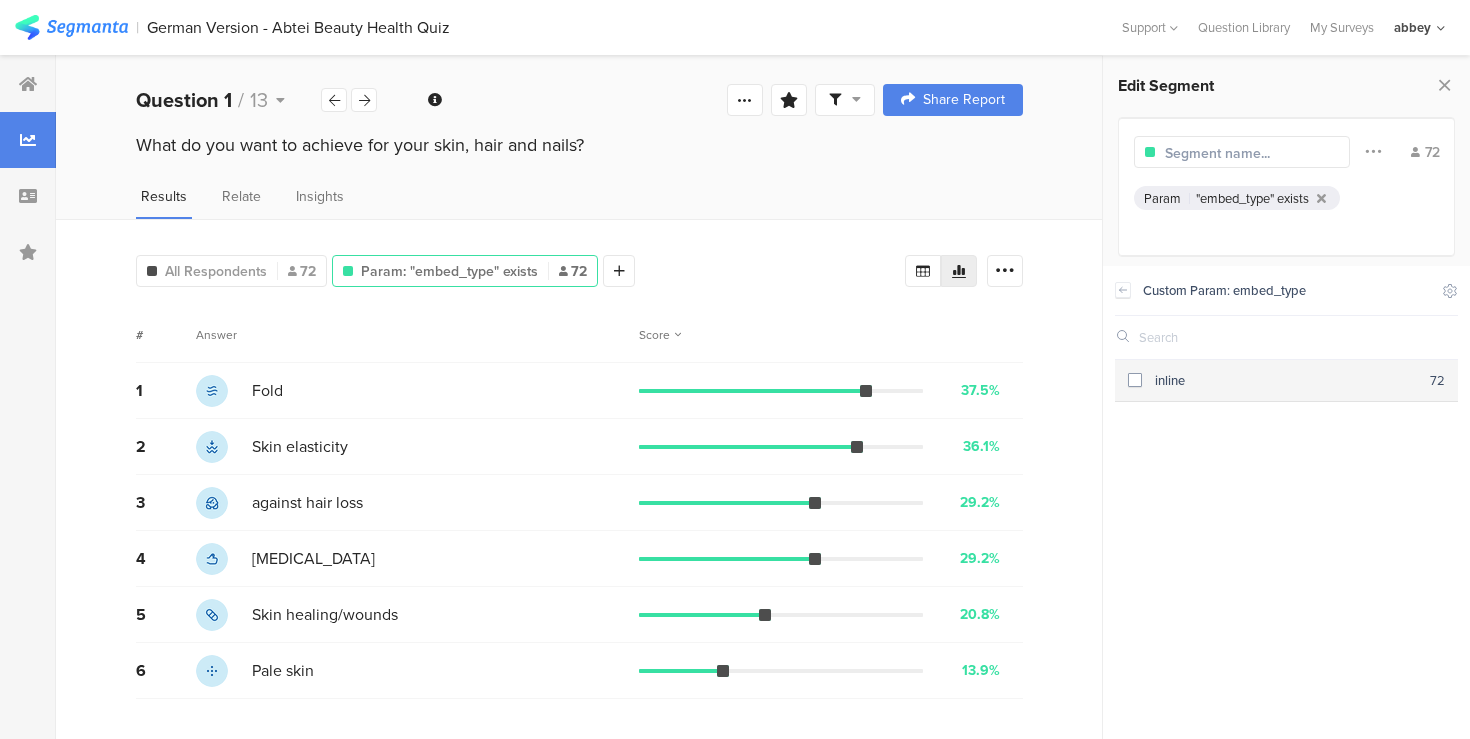 click at bounding box center (1135, 380) 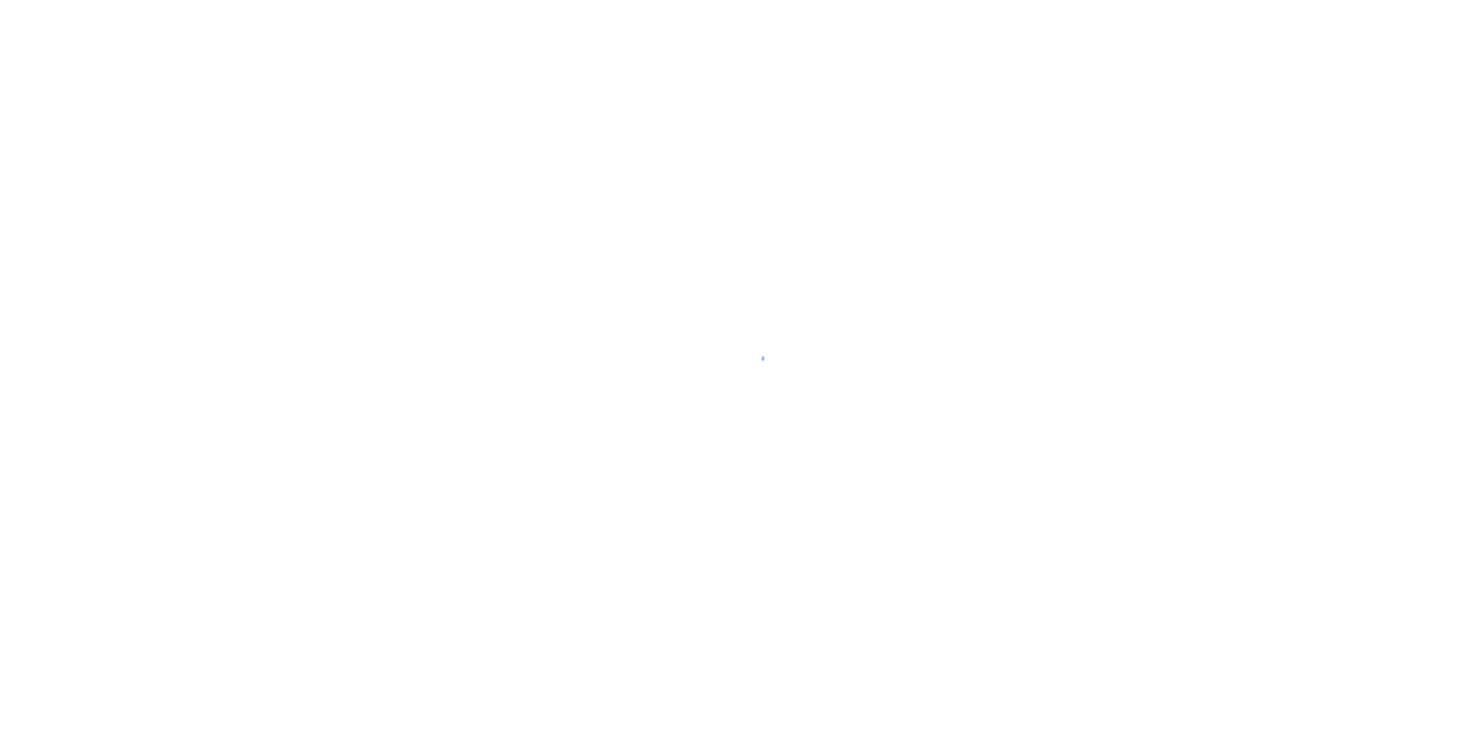 scroll, scrollTop: 0, scrollLeft: 0, axis: both 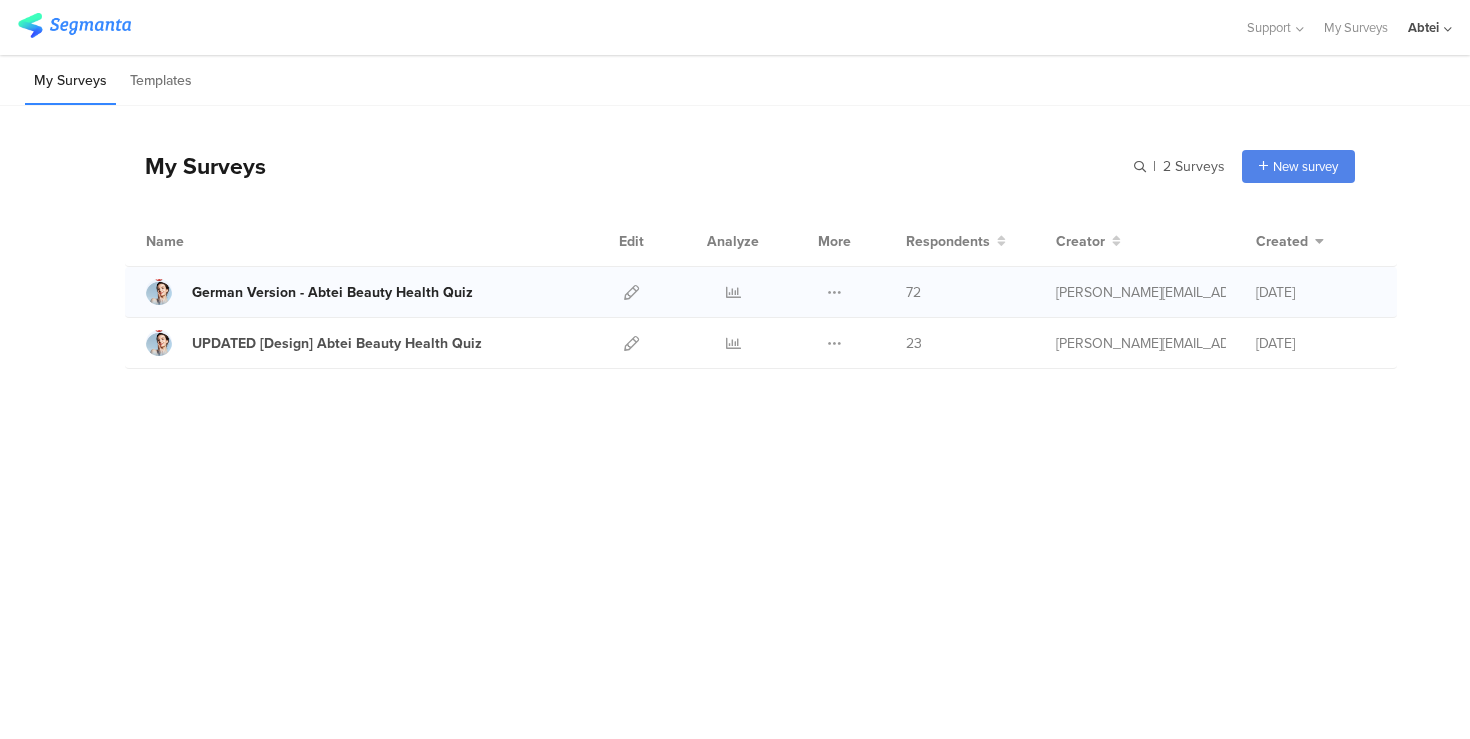 click on "German Version - Abtei Beauty Health Quiz" at bounding box center (332, 292) 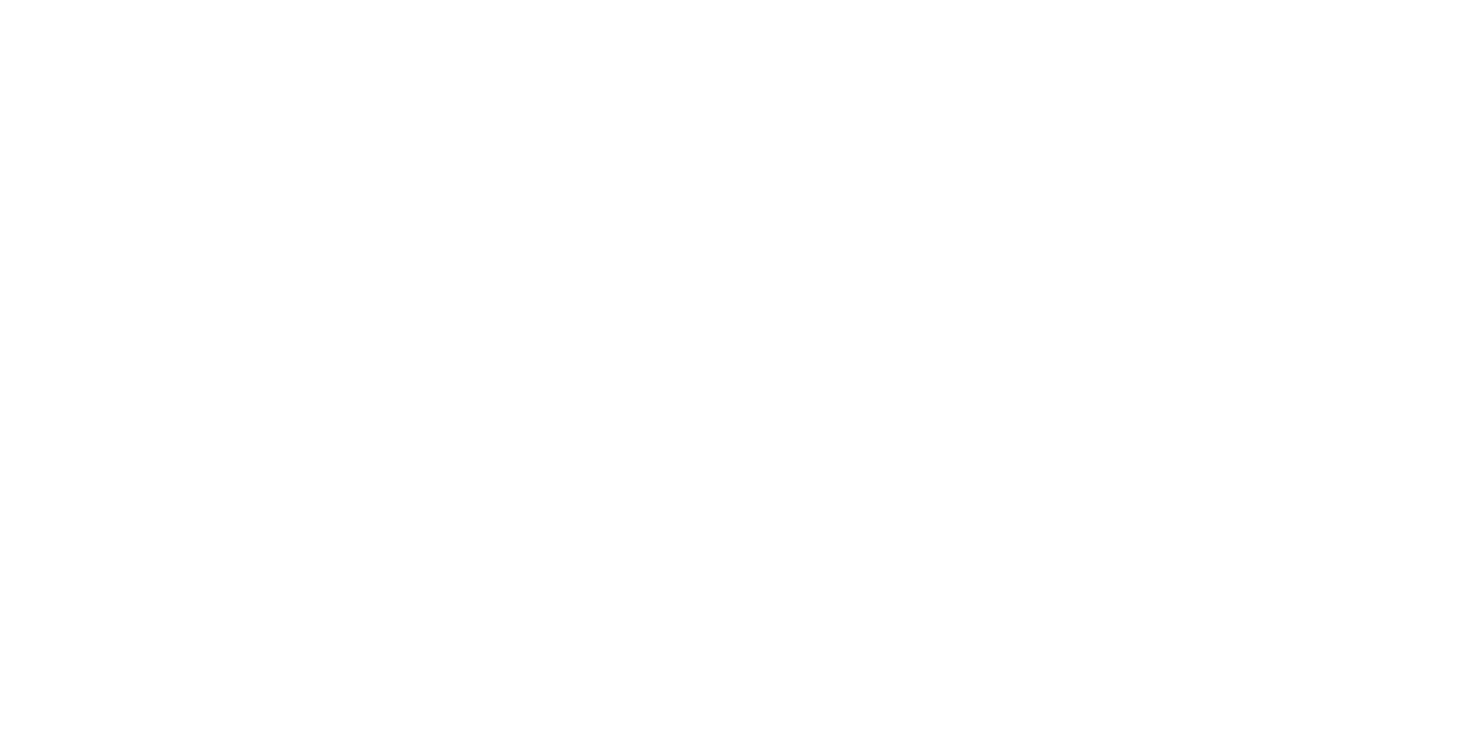 scroll, scrollTop: 0, scrollLeft: 0, axis: both 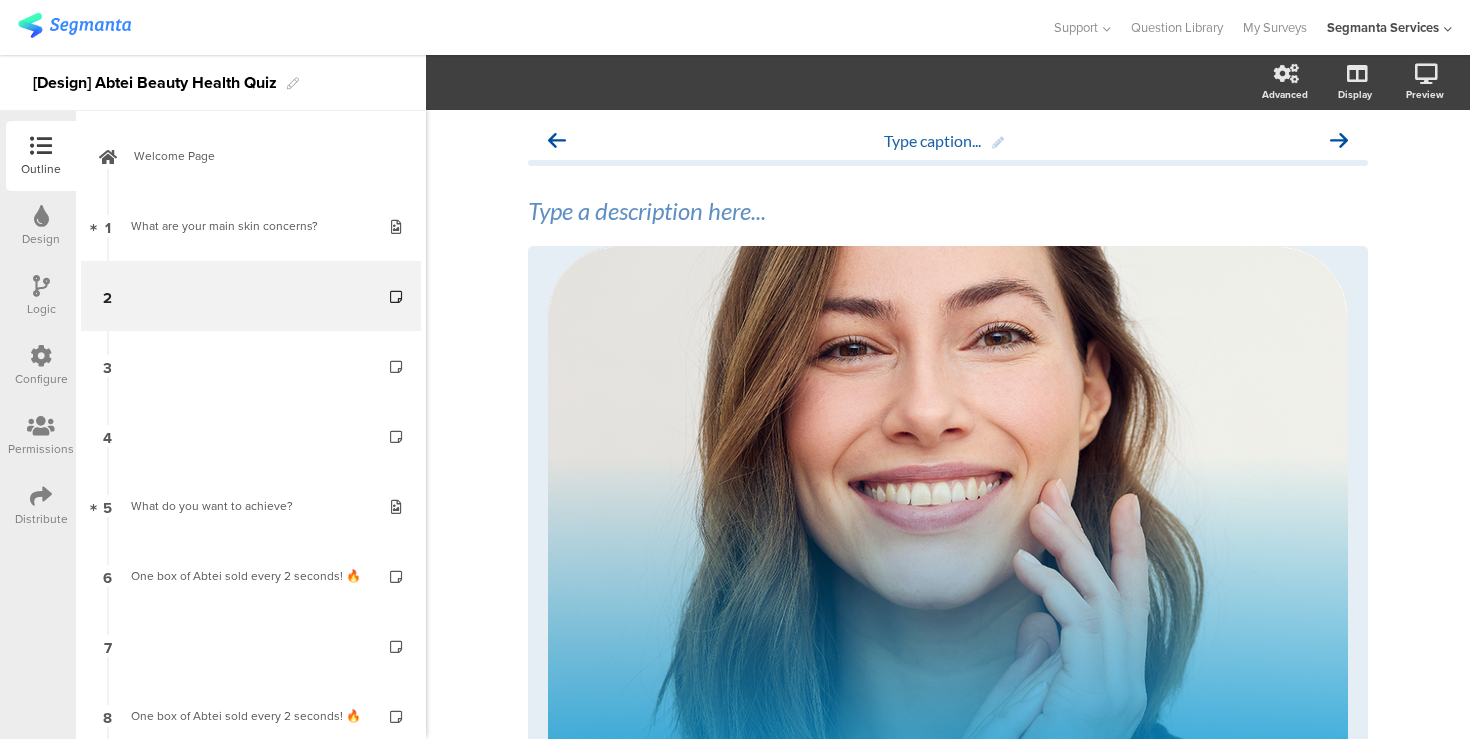 click at bounding box center [41, 496] 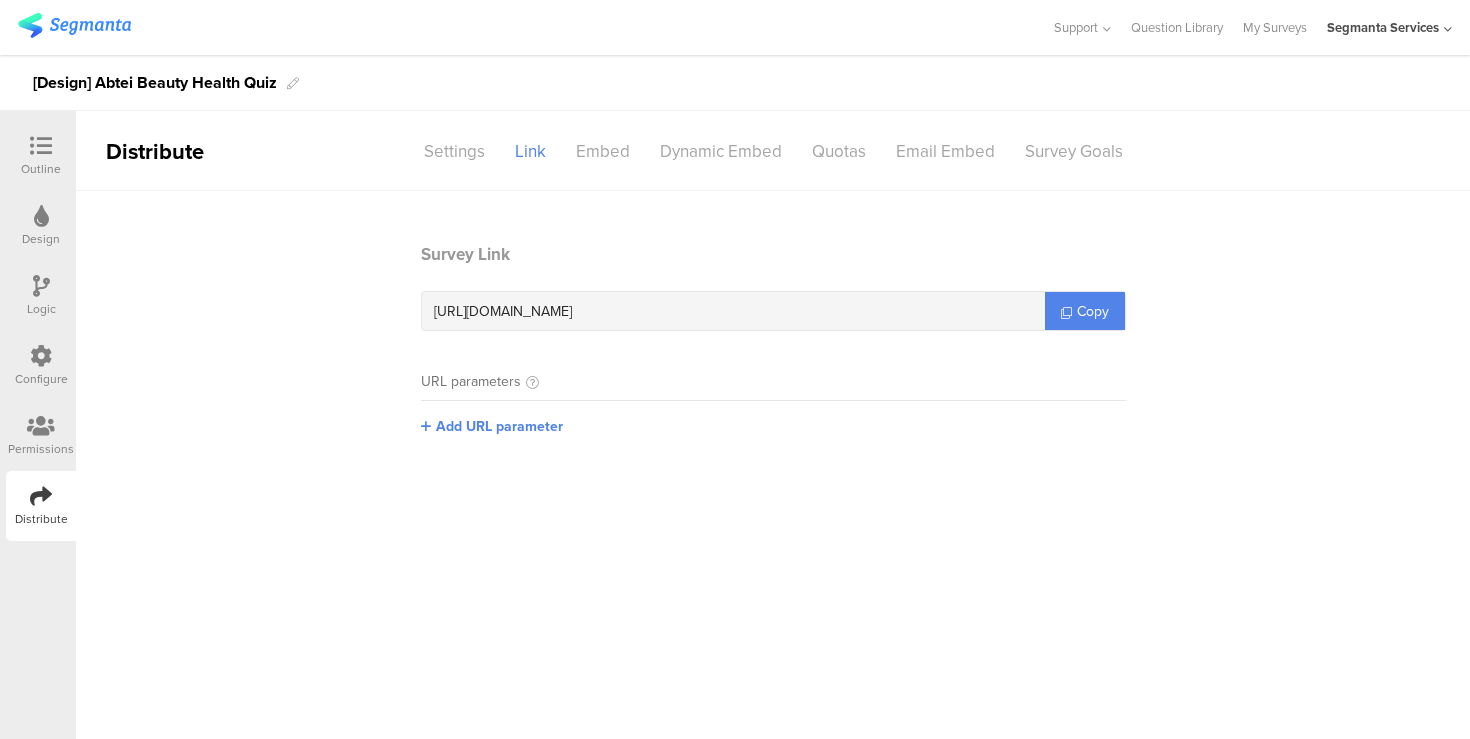 click at bounding box center [41, 146] 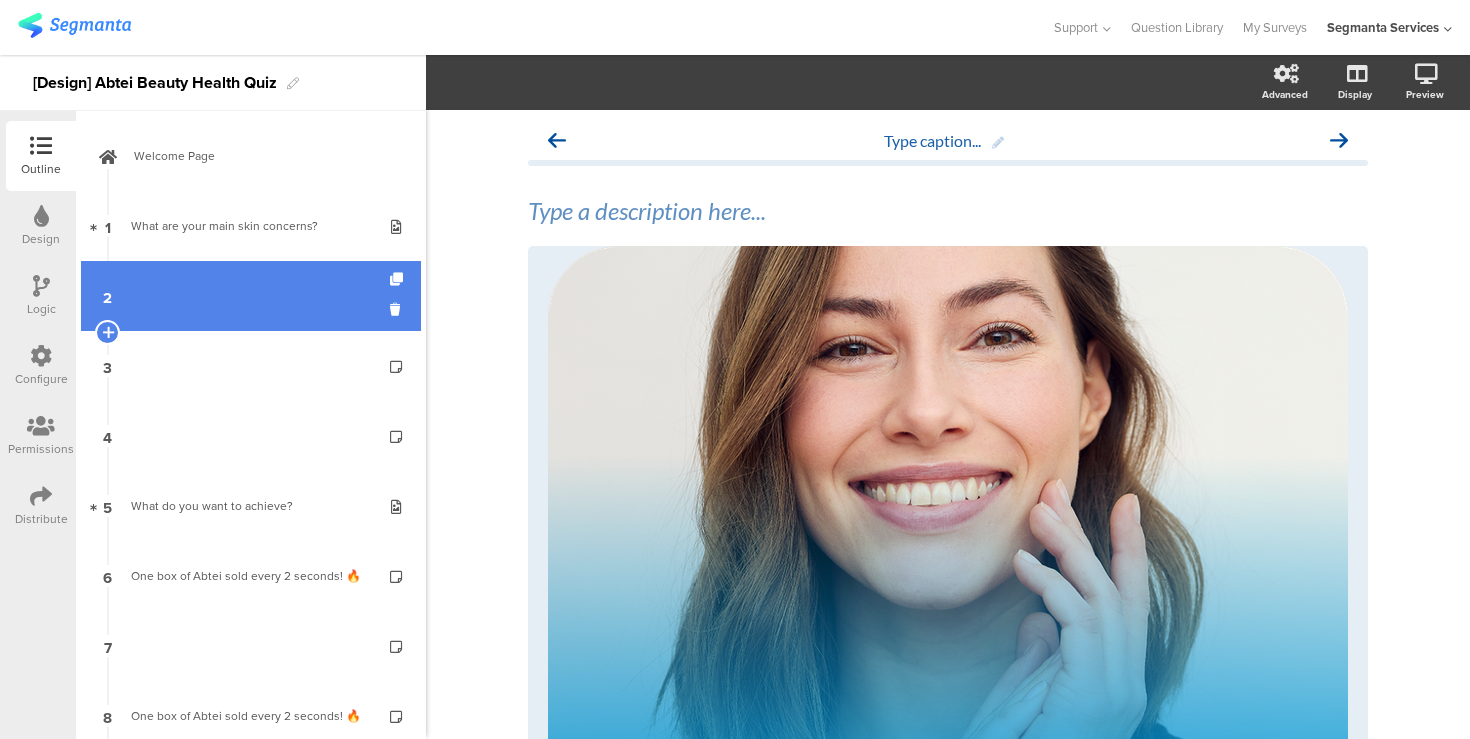 click on "2" at bounding box center [251, 296] 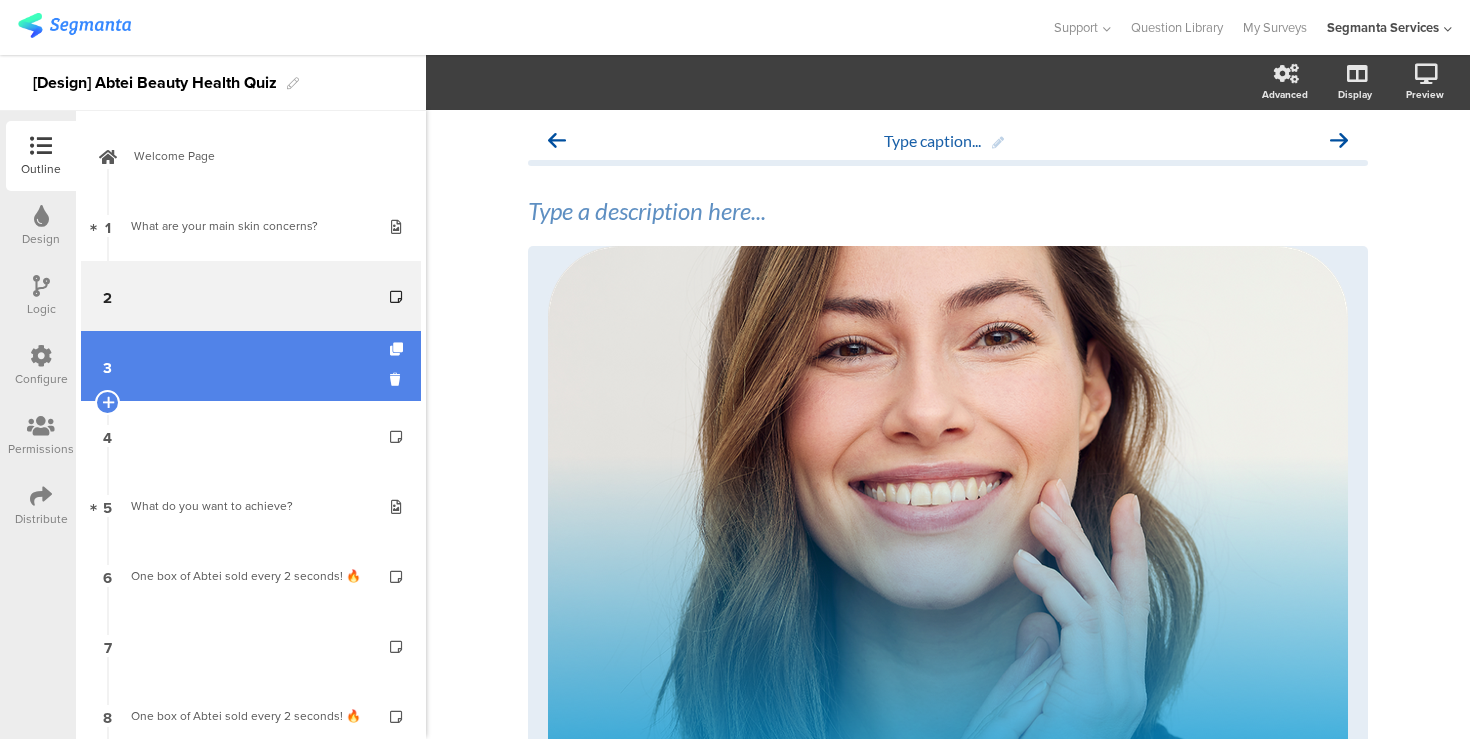 click on "3" at bounding box center (251, 366) 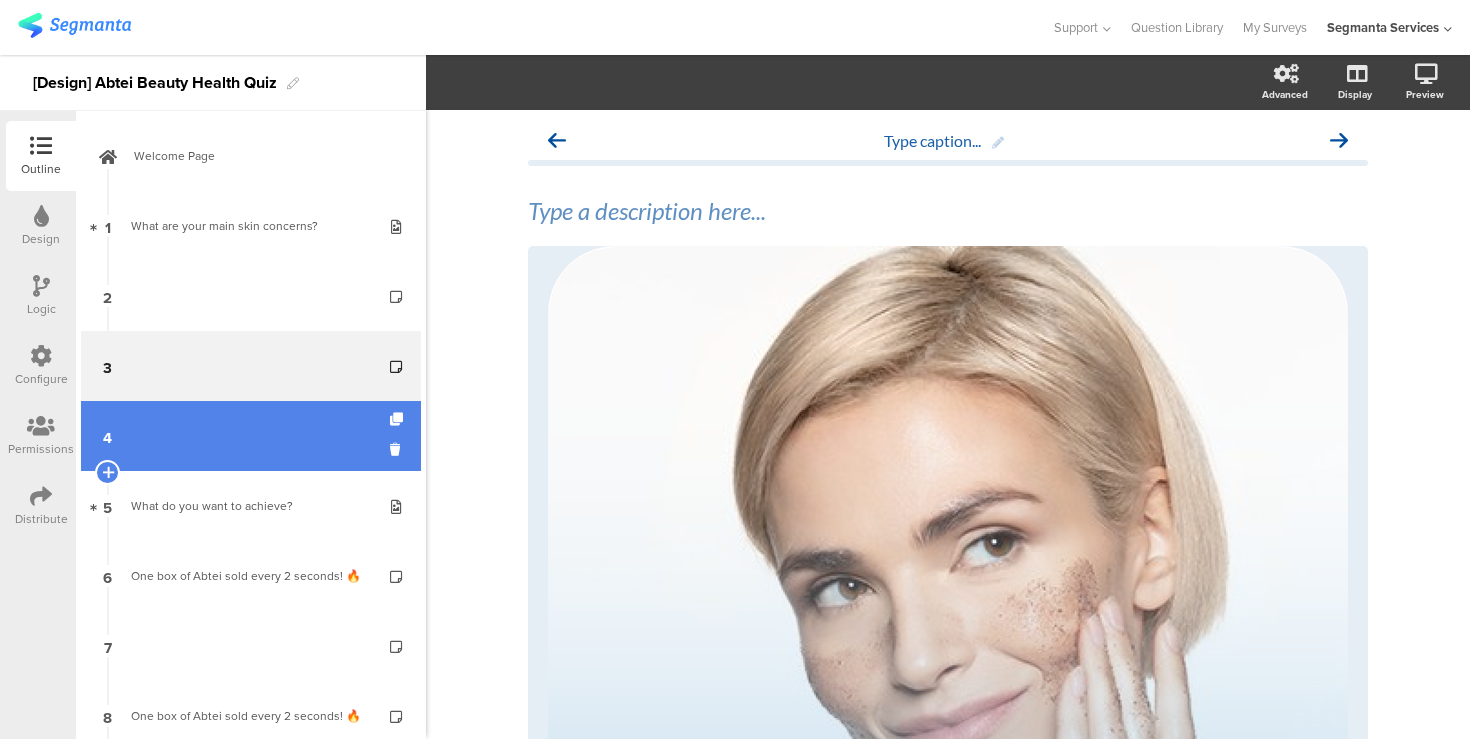 click on "4" at bounding box center (251, 436) 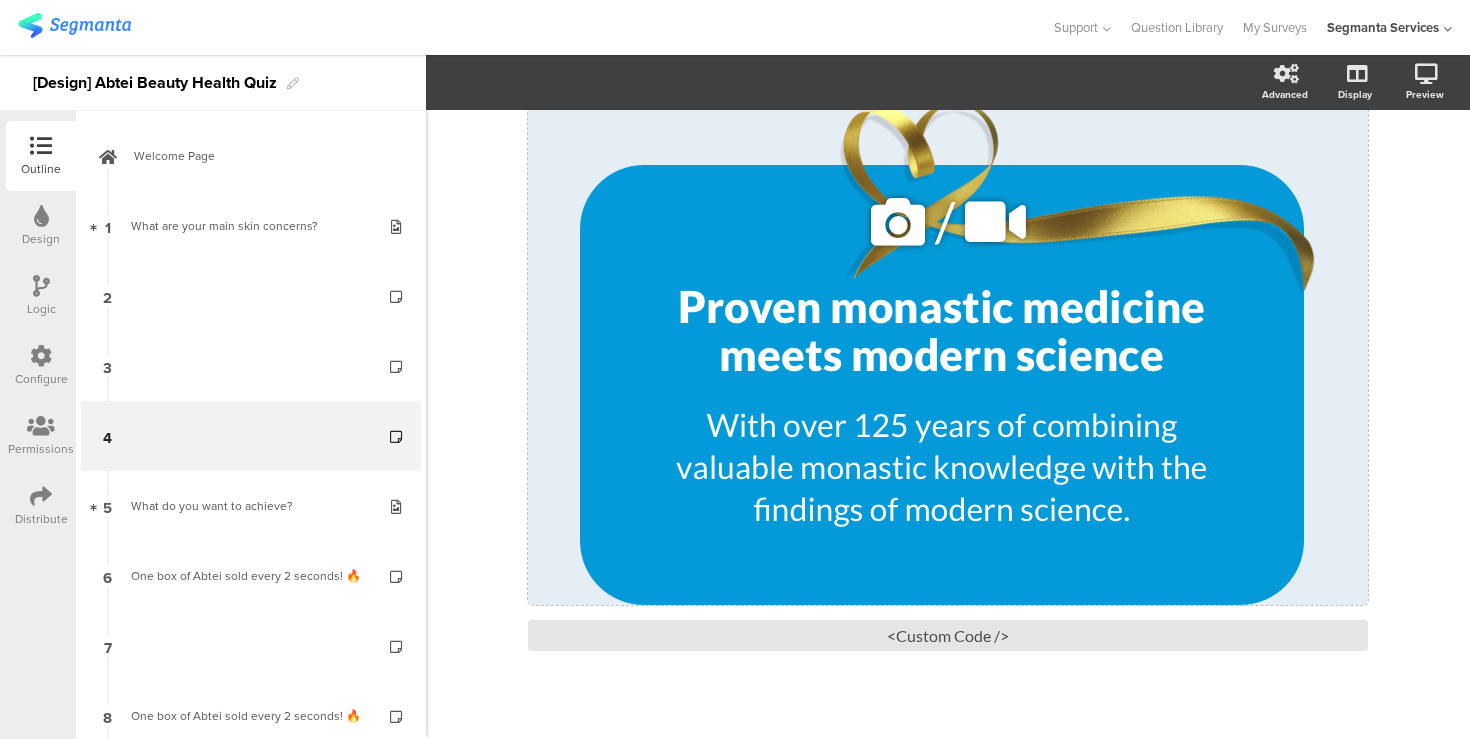 scroll, scrollTop: 439, scrollLeft: 0, axis: vertical 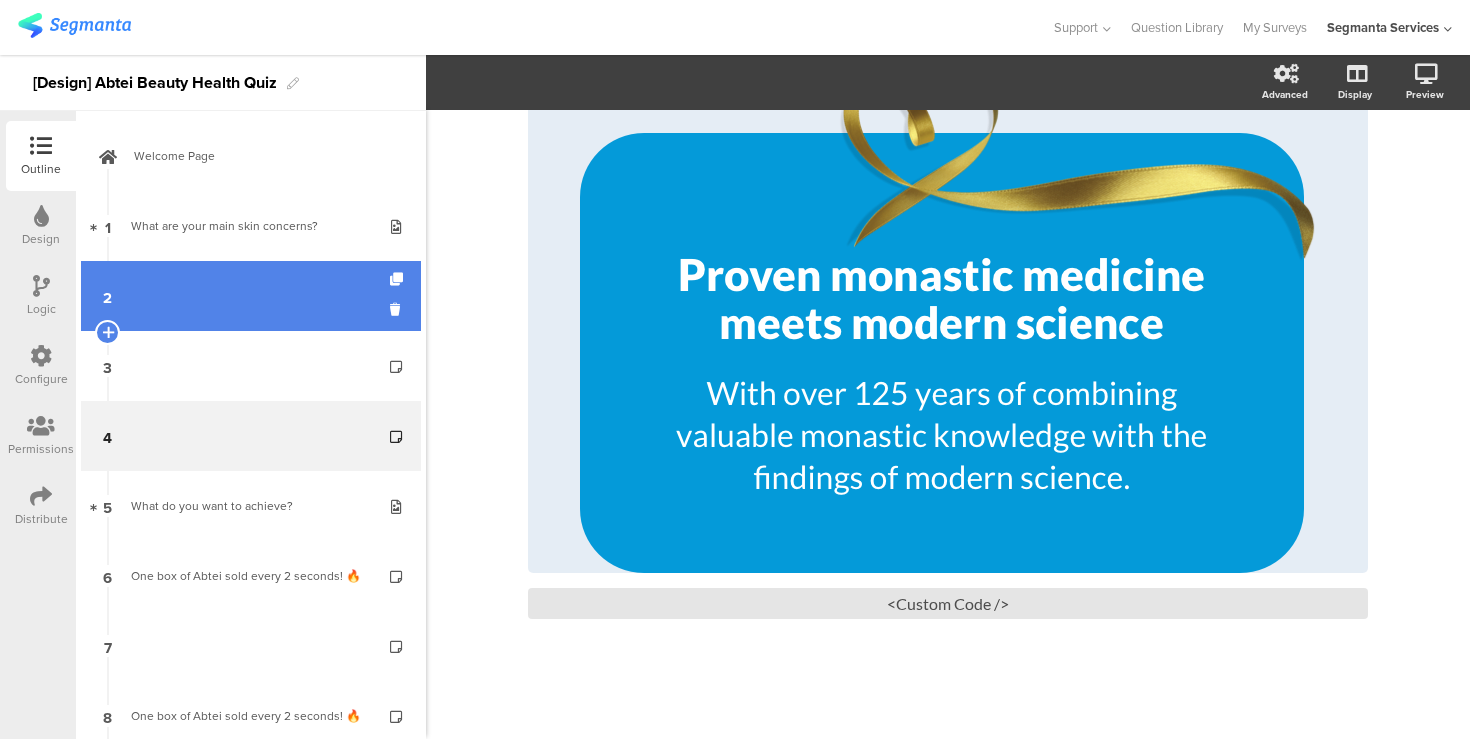 click on "2" at bounding box center (251, 296) 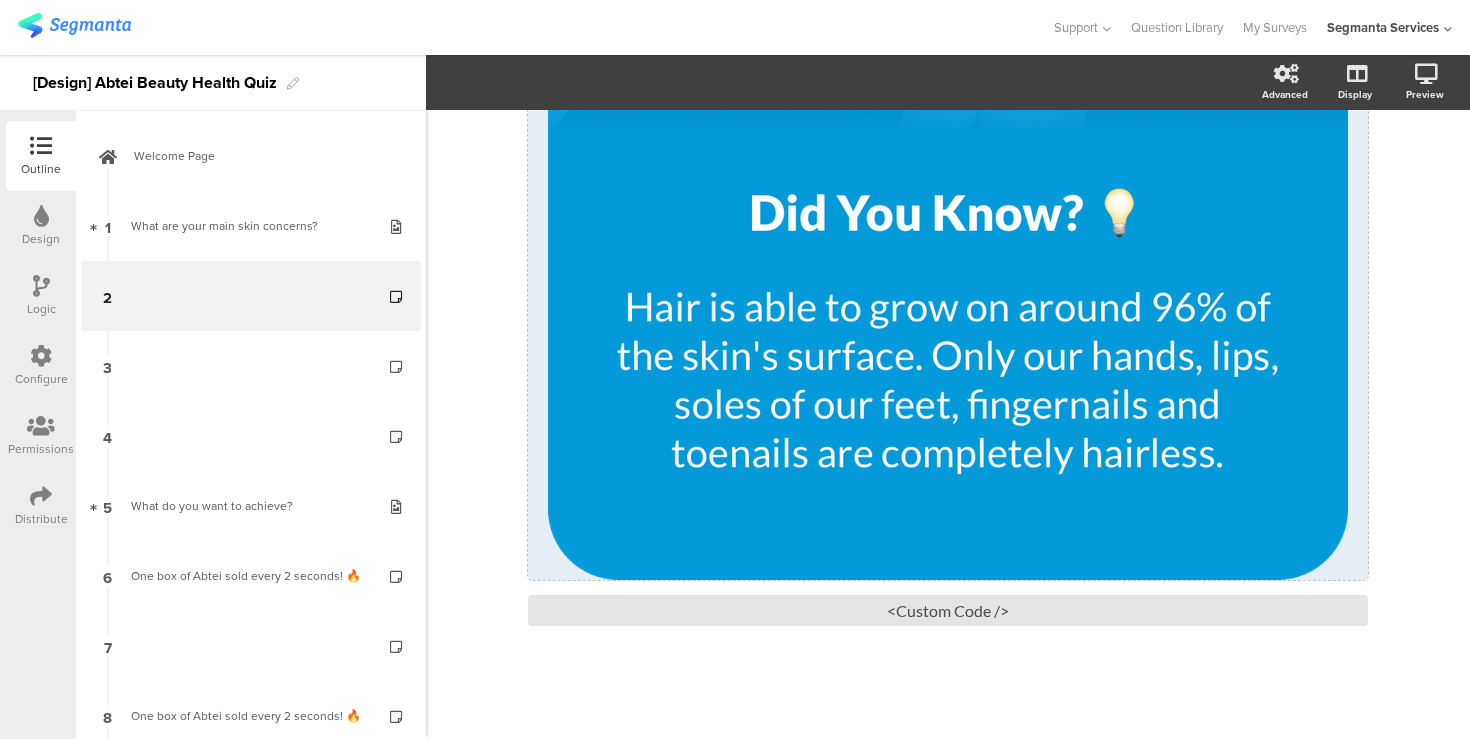 scroll, scrollTop: 673, scrollLeft: 0, axis: vertical 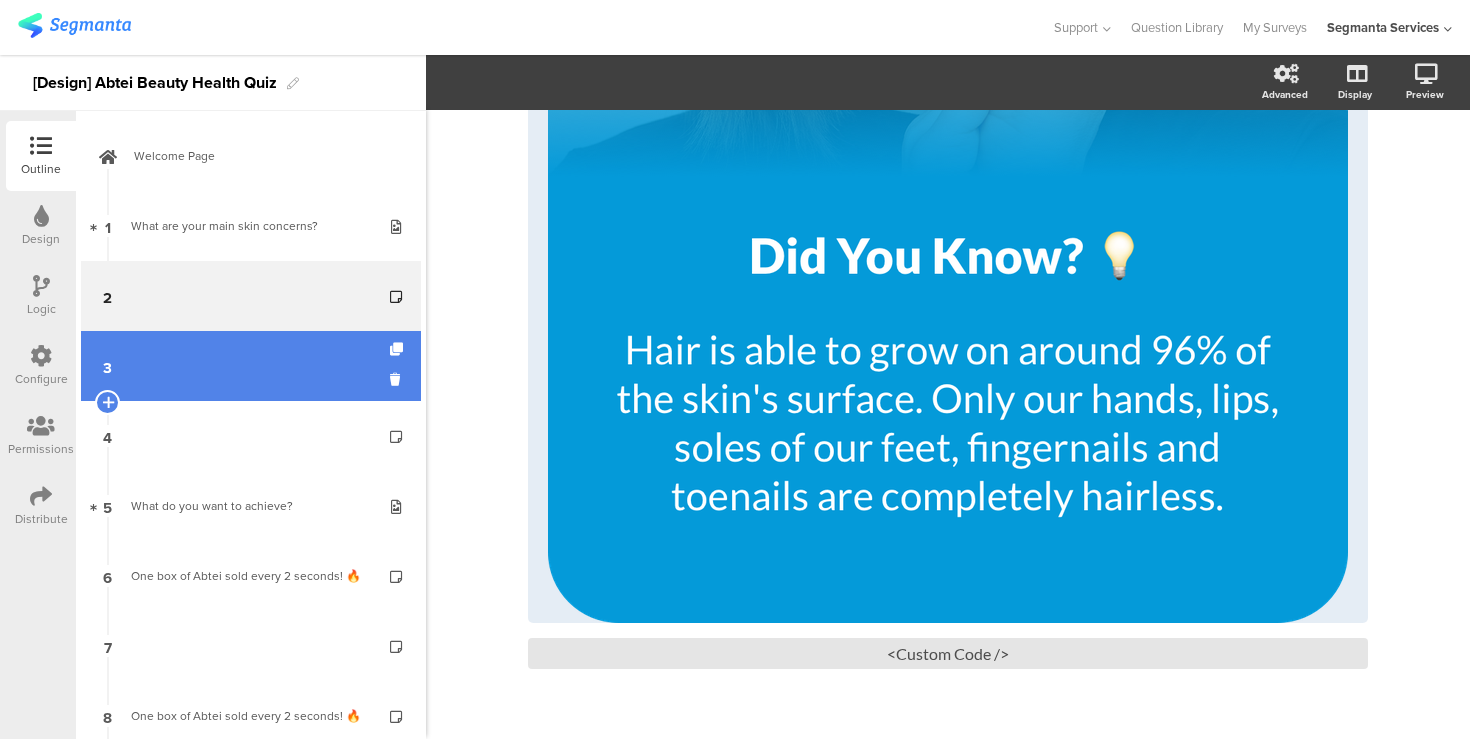 click on "3" at bounding box center (251, 366) 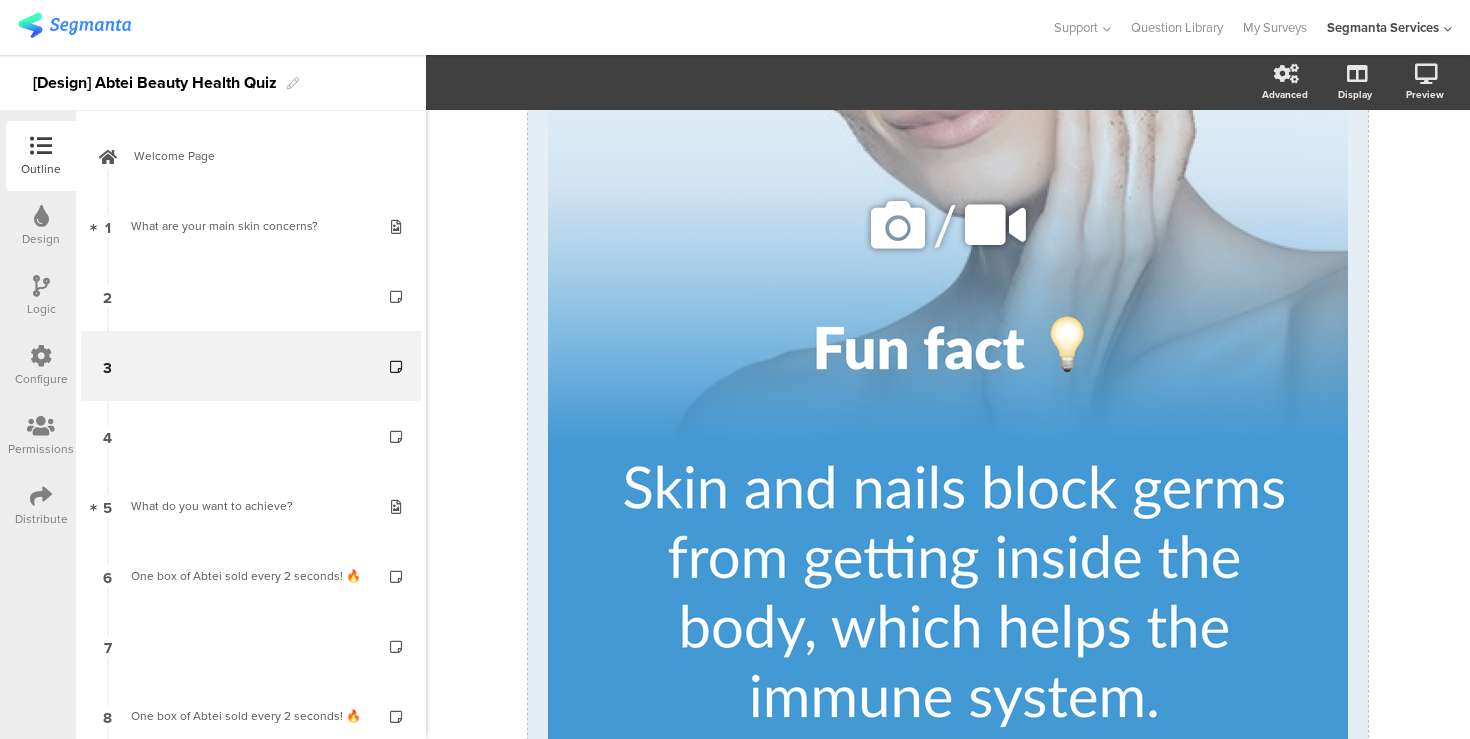 scroll, scrollTop: 611, scrollLeft: 0, axis: vertical 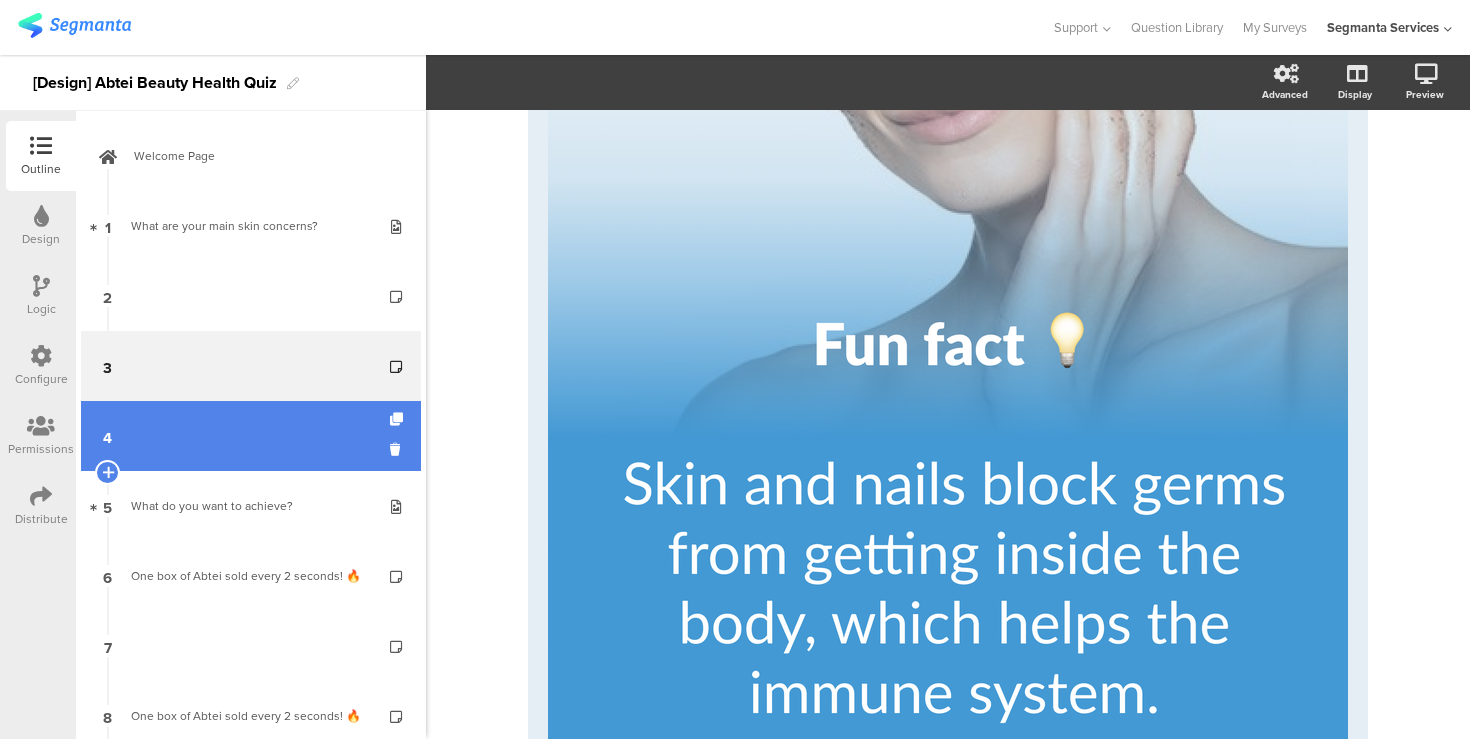 click on "4" at bounding box center (251, 436) 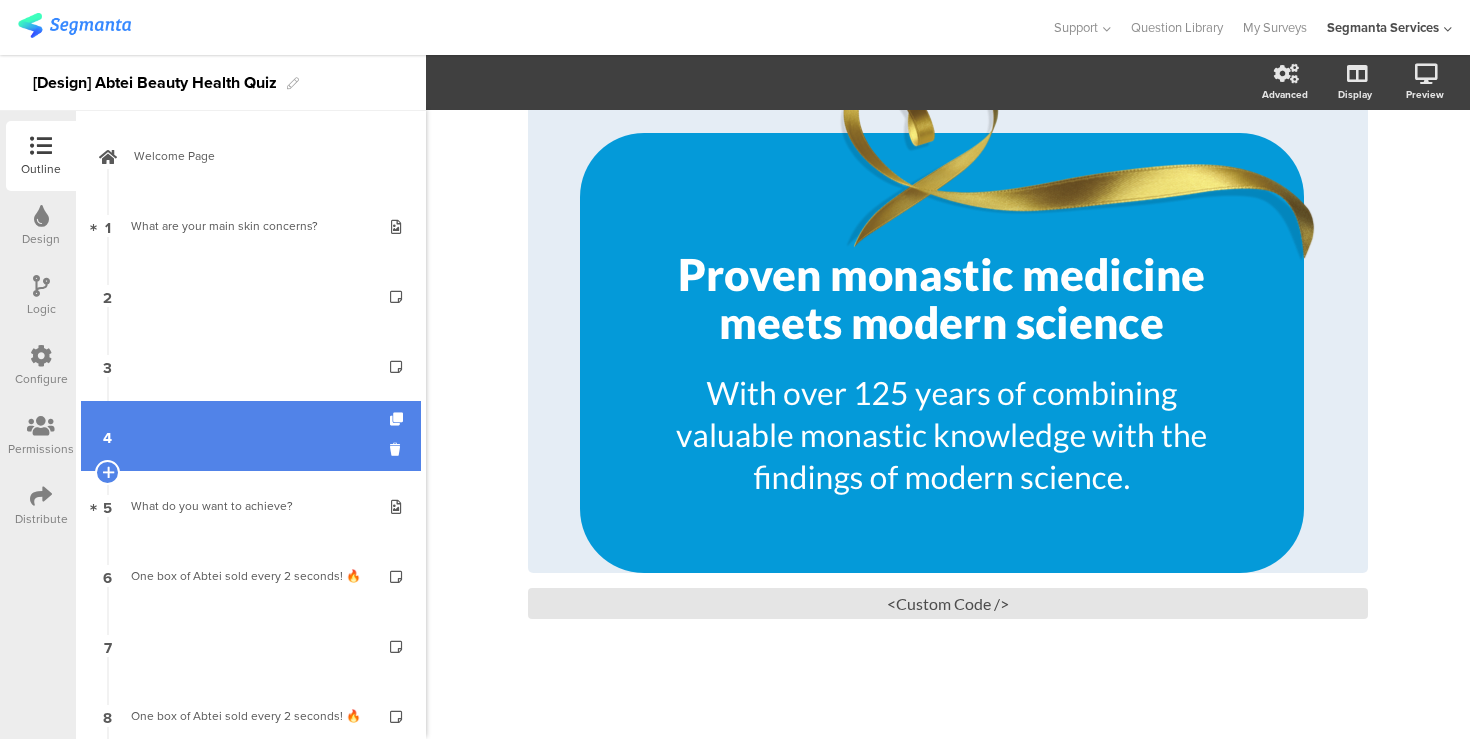 scroll, scrollTop: 0, scrollLeft: 0, axis: both 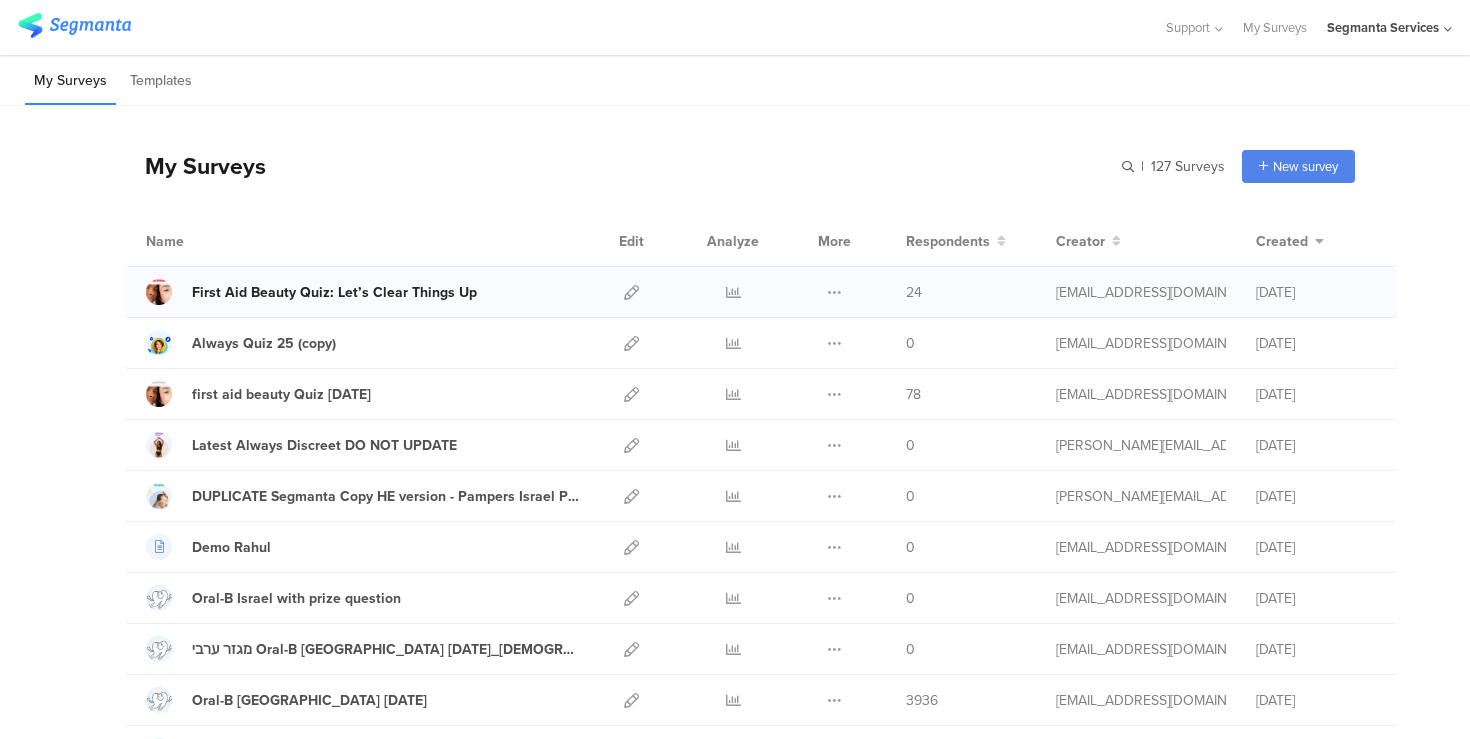 click on "First Aid Beauty Quiz: Let’s Clear Things Up" at bounding box center (334, 292) 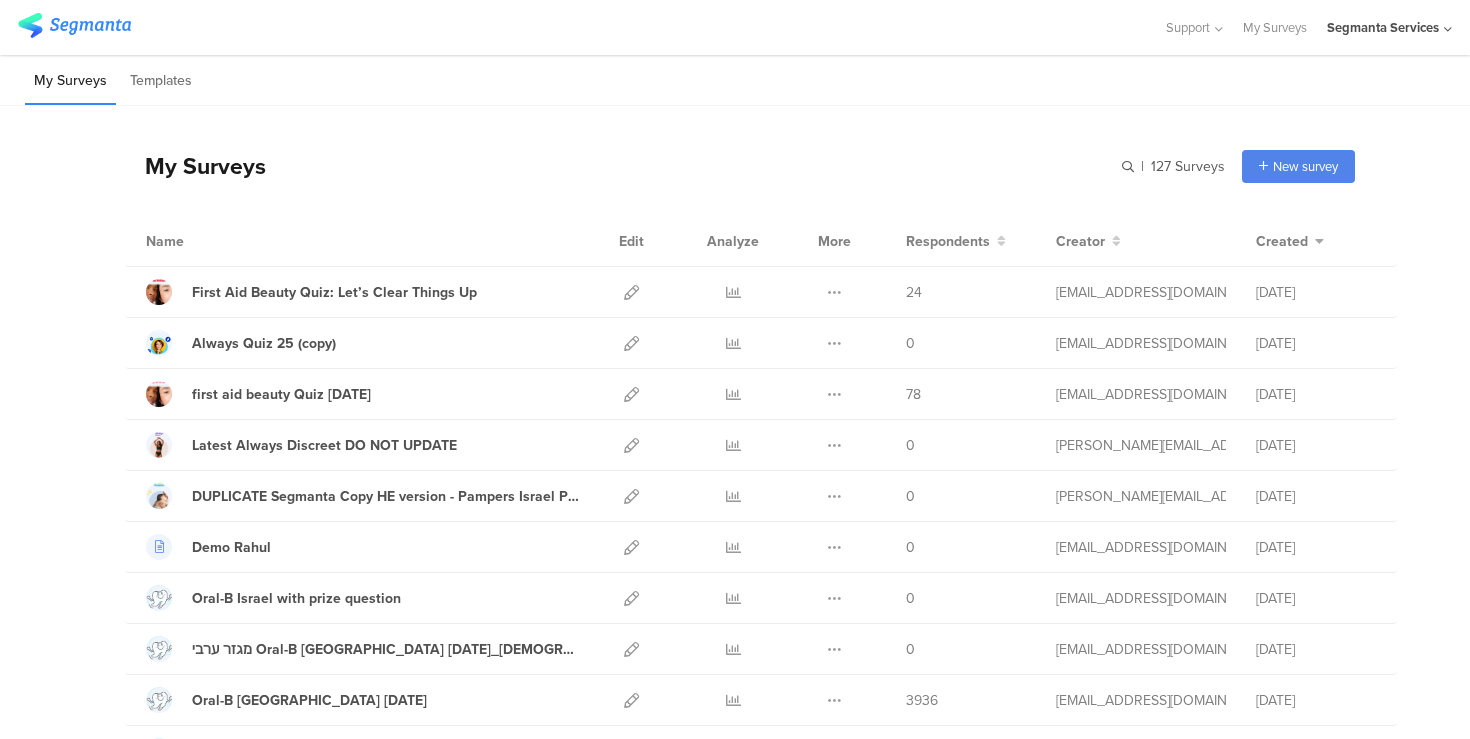 click on "Segmanta Services" 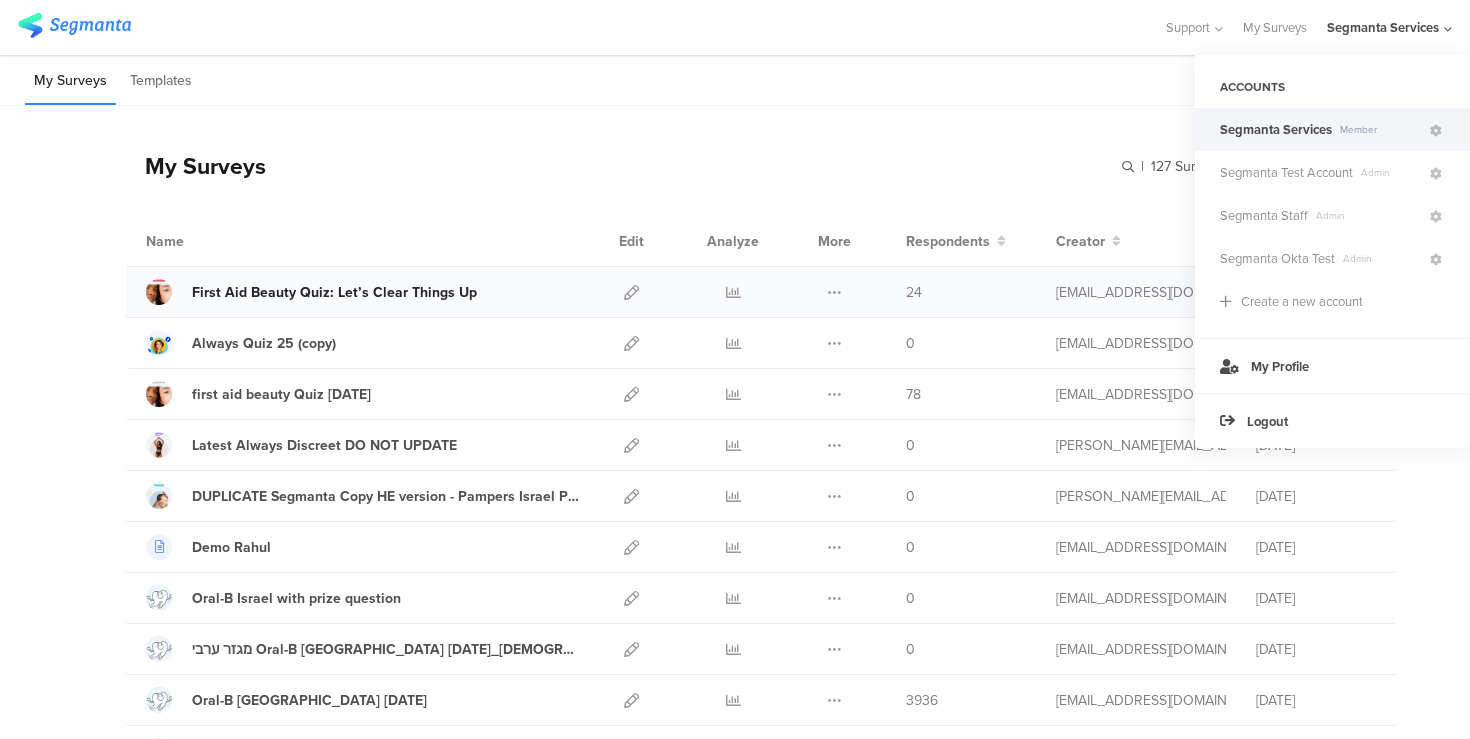 click on "First Aid Beauty Quiz: Let’s Clear Things Up" at bounding box center (334, 292) 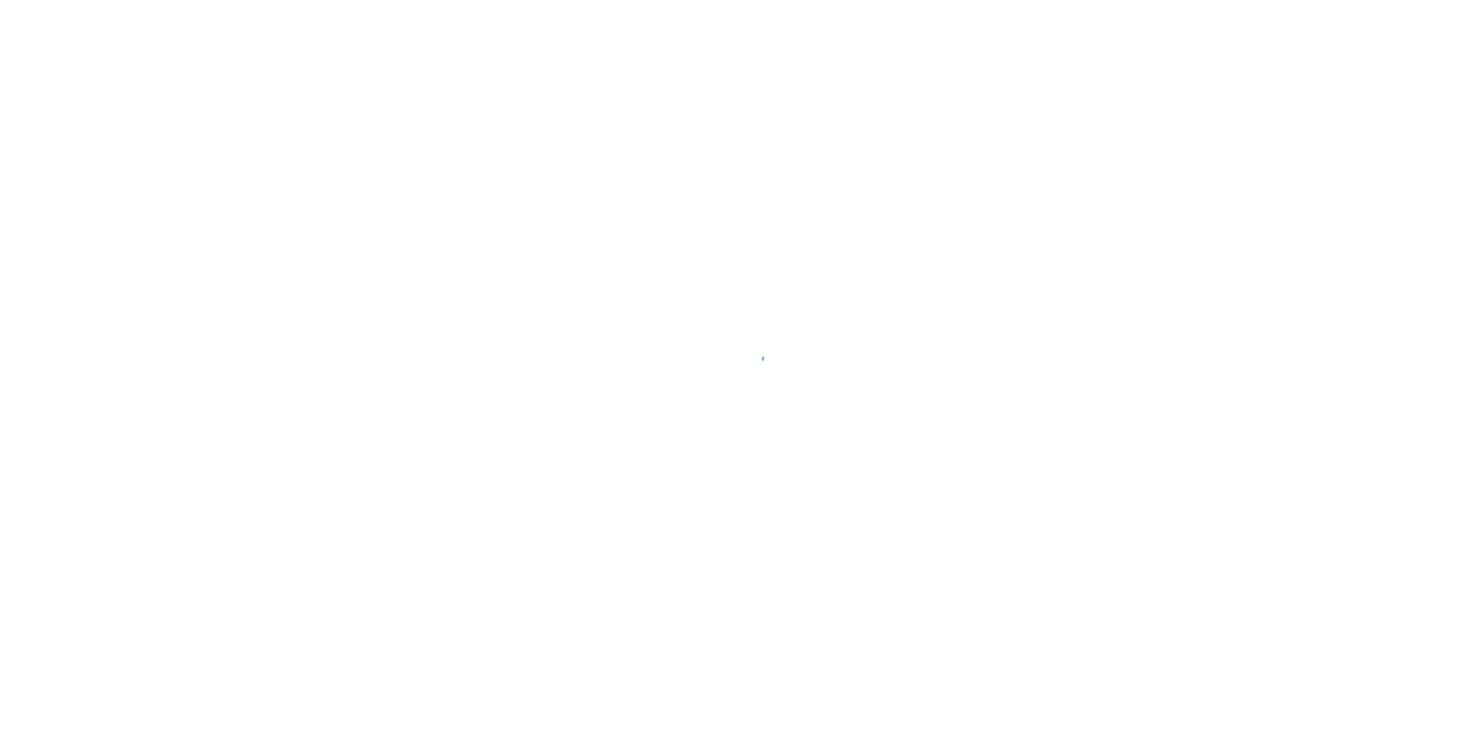 scroll, scrollTop: 0, scrollLeft: 0, axis: both 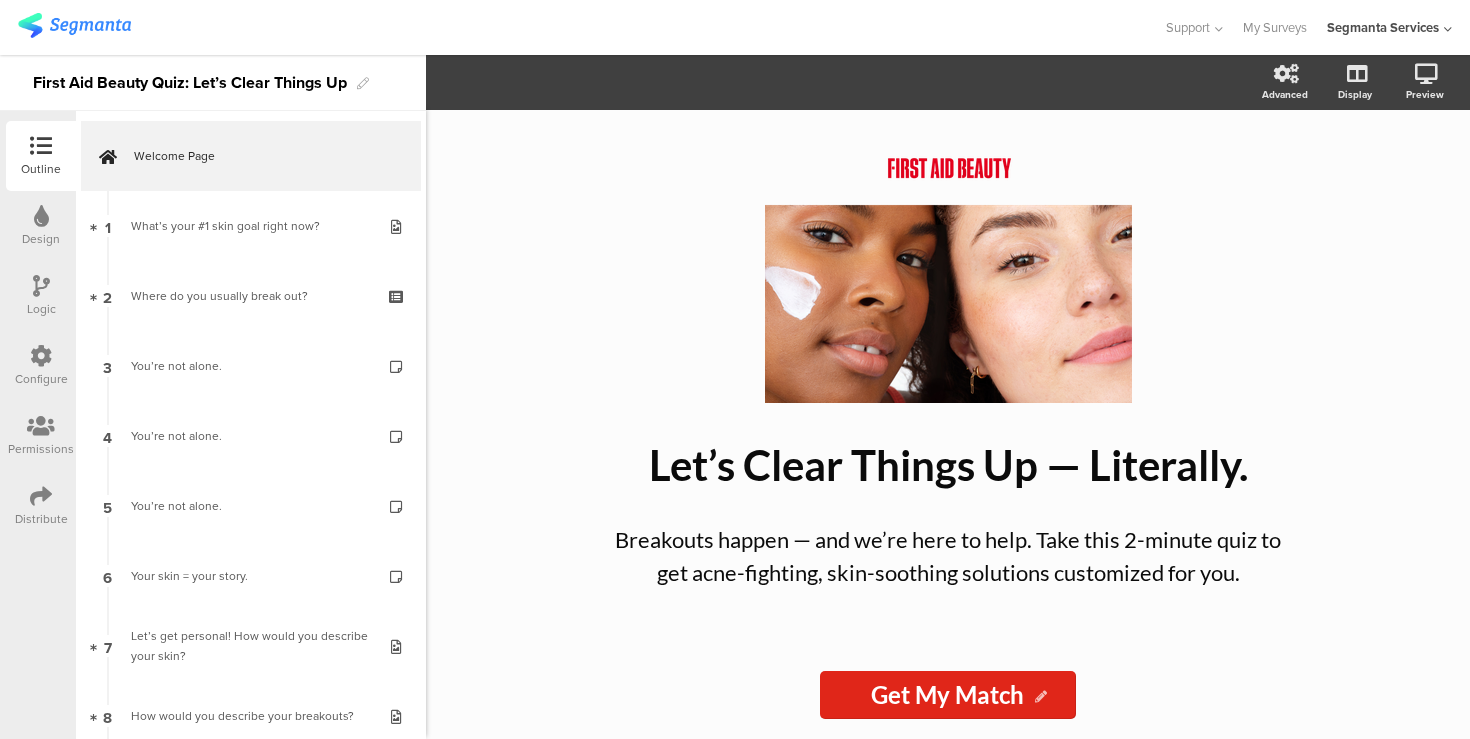 click on "Distribute" at bounding box center [41, 519] 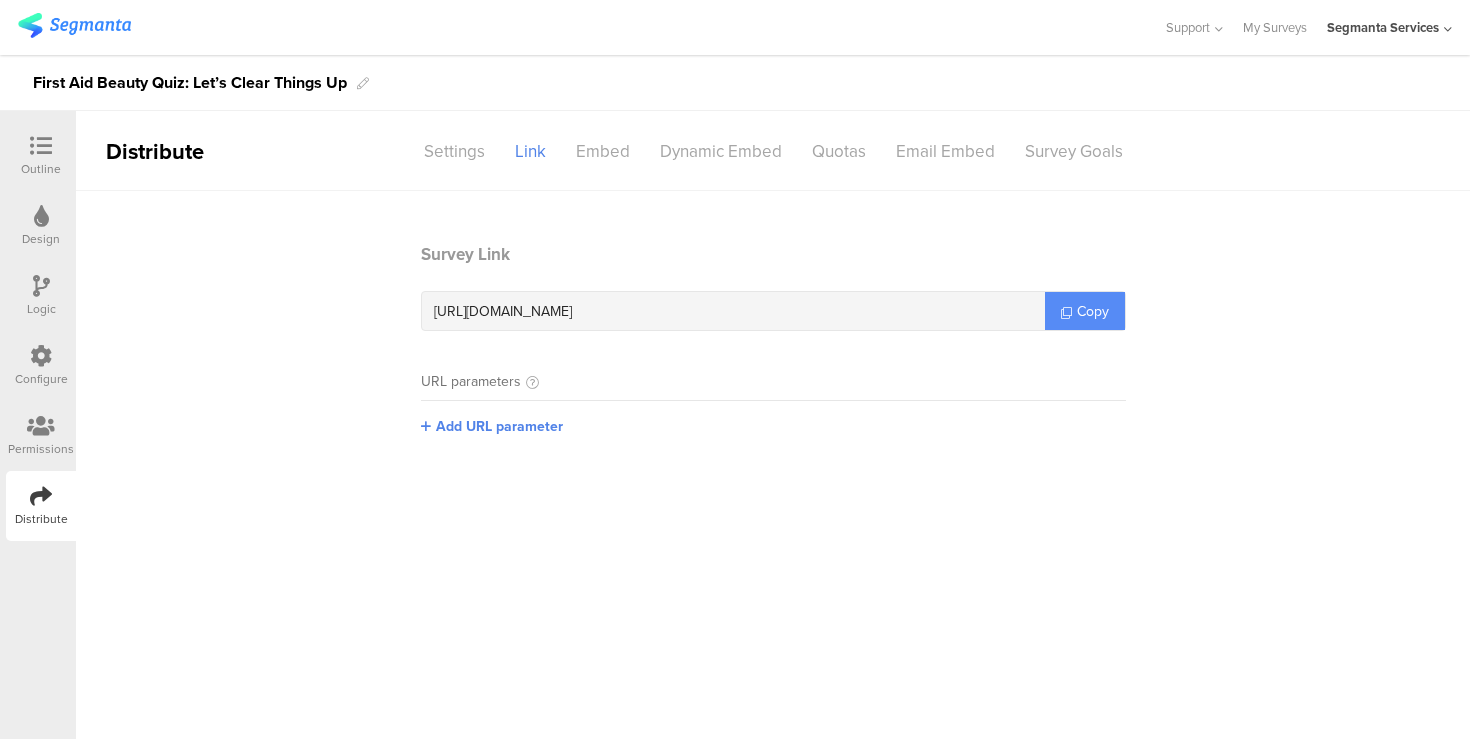 click on "Copy" at bounding box center (1093, 311) 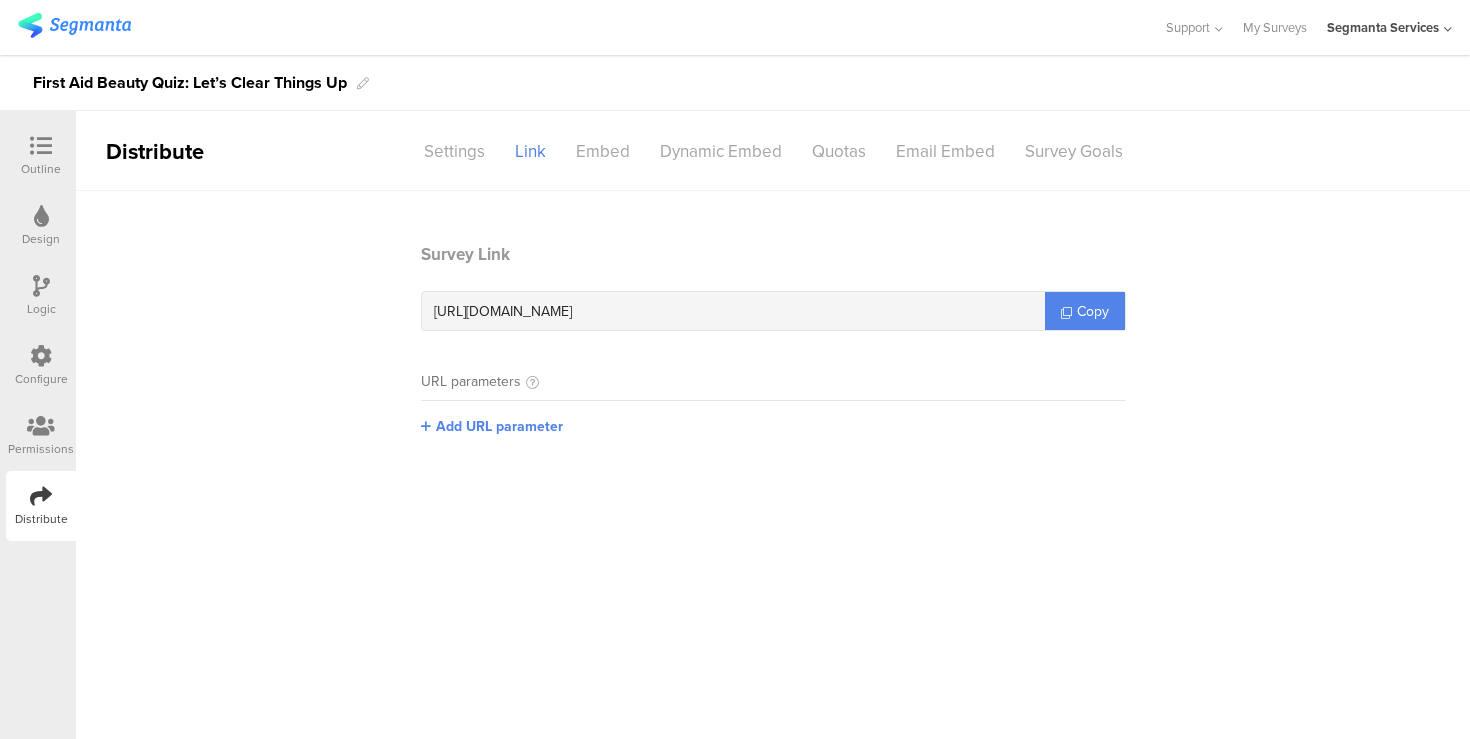 click at bounding box center [41, 146] 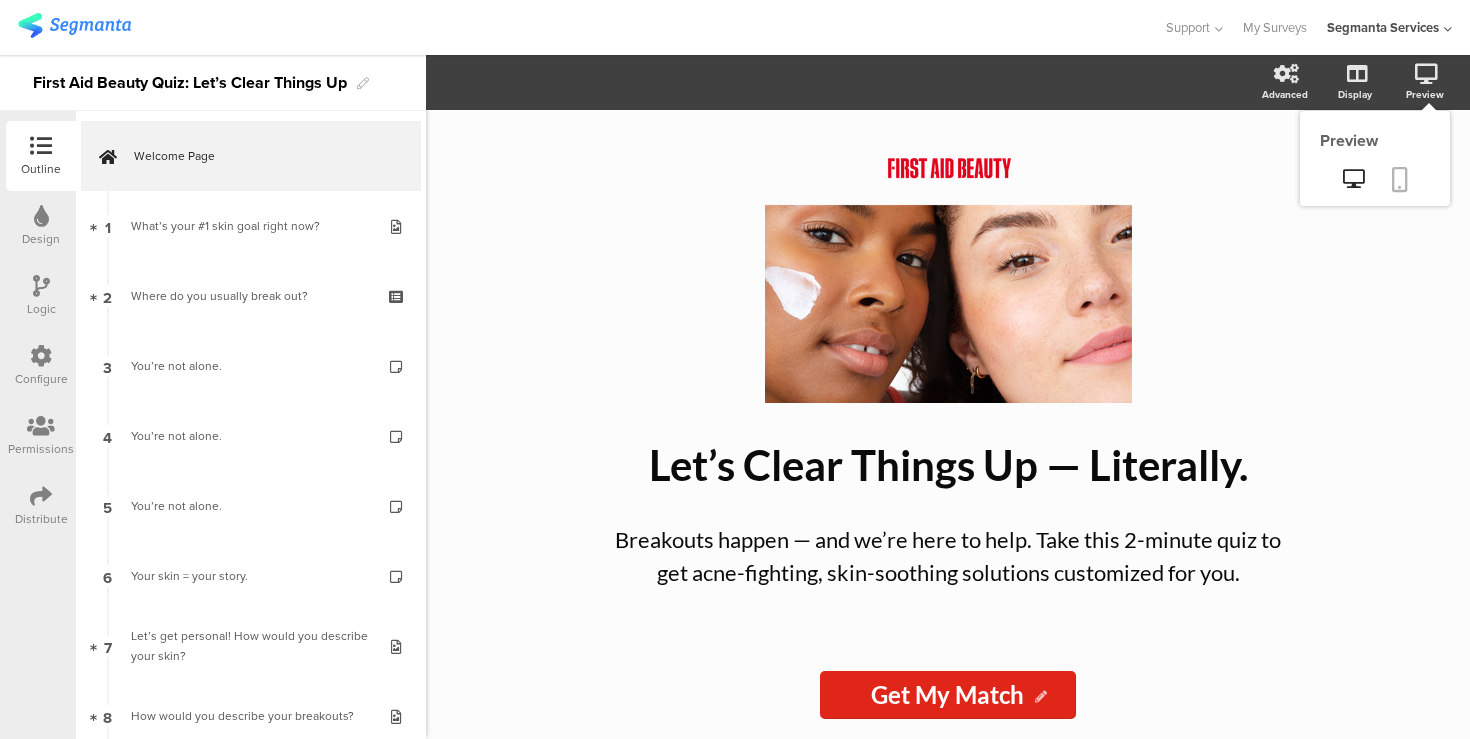 click 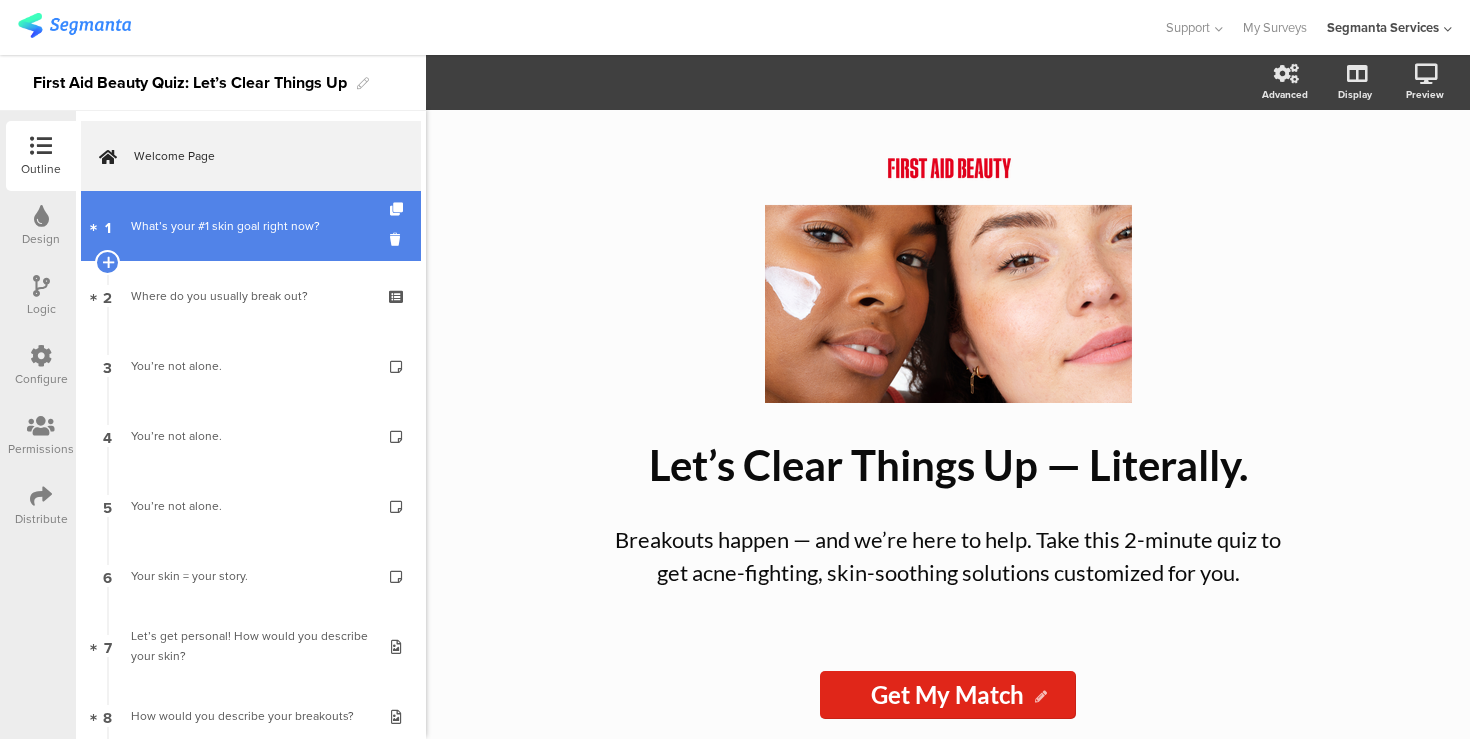 click on "What’s your #1 skin goal right now?" at bounding box center [250, 226] 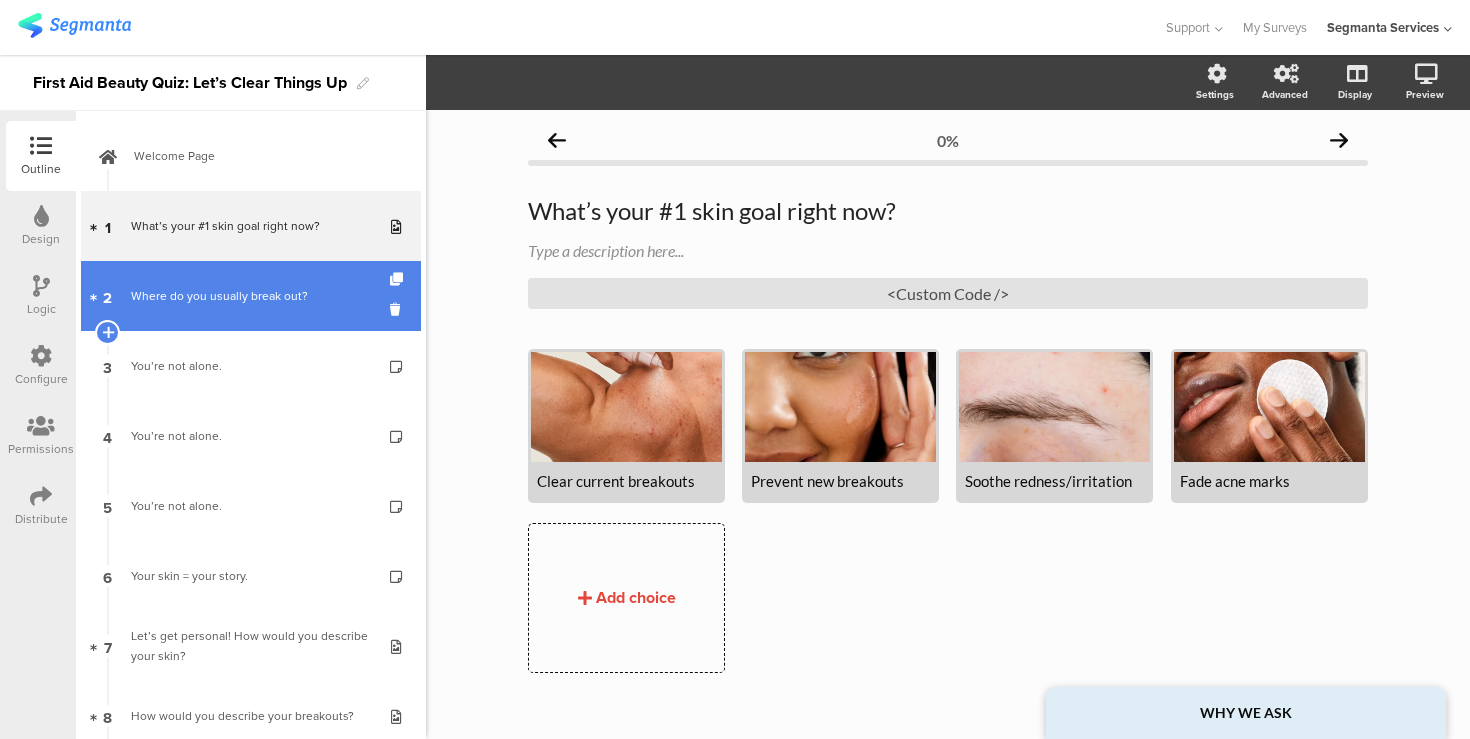 click on "2
Where do you usually break out?" at bounding box center [251, 296] 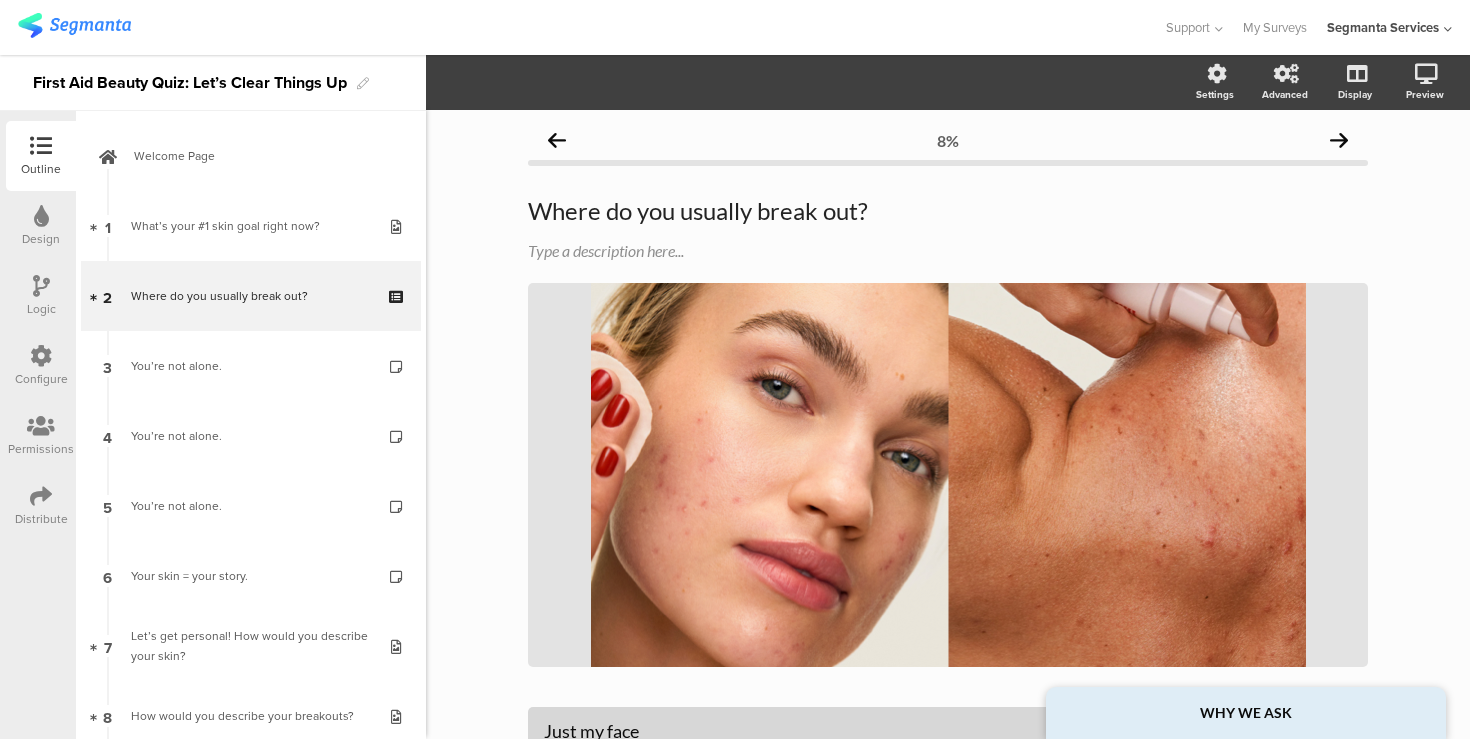 click at bounding box center [41, 217] 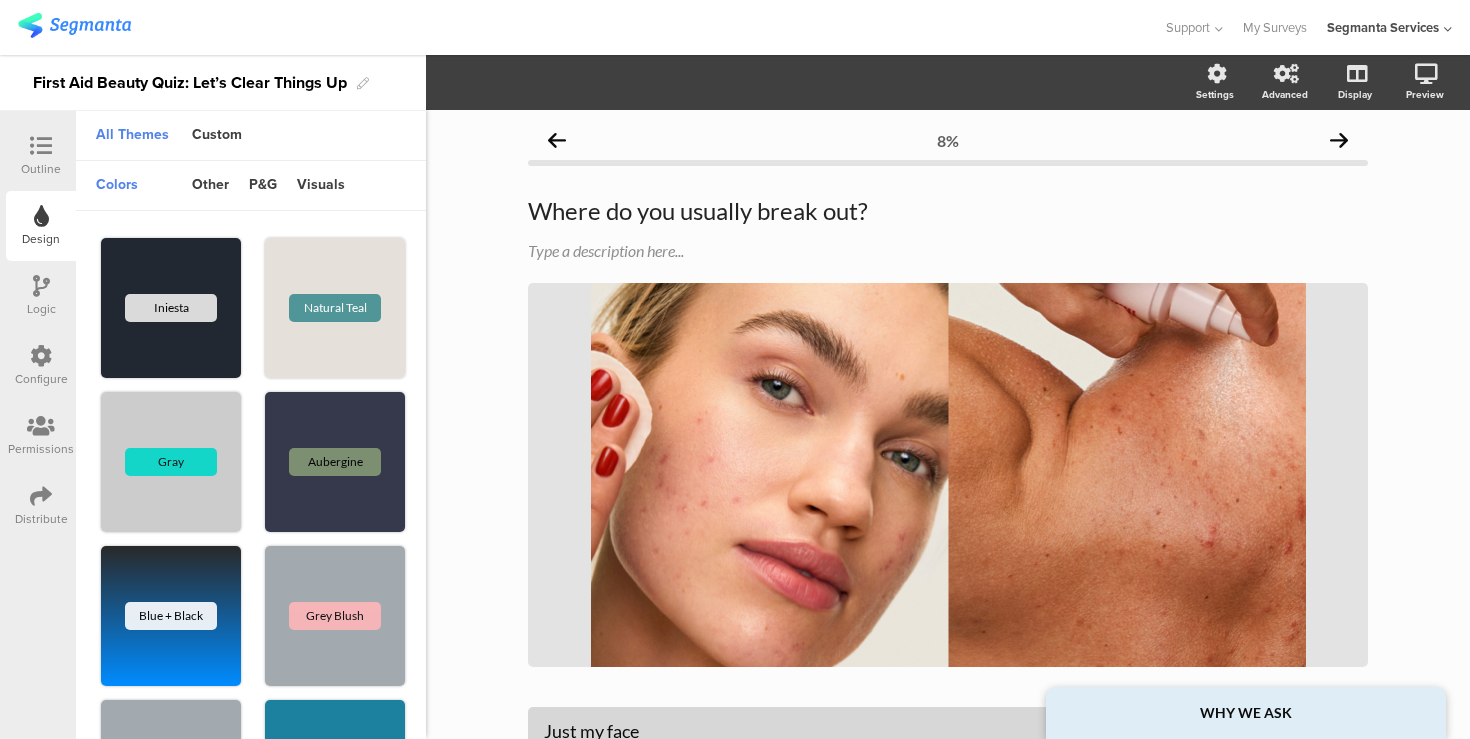 click at bounding box center [41, 287] 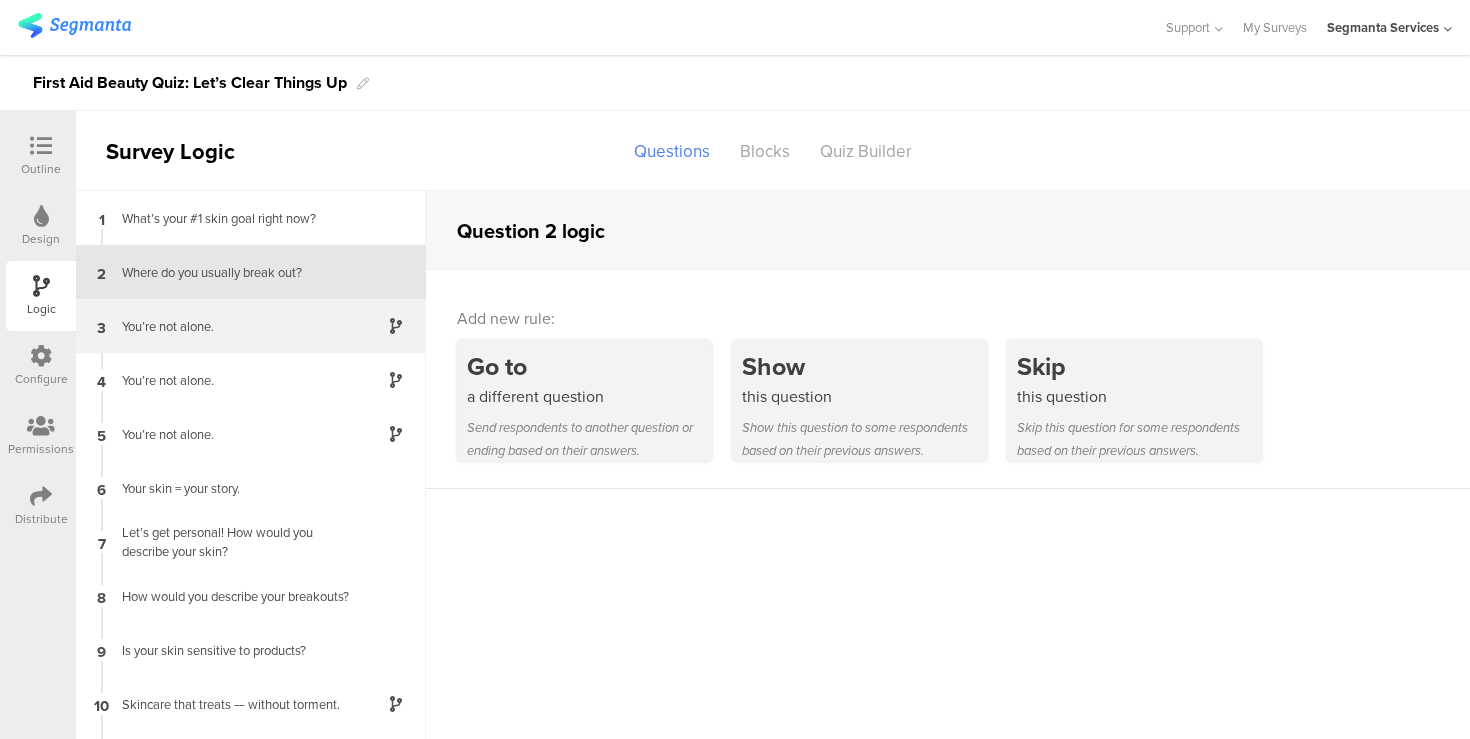 click on "You’re not alone." at bounding box center (235, 326) 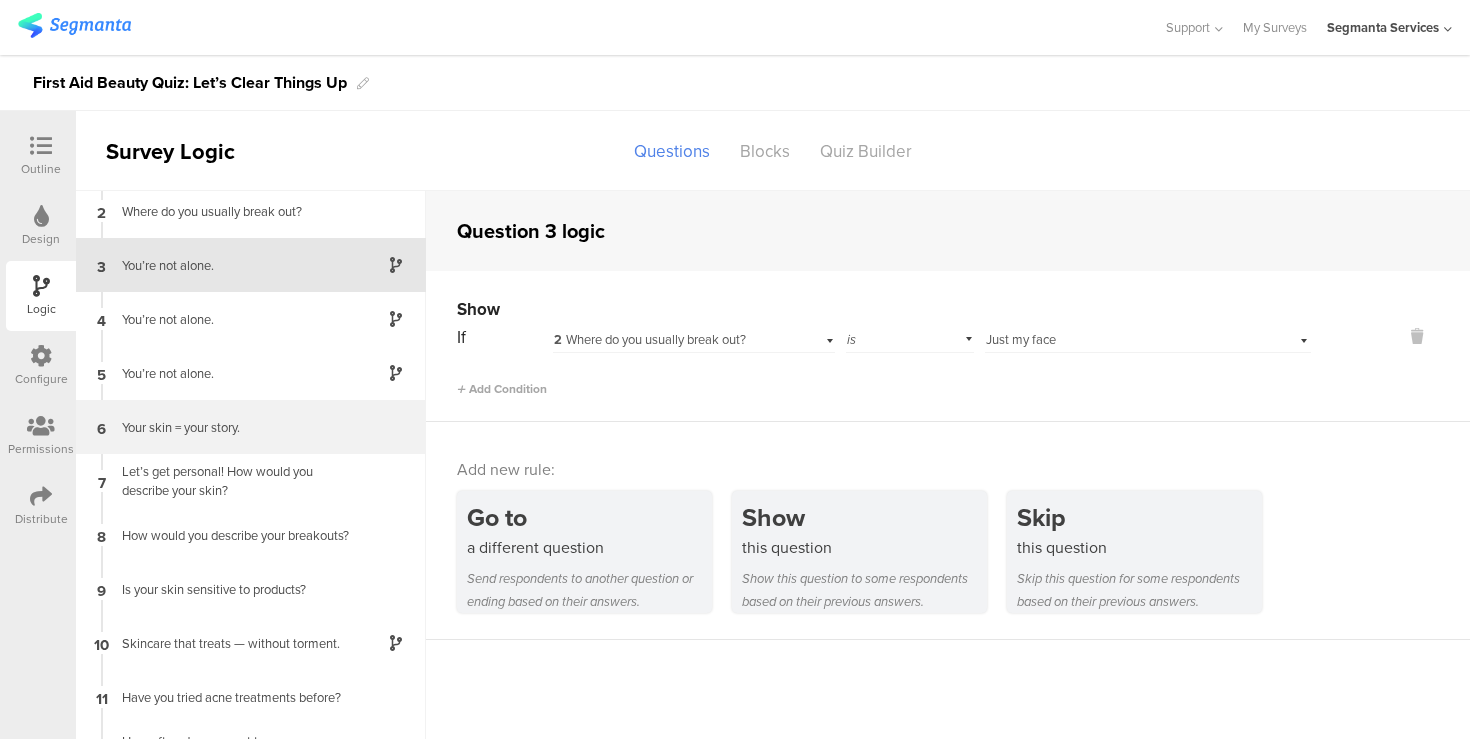 scroll, scrollTop: 74, scrollLeft: 0, axis: vertical 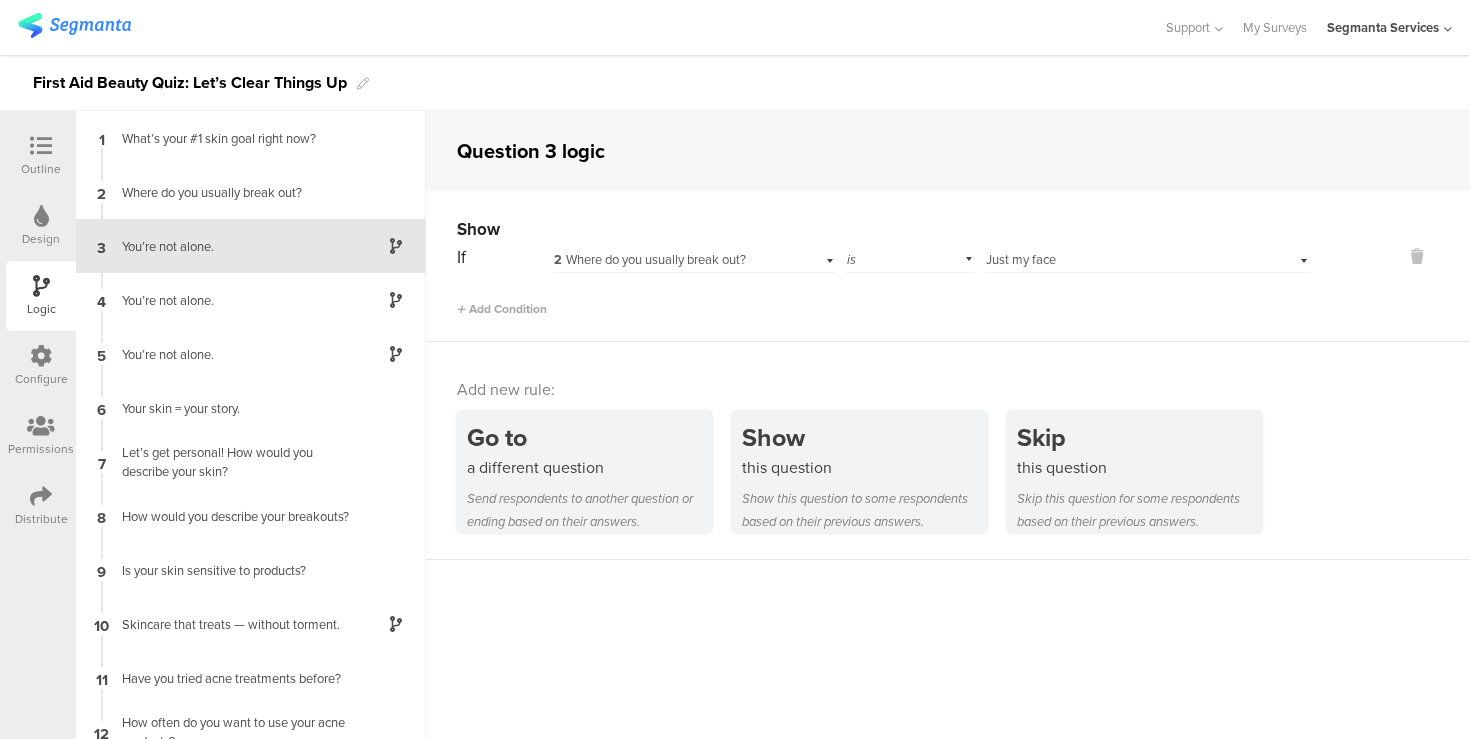 click at bounding box center (41, 147) 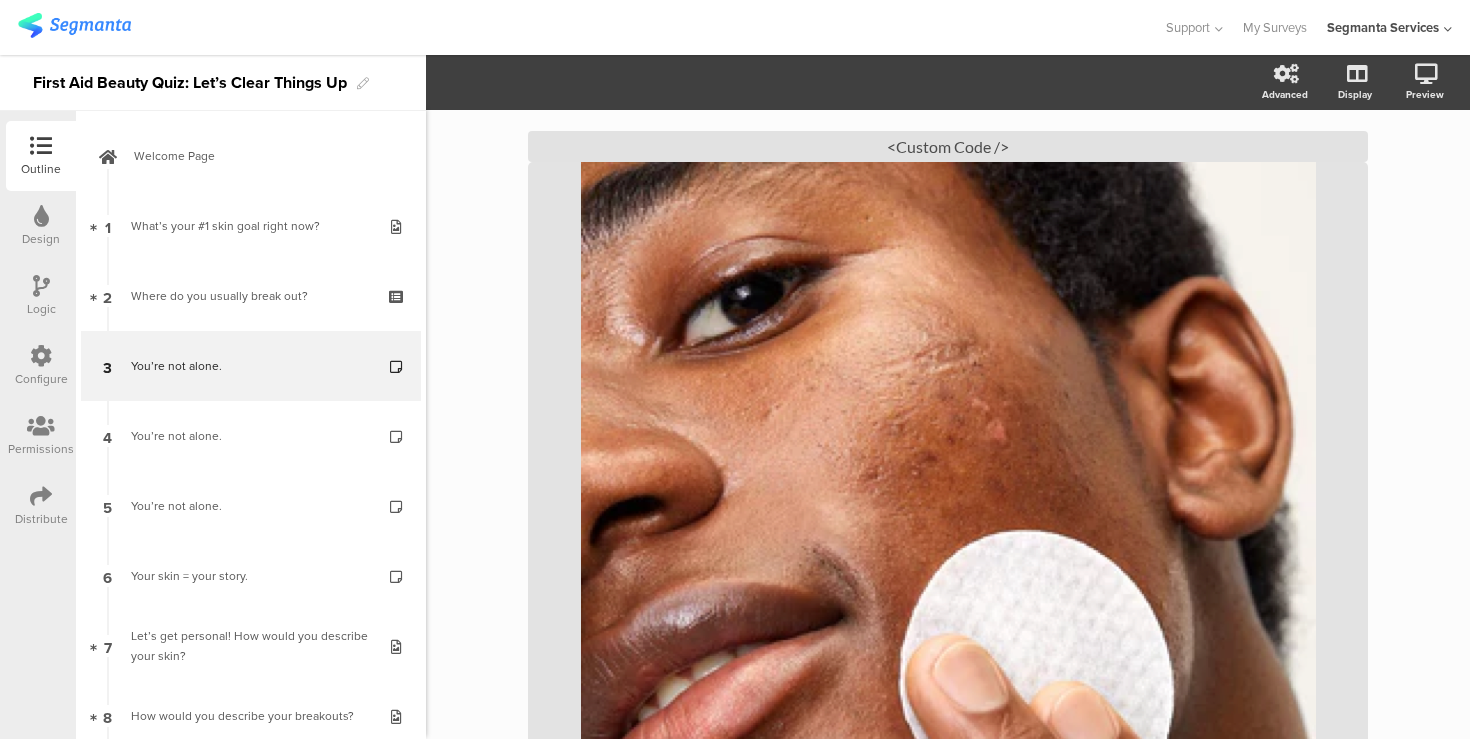 scroll, scrollTop: 0, scrollLeft: 0, axis: both 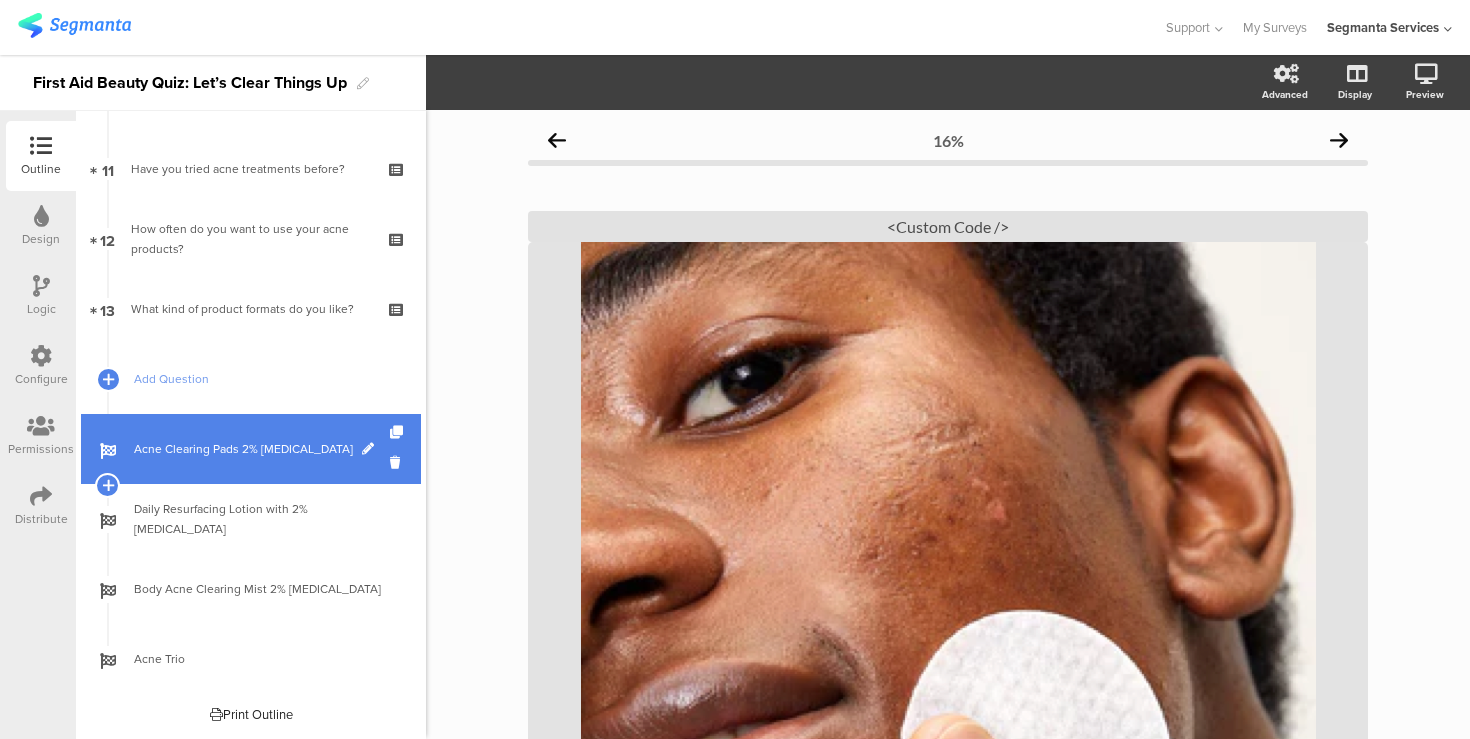 click on "Acne Clearing Pads 2% Salicylic Acid" at bounding box center [262, 449] 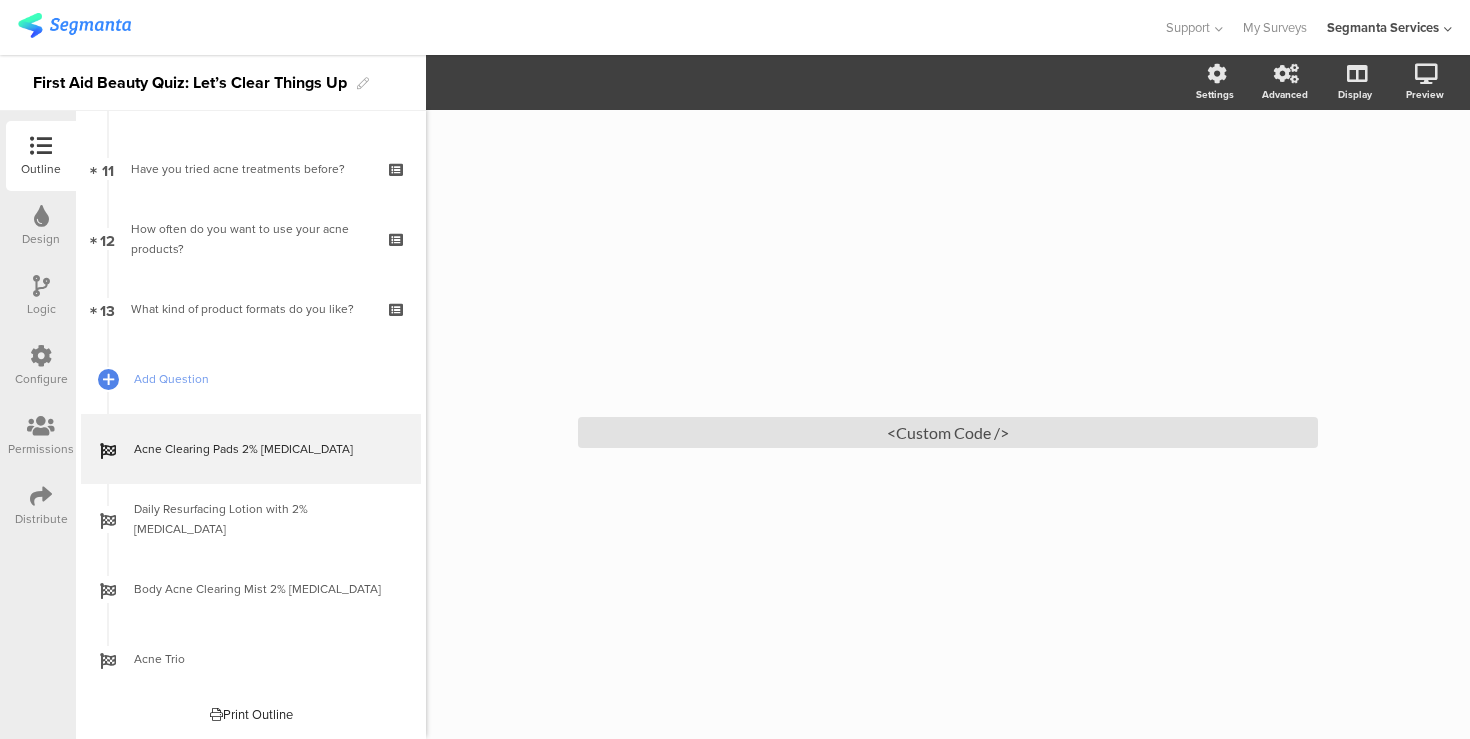 click on "Configure" at bounding box center [41, 379] 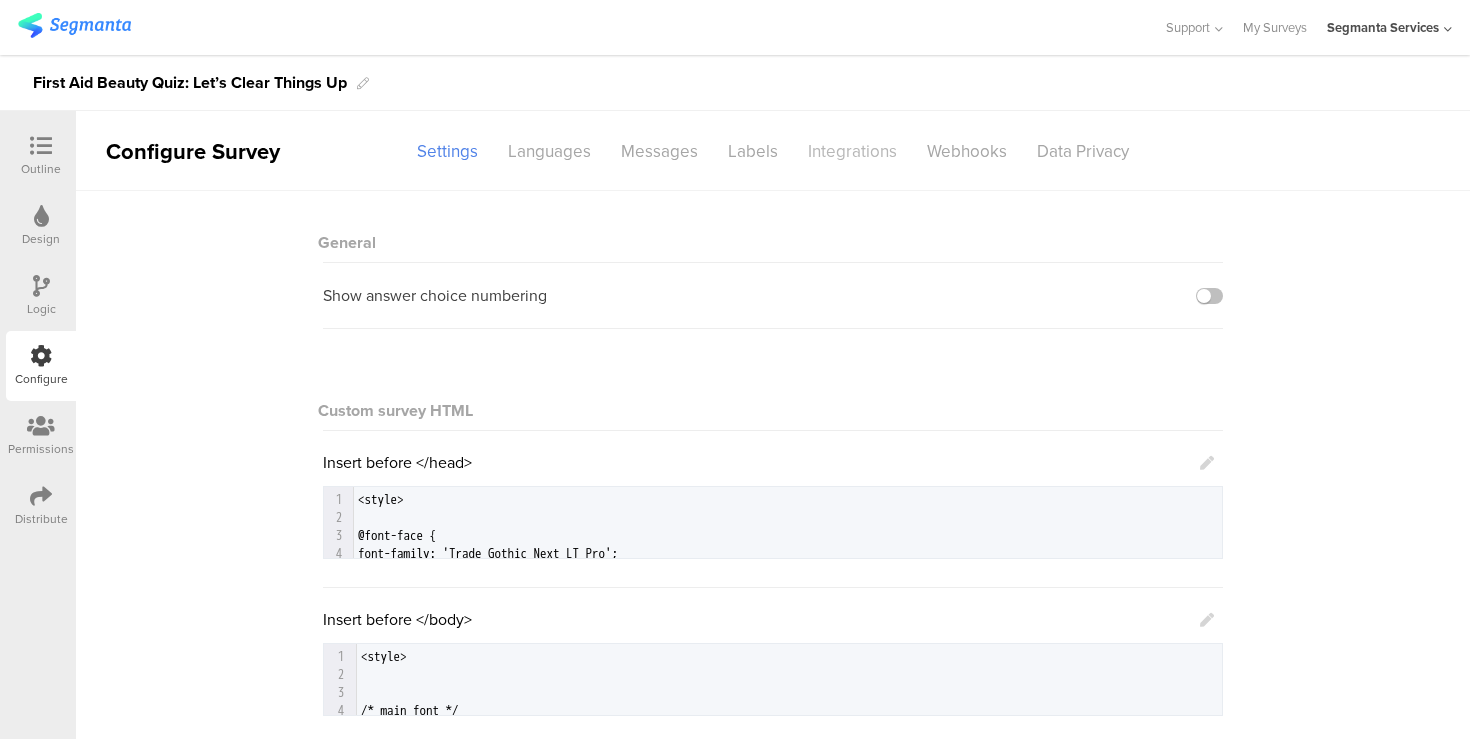 click on "Integrations" at bounding box center [852, 151] 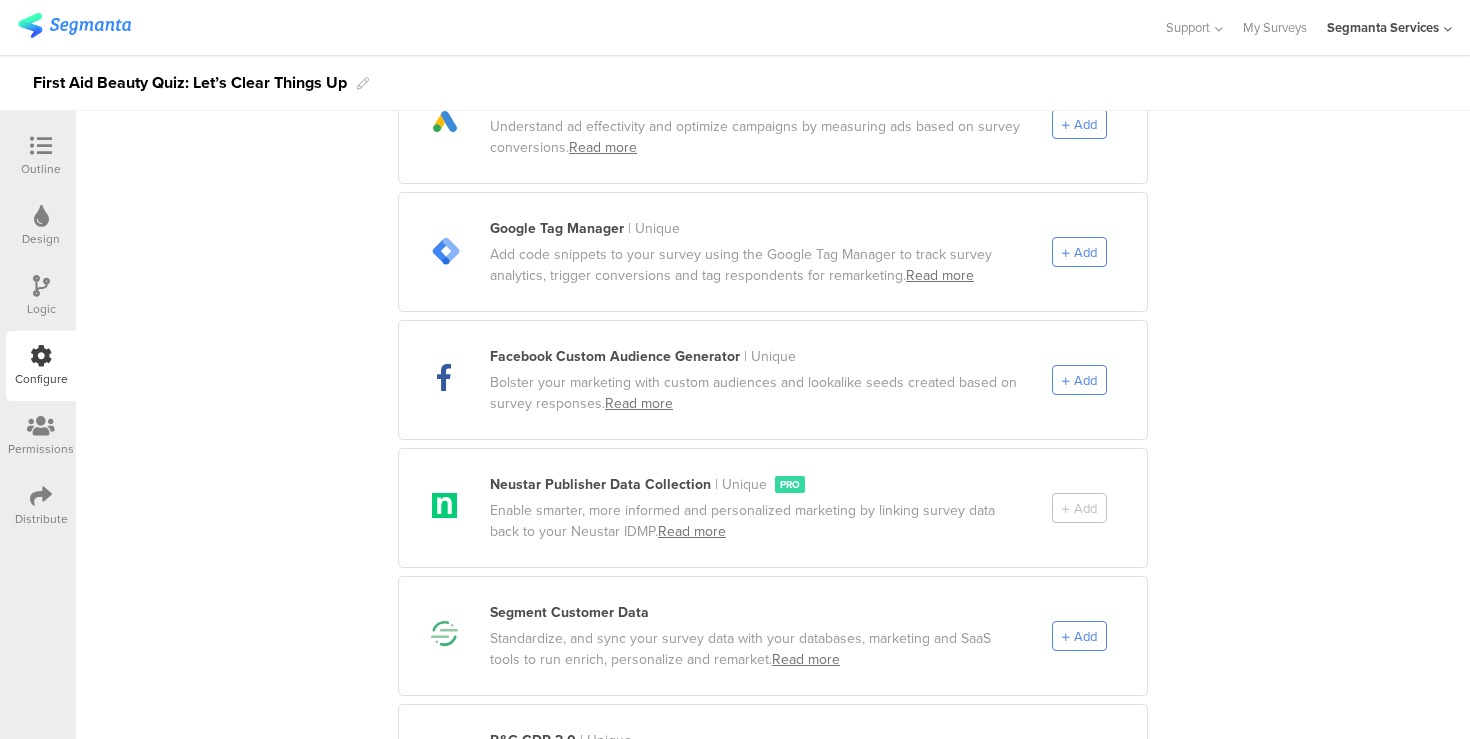 scroll, scrollTop: 680, scrollLeft: 0, axis: vertical 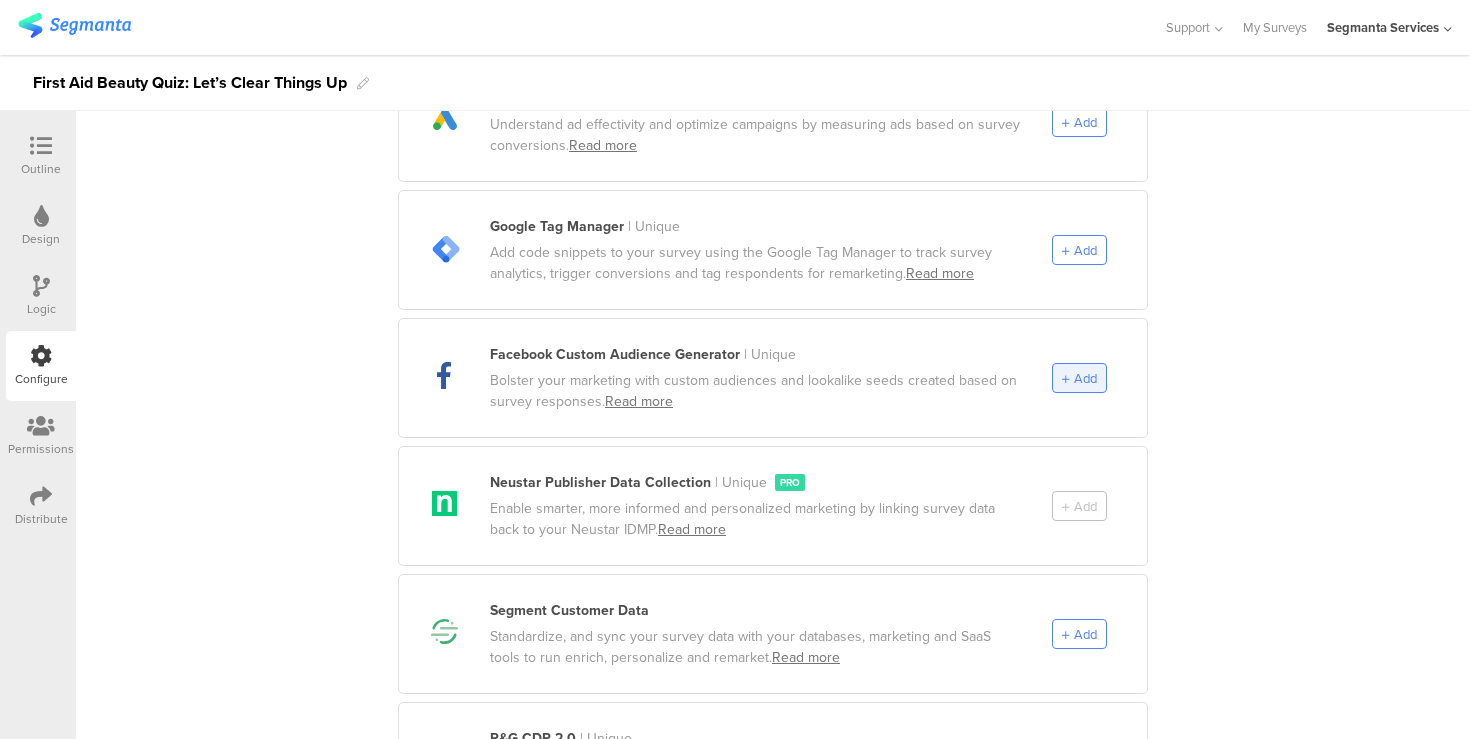 click at bounding box center [1066, 379] 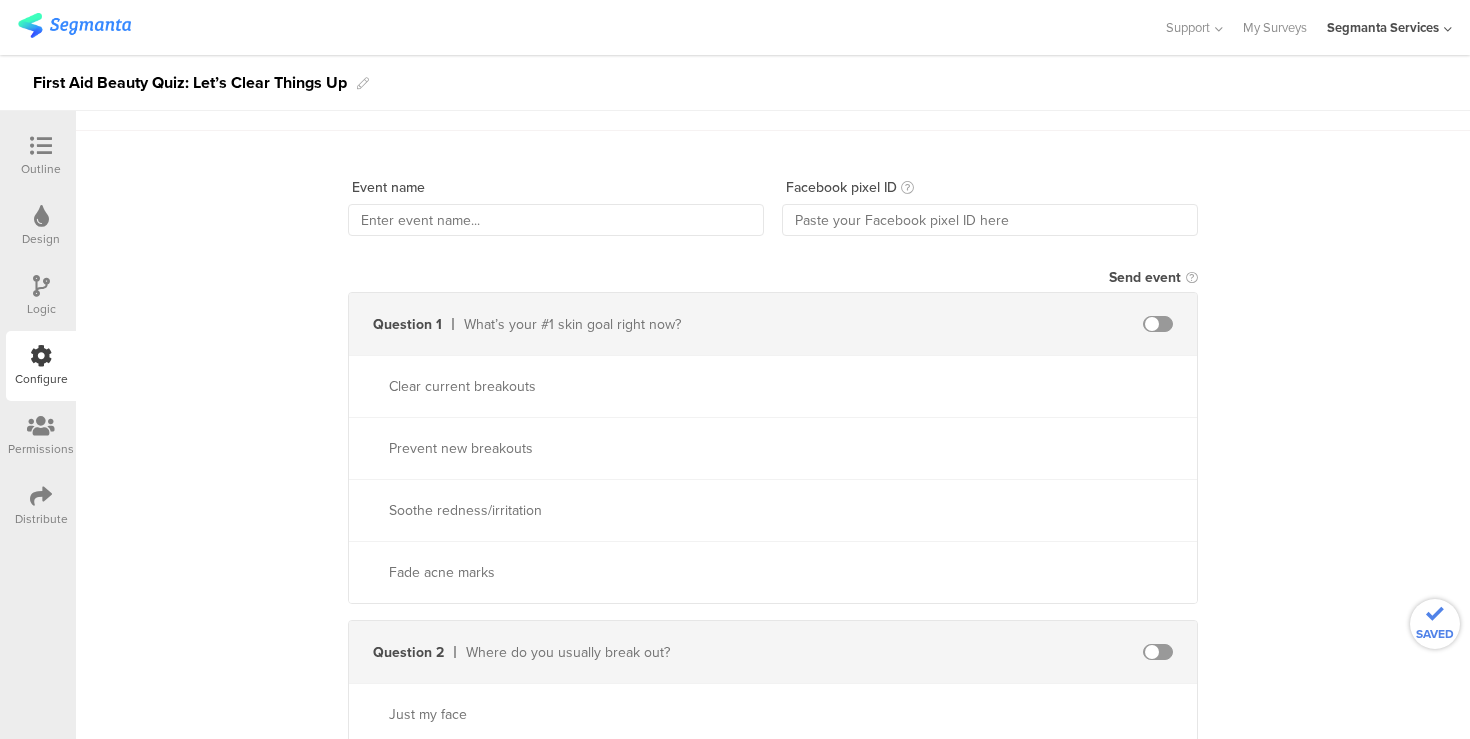 scroll, scrollTop: 0, scrollLeft: 0, axis: both 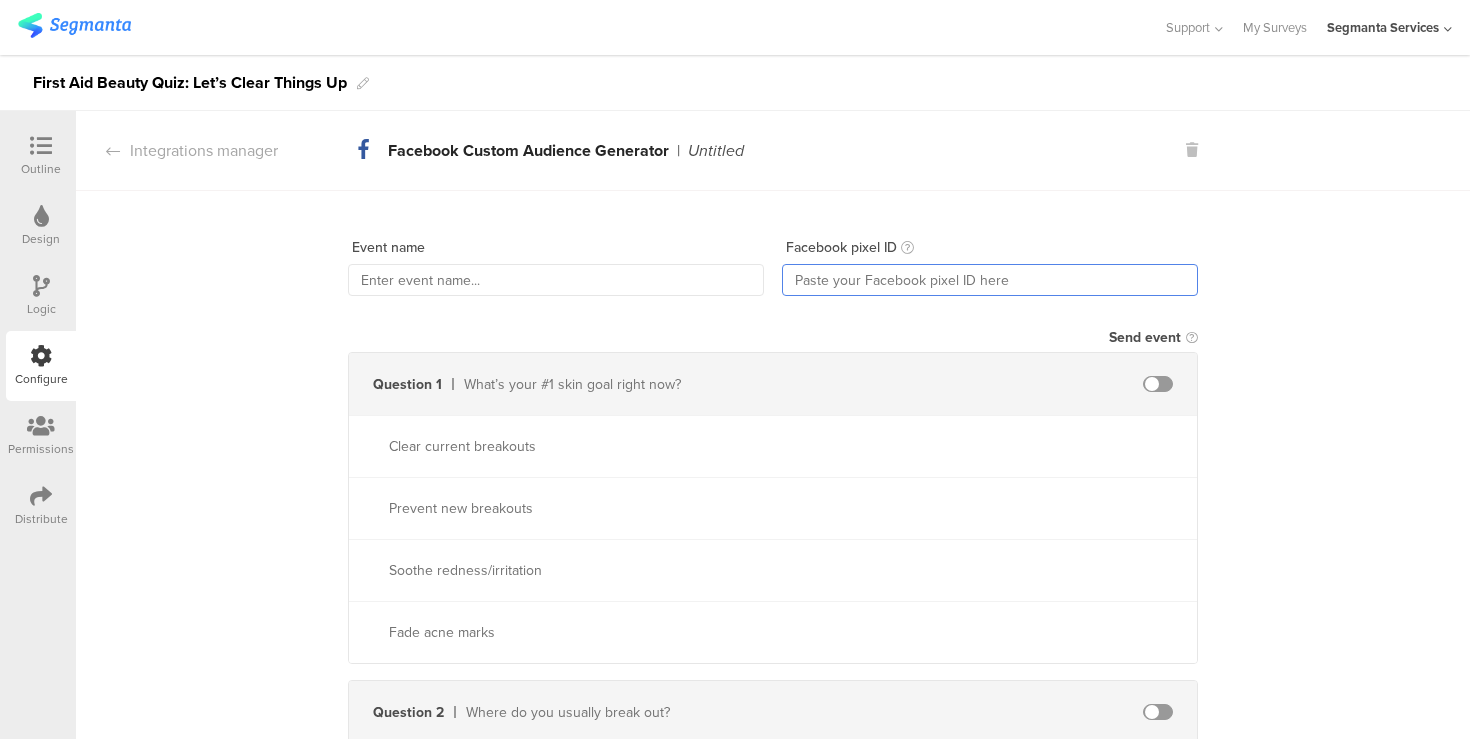 click at bounding box center (990, 280) 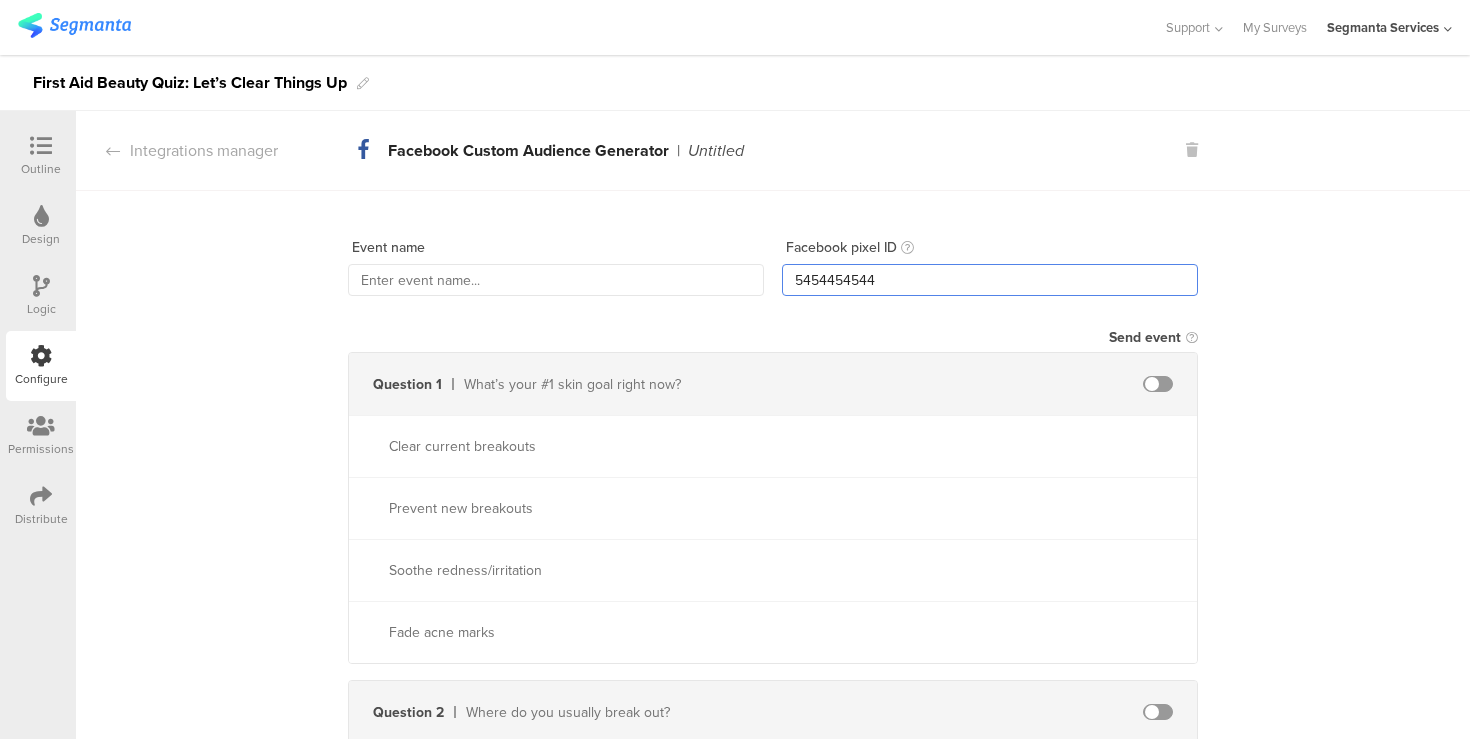 type on "5454454544" 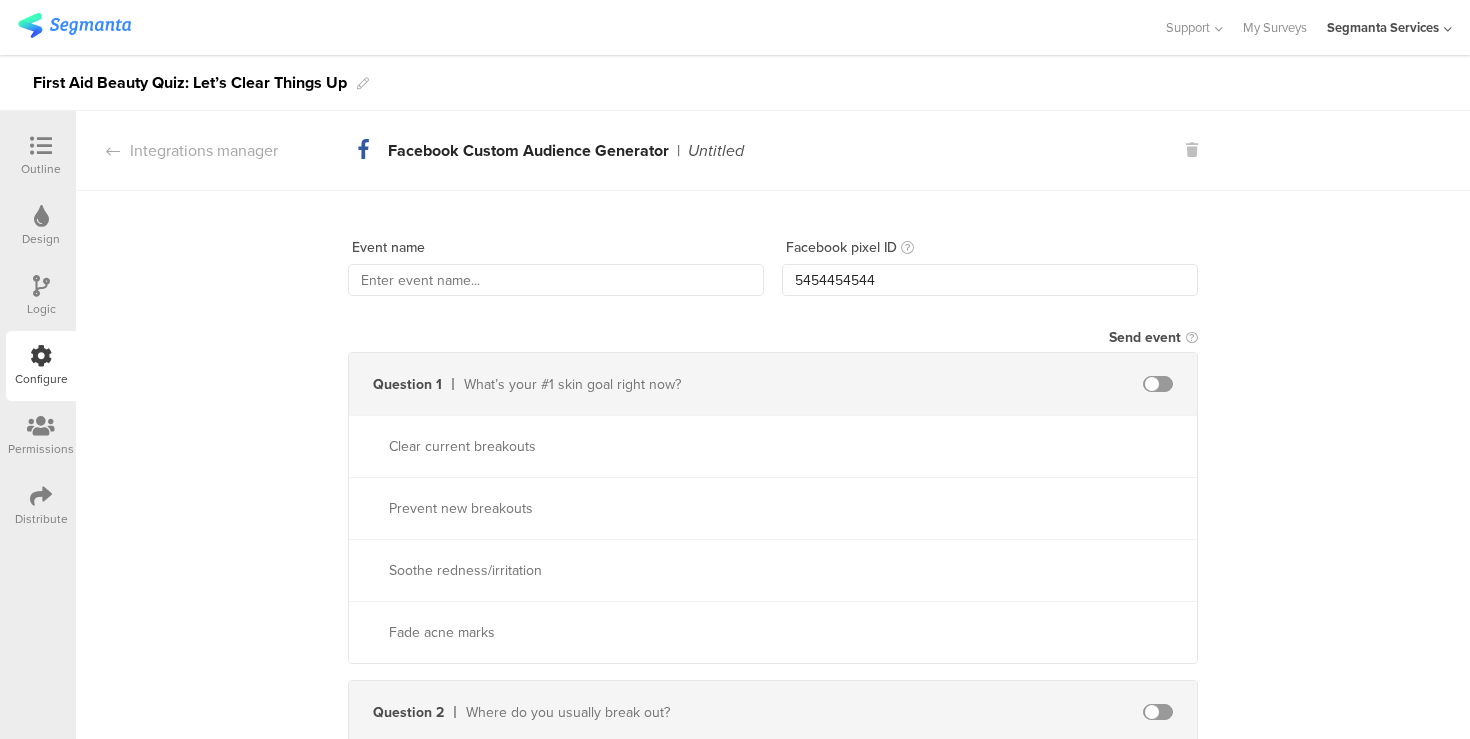 click on "Event name               Facebook pixel ID     5454454544            Send event         Question 1       What’s your #1 skin goal right now?                   Clear current breakouts           Prevent new breakouts           Soothe redness/irritation           Fade acne marks     Question 2       Where do you usually break out?                   Just my face           Just my body           Both face and body           It changes all the time     Question 3       You’re not alone.           Question 4       You’re not alone.           Question 5       You’re not alone.           Question 6       Your skin = your story.           Question 7       Let’s get personal! How would you describe your skin?                   Normal skin           Combination skin           Oily skin     Question 8       How would you describe your breakouts?                   Mild (a few whiteheads or small pimples)           Moderate (frequent pimples or blackheads)           Severe (painful, cystic acne)" at bounding box center (773, 1819) 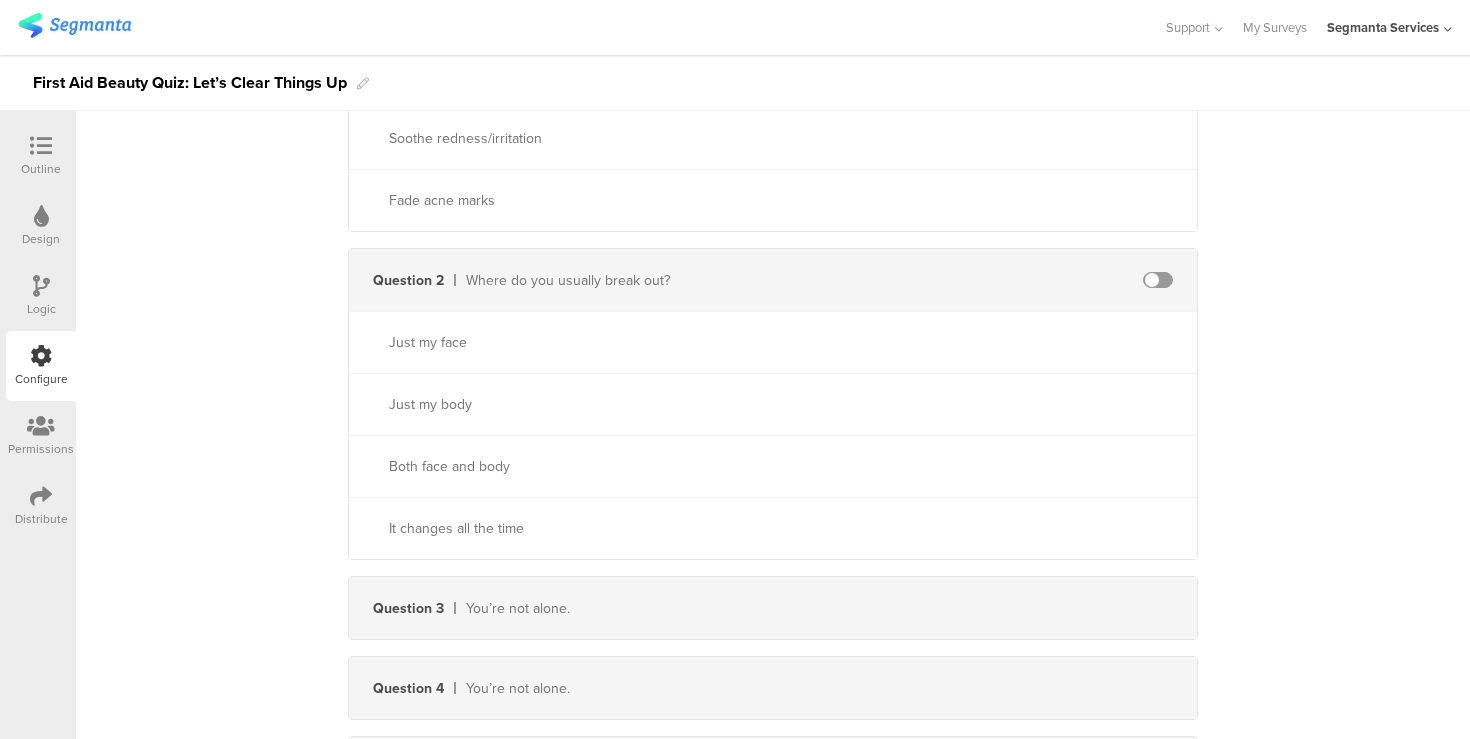 scroll, scrollTop: 492, scrollLeft: 0, axis: vertical 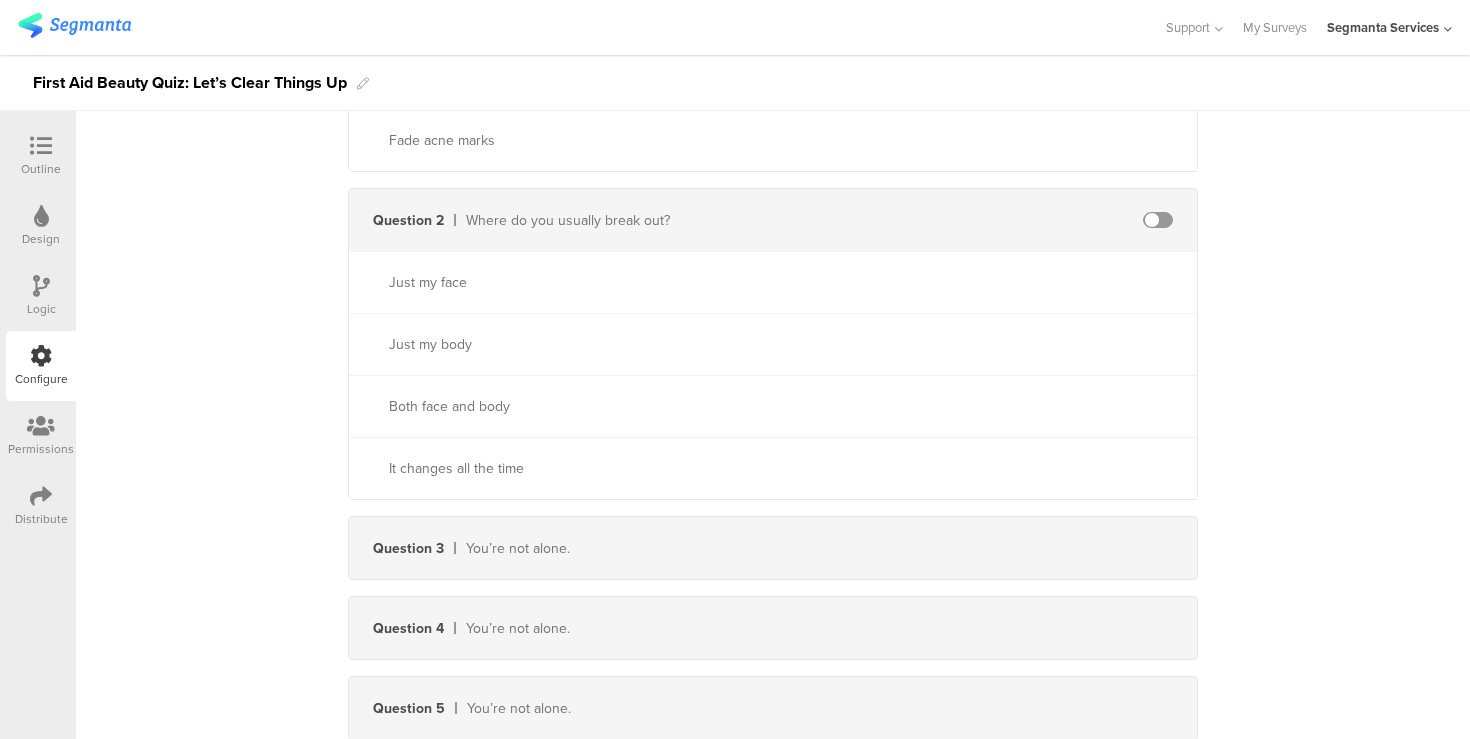 click at bounding box center (1158, 220) 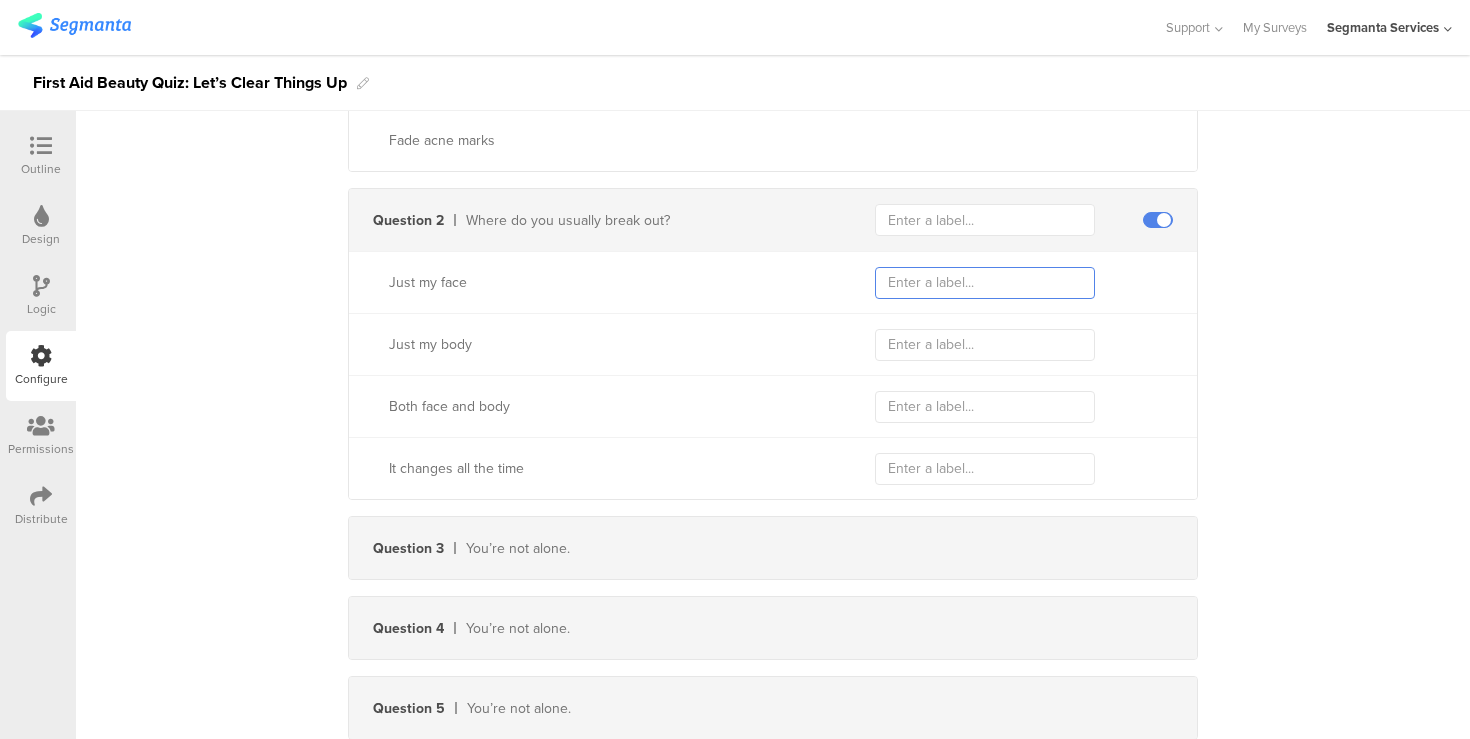 click at bounding box center [985, 283] 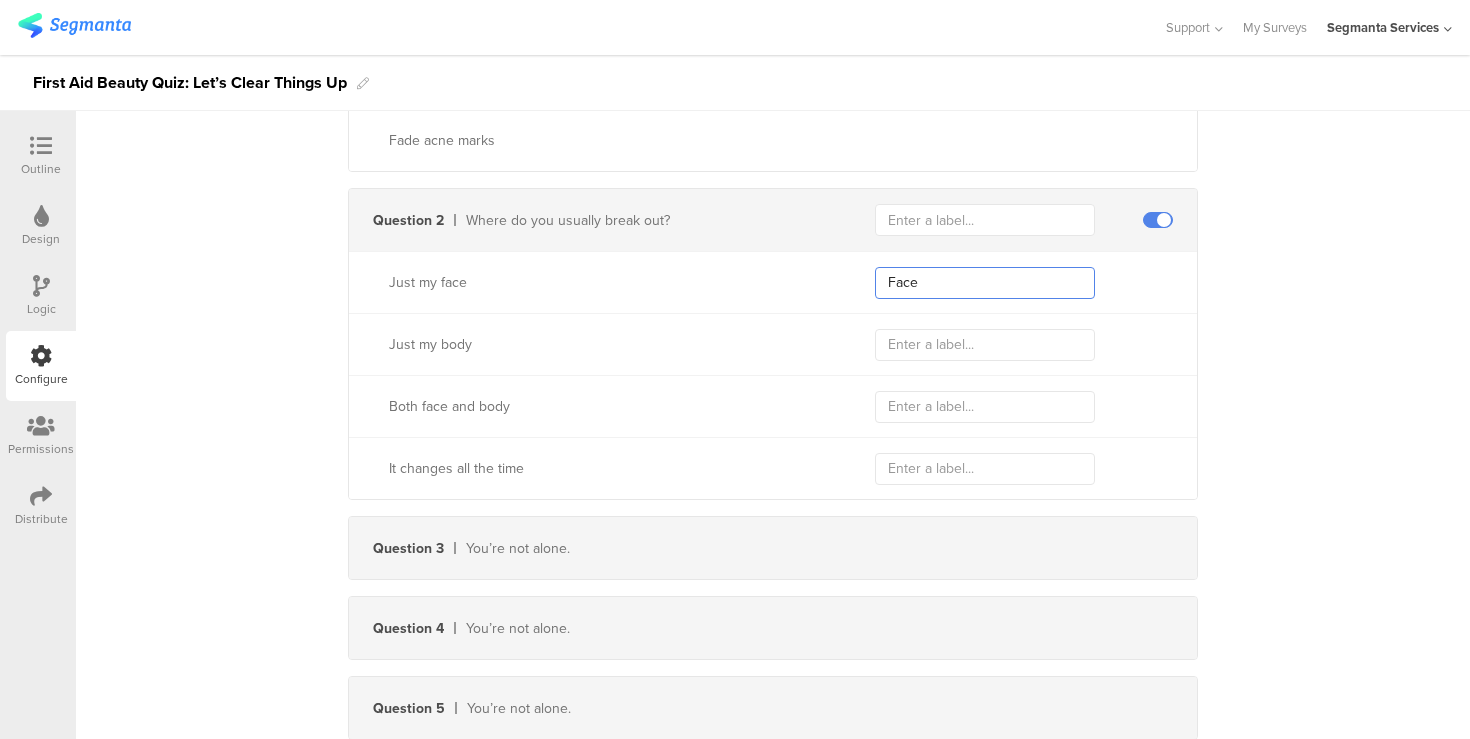 type on "Face" 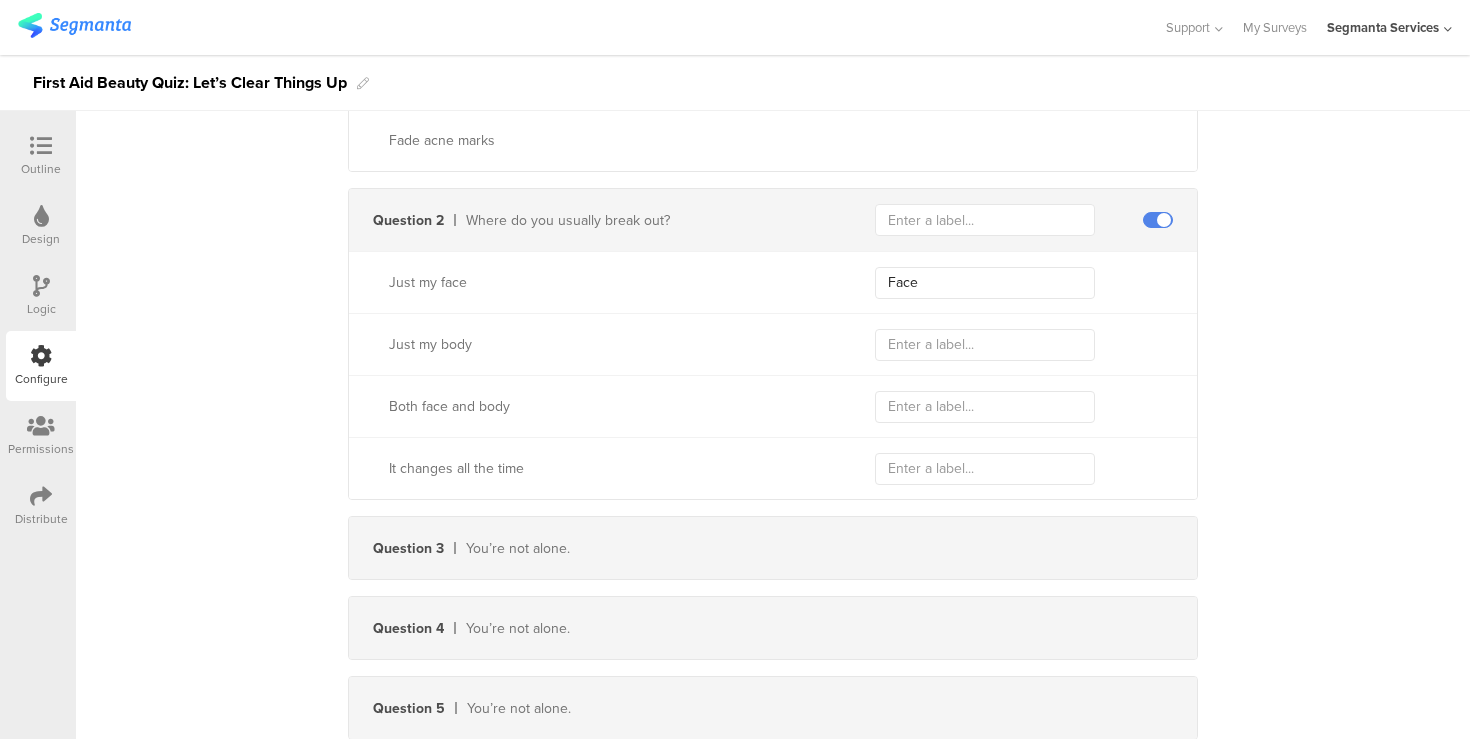 click on "Event name               Facebook pixel ID     5454454544            Send event         Question 1       What’s your #1 skin goal right now?                   Clear current breakouts           Prevent new breakouts           Soothe redness/irritation           Fade acne marks     Question 2       Where do you usually break out?                   Just my face     Face       Just my body           Both face and body           It changes all the time     Question 3       You’re not alone.           Question 4       You’re not alone.           Question 5       You’re not alone.           Question 6       Your skin = your story.           Question 7       Let’s get personal! How would you describe your skin?                   Normal skin           Combination skin           Oily skin     Question 8       How would you describe your breakouts?                   Mild (a few whiteheads or small pimples)           Moderate (frequent pimples or blackheads)           Severe (painful, cystic acne)" at bounding box center (773, 1327) 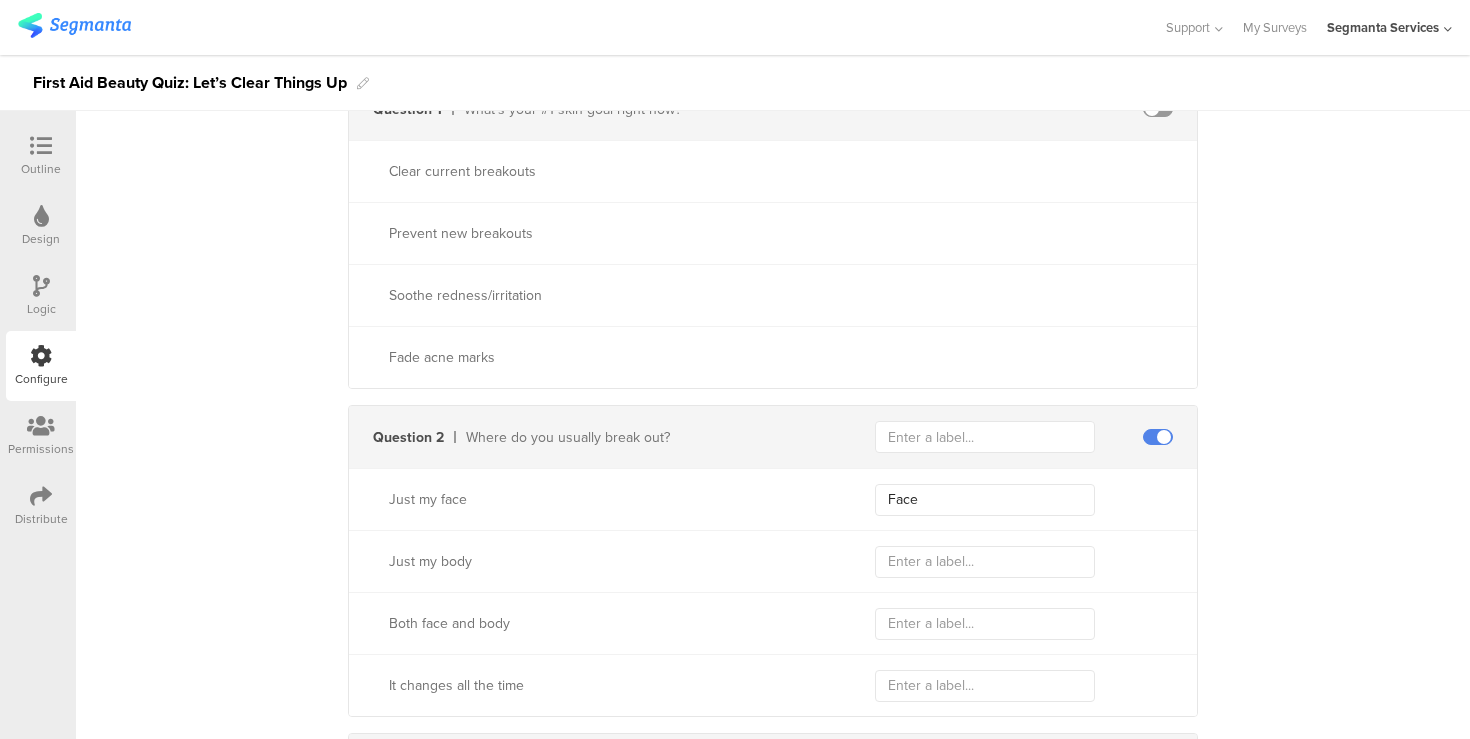 scroll, scrollTop: 0, scrollLeft: 0, axis: both 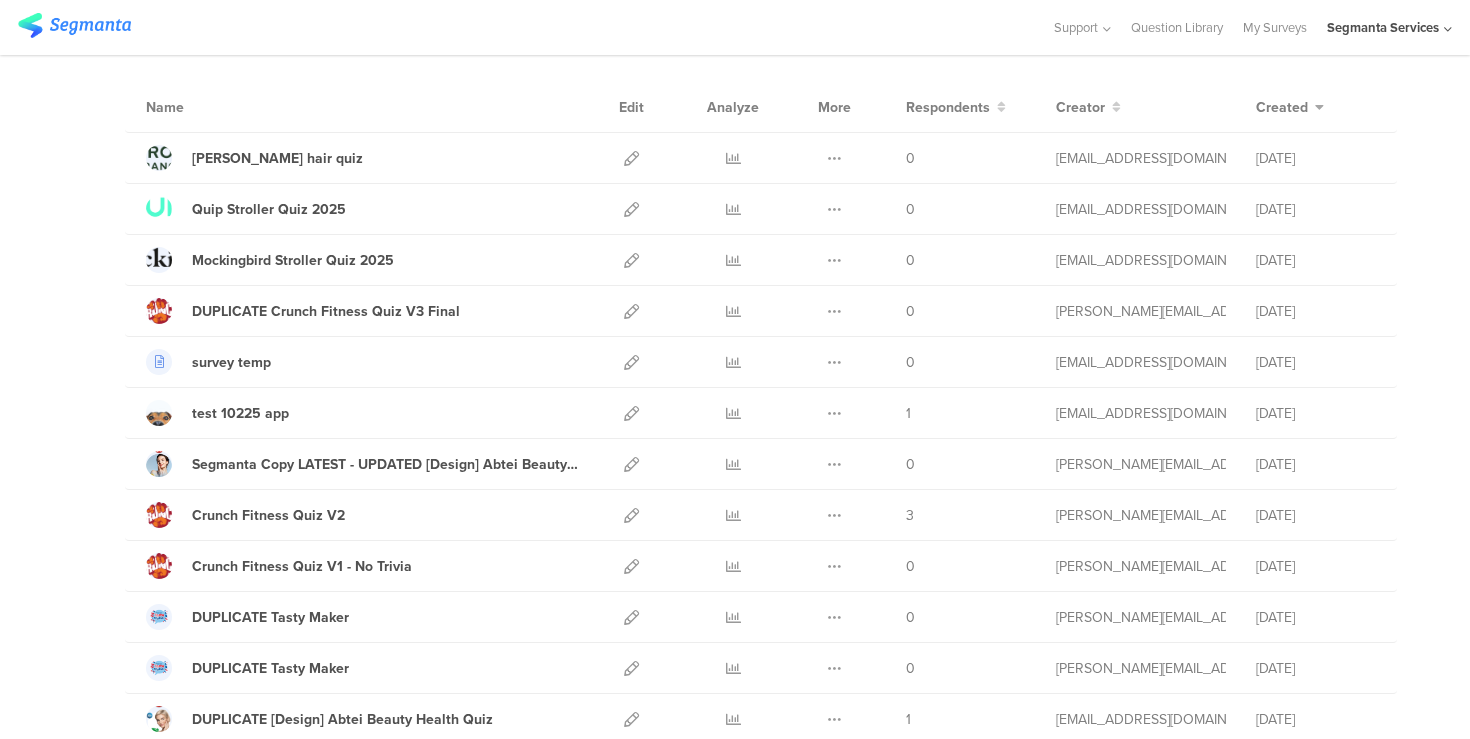 click on "Segmanta Services" 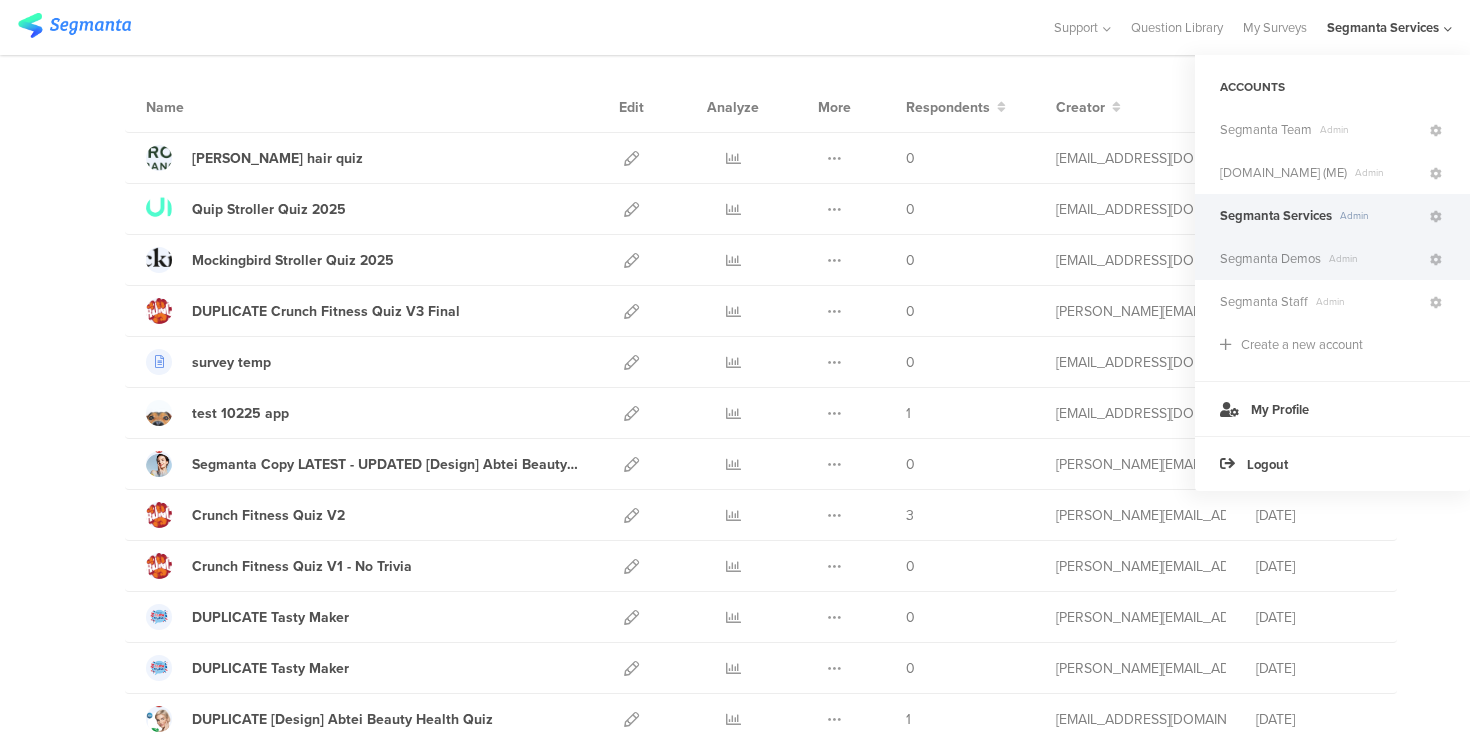 click on "Segmanta Demos" 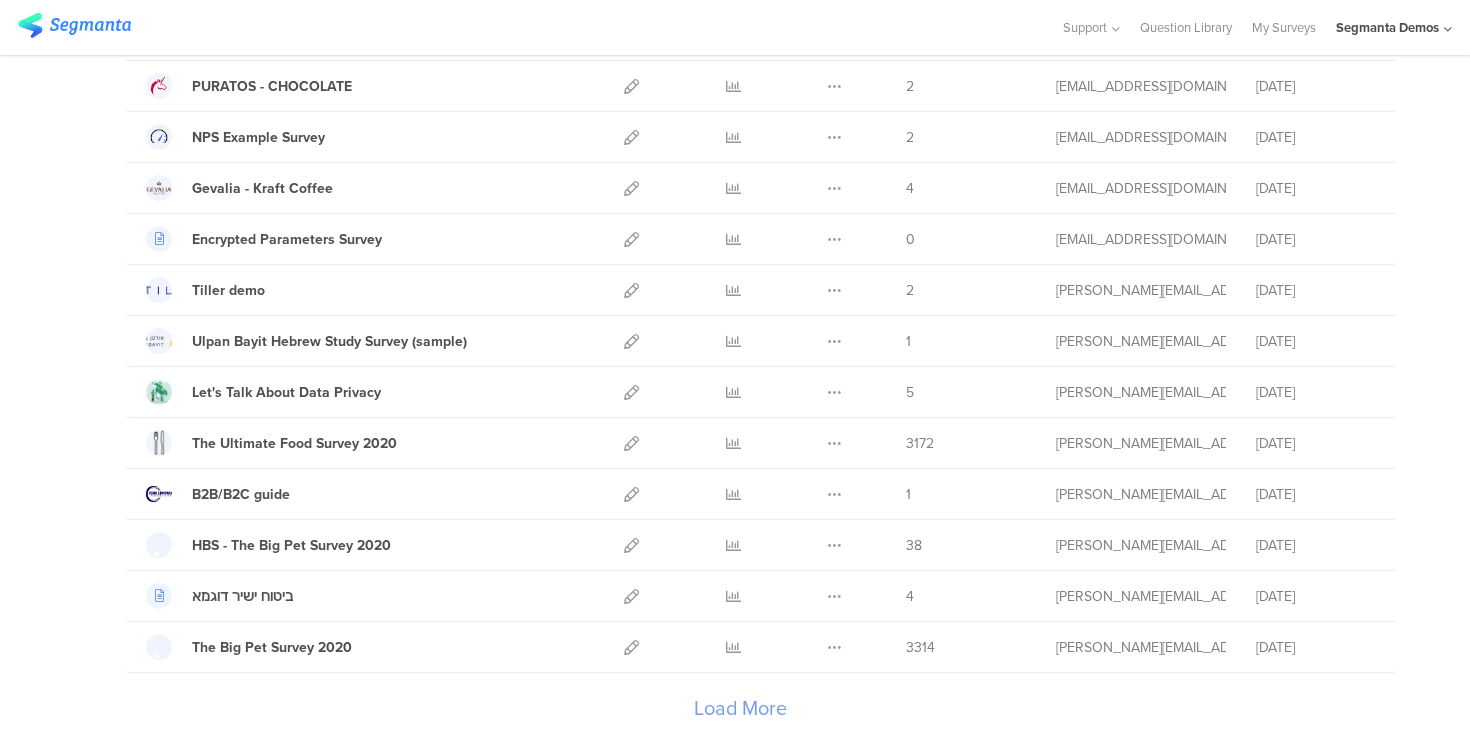 scroll, scrollTop: 2173, scrollLeft: 0, axis: vertical 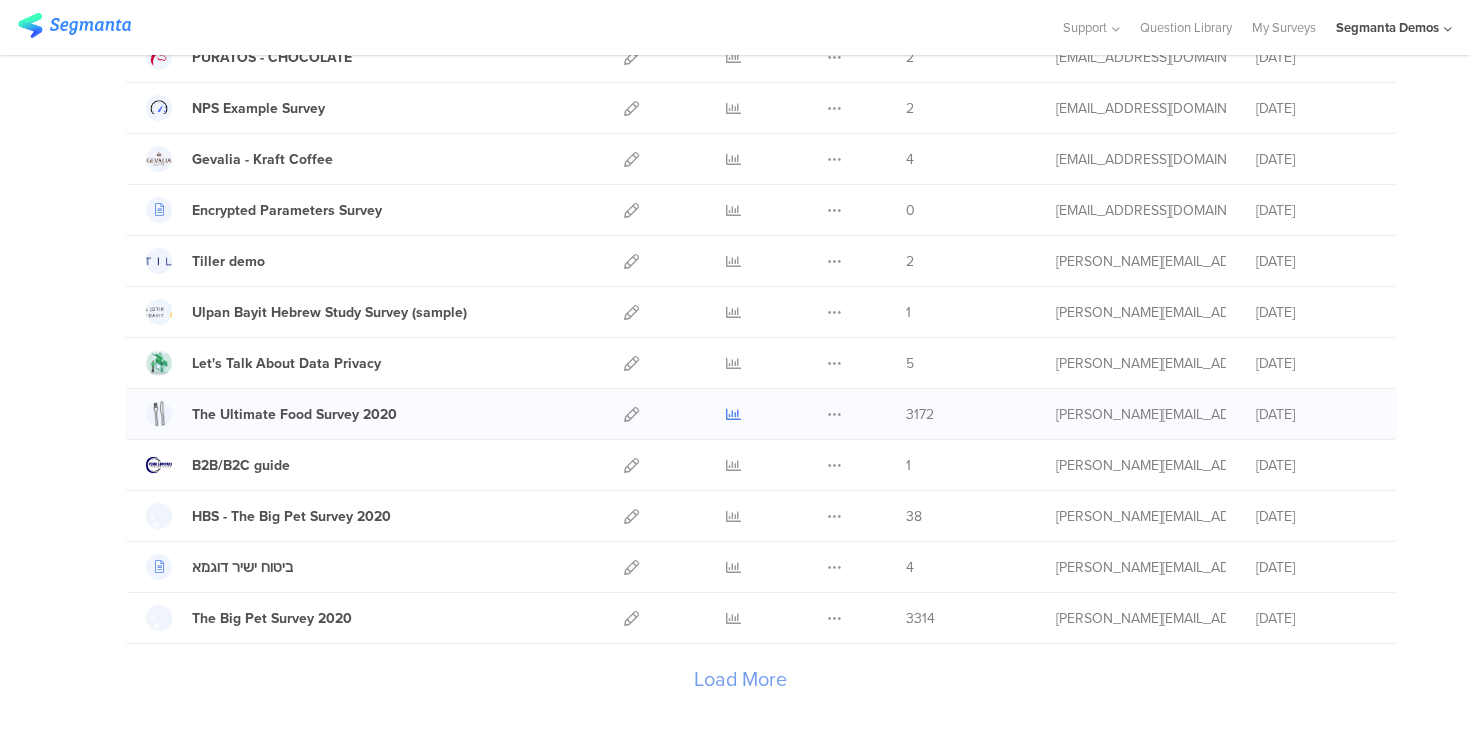 click at bounding box center [733, 414] 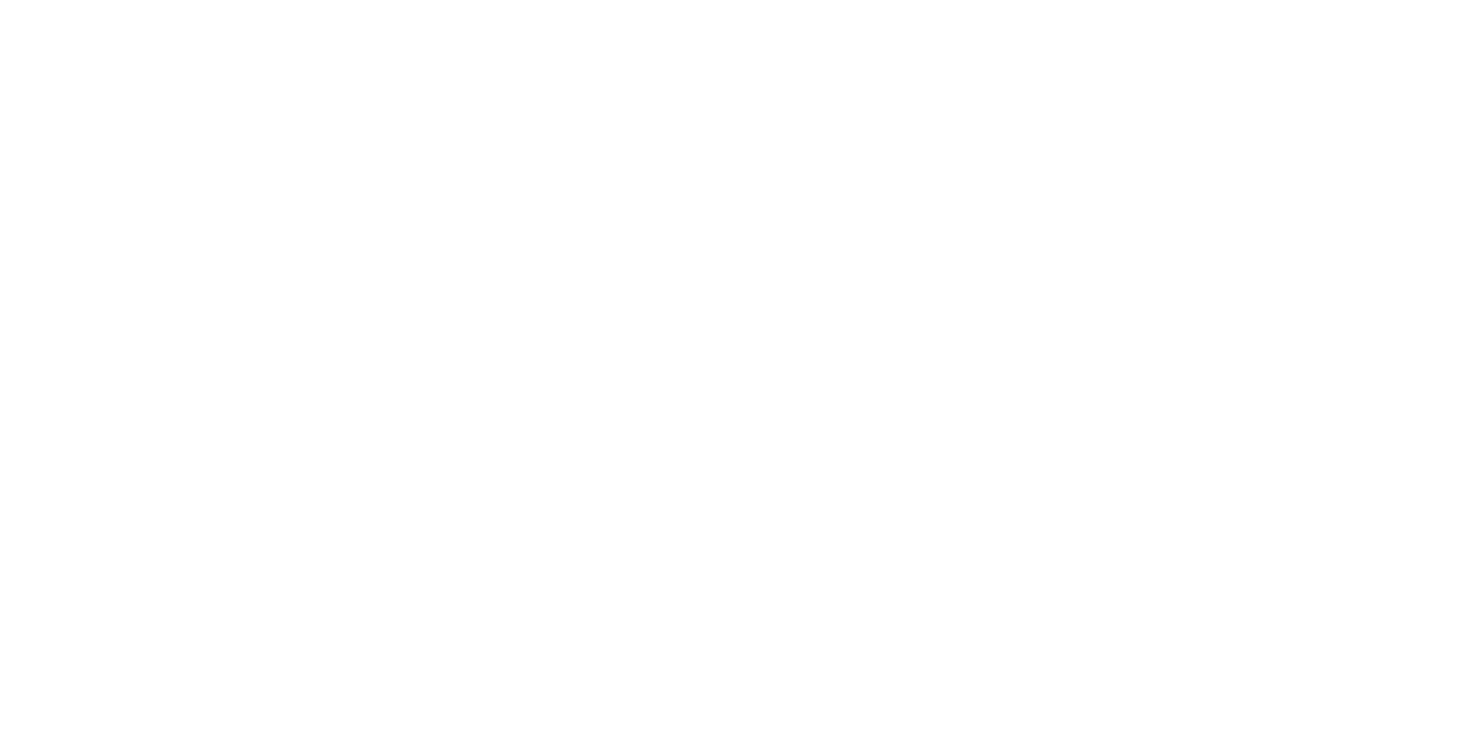 scroll, scrollTop: 0, scrollLeft: 0, axis: both 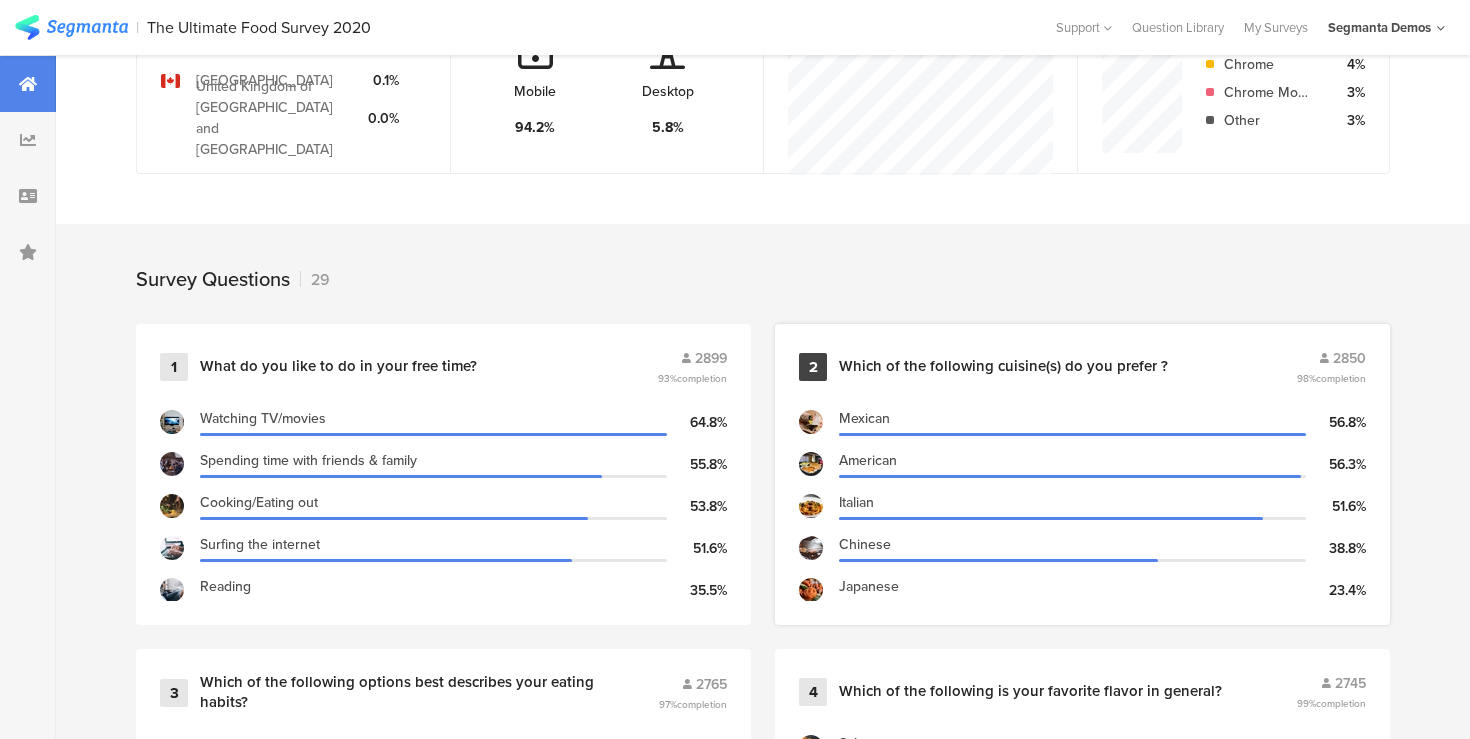 click on "Which of the following cuisine(s) do you prefer ?" at bounding box center (1003, 367) 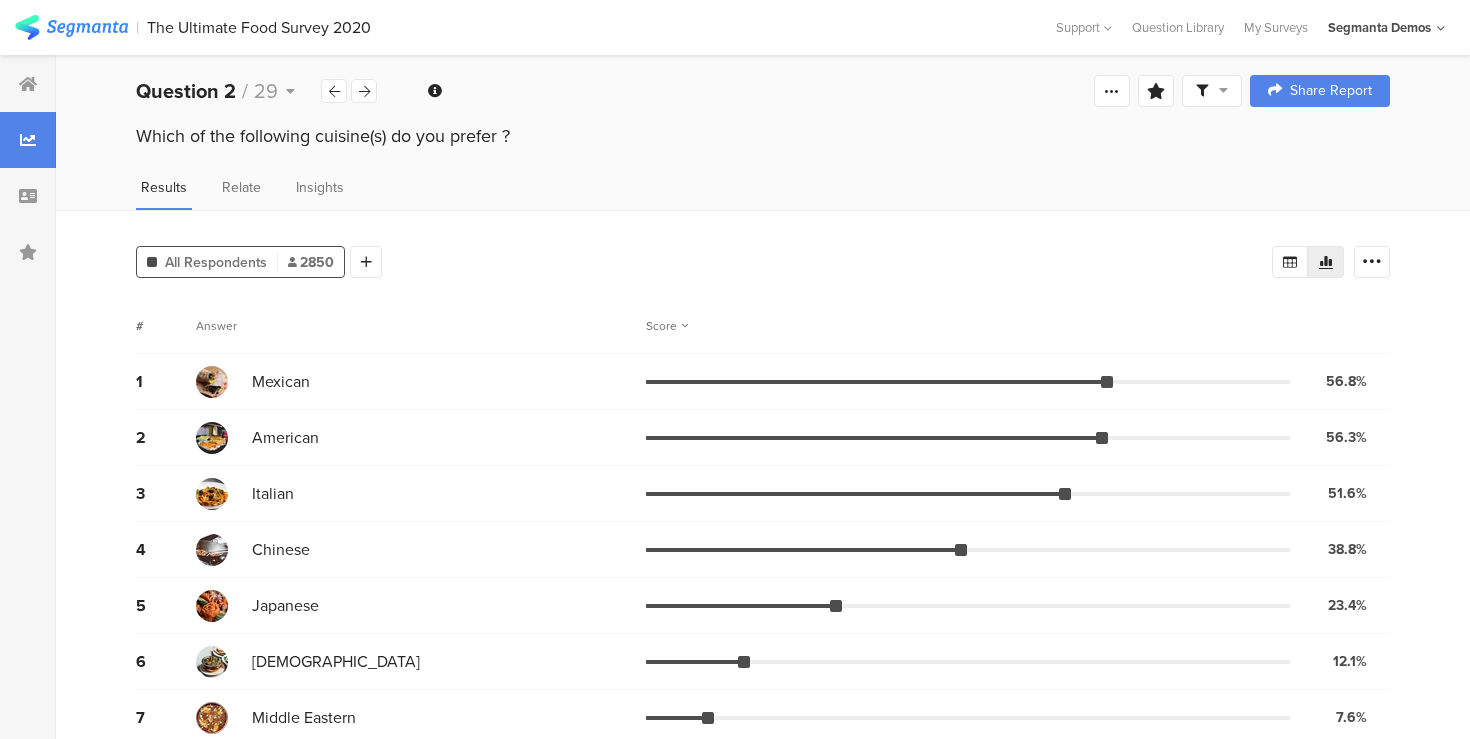scroll, scrollTop: 7, scrollLeft: 0, axis: vertical 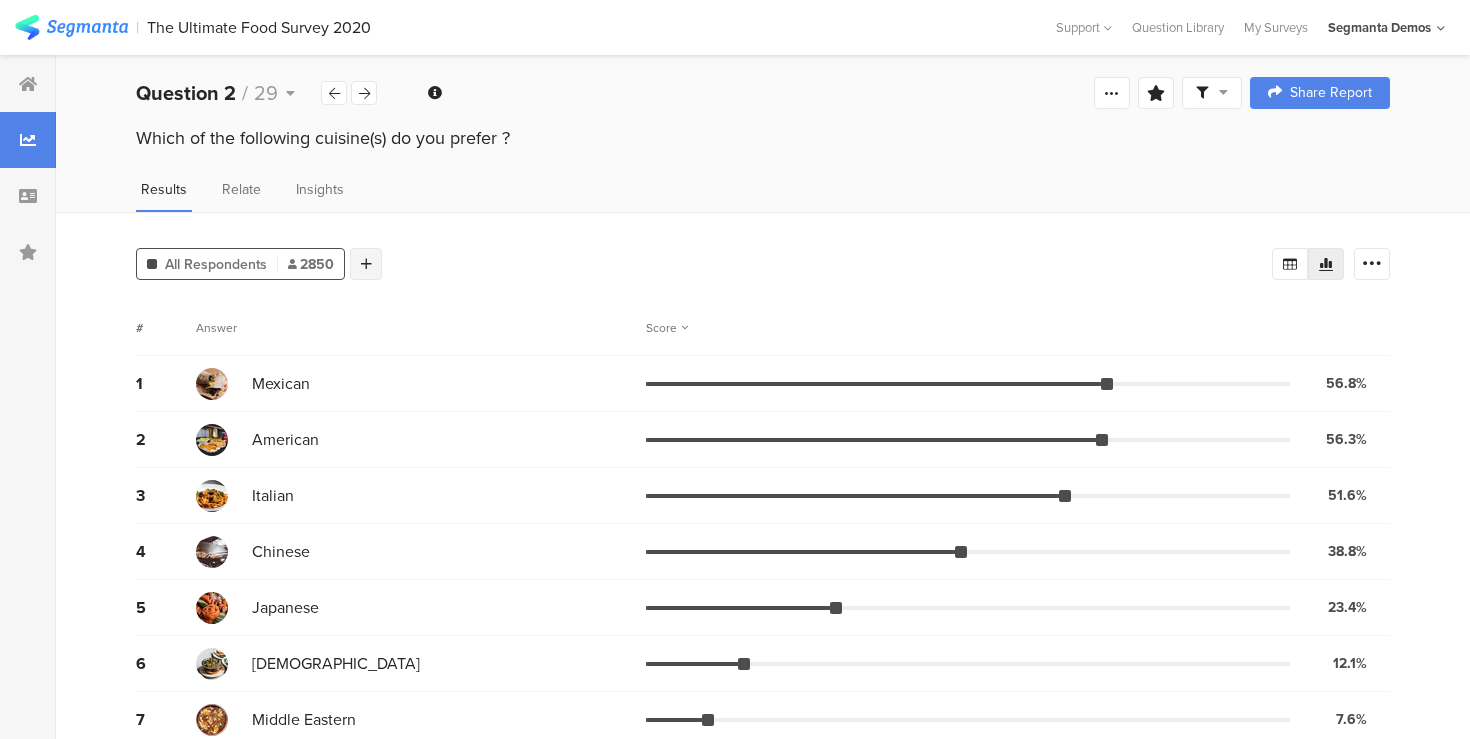 click at bounding box center [366, 264] 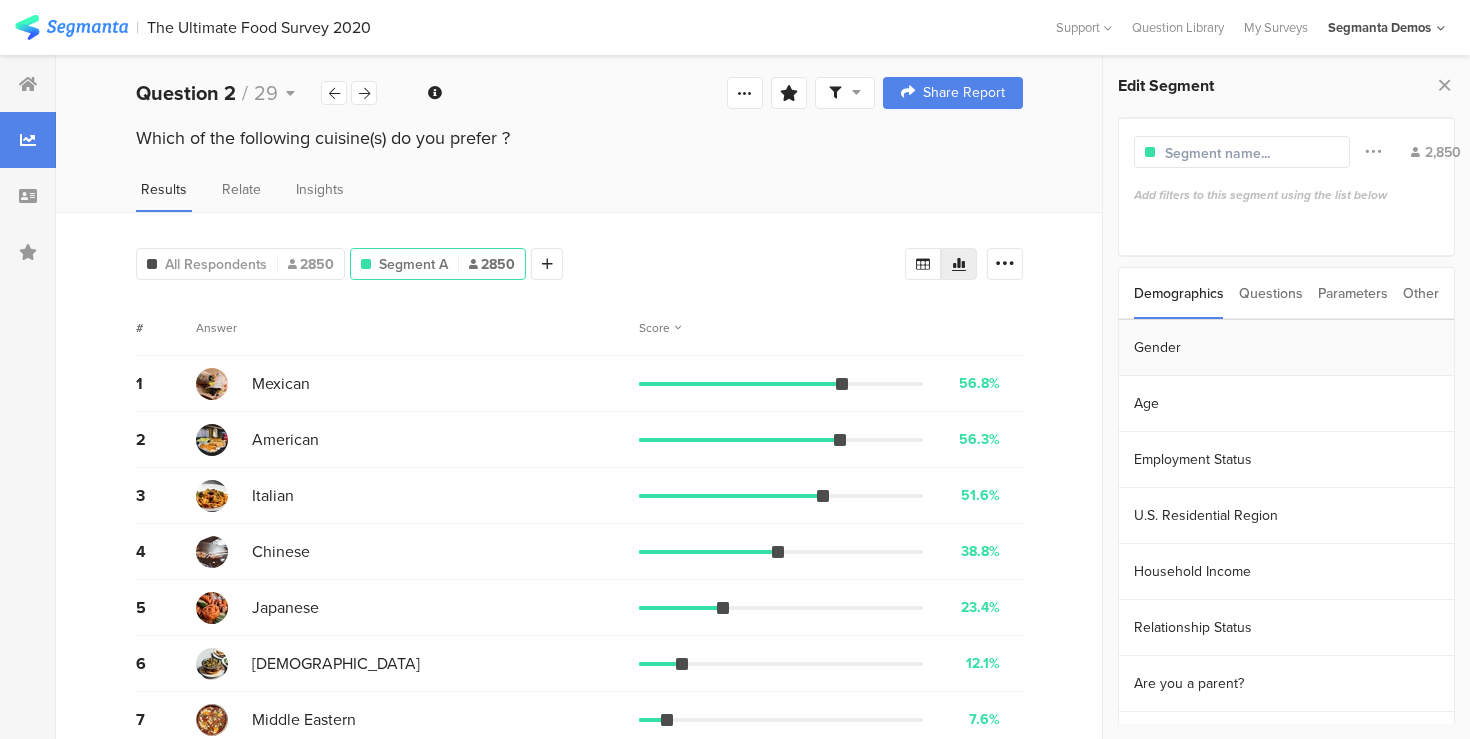 click on "Gender" at bounding box center (1287, 348) 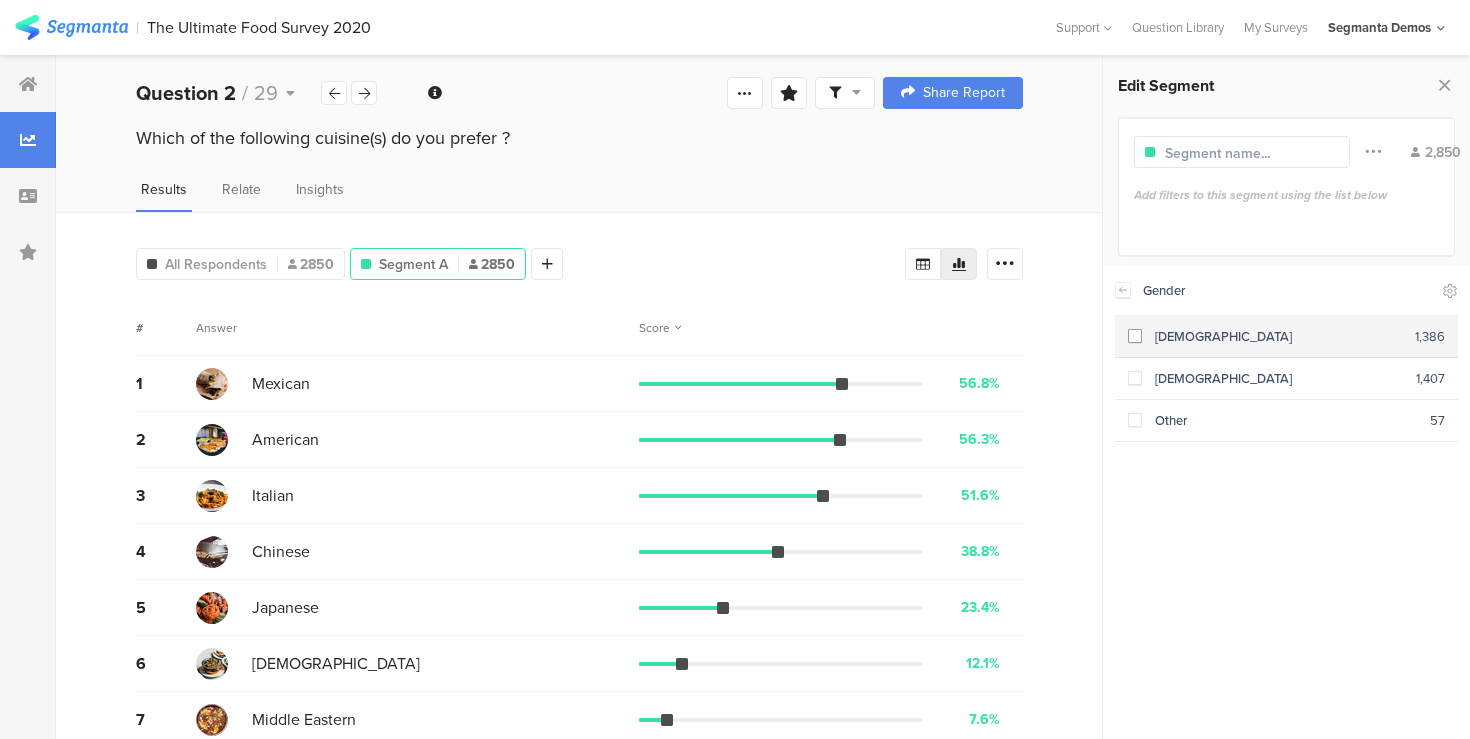 click on "[DEMOGRAPHIC_DATA]
1,386" at bounding box center (1287, 337) 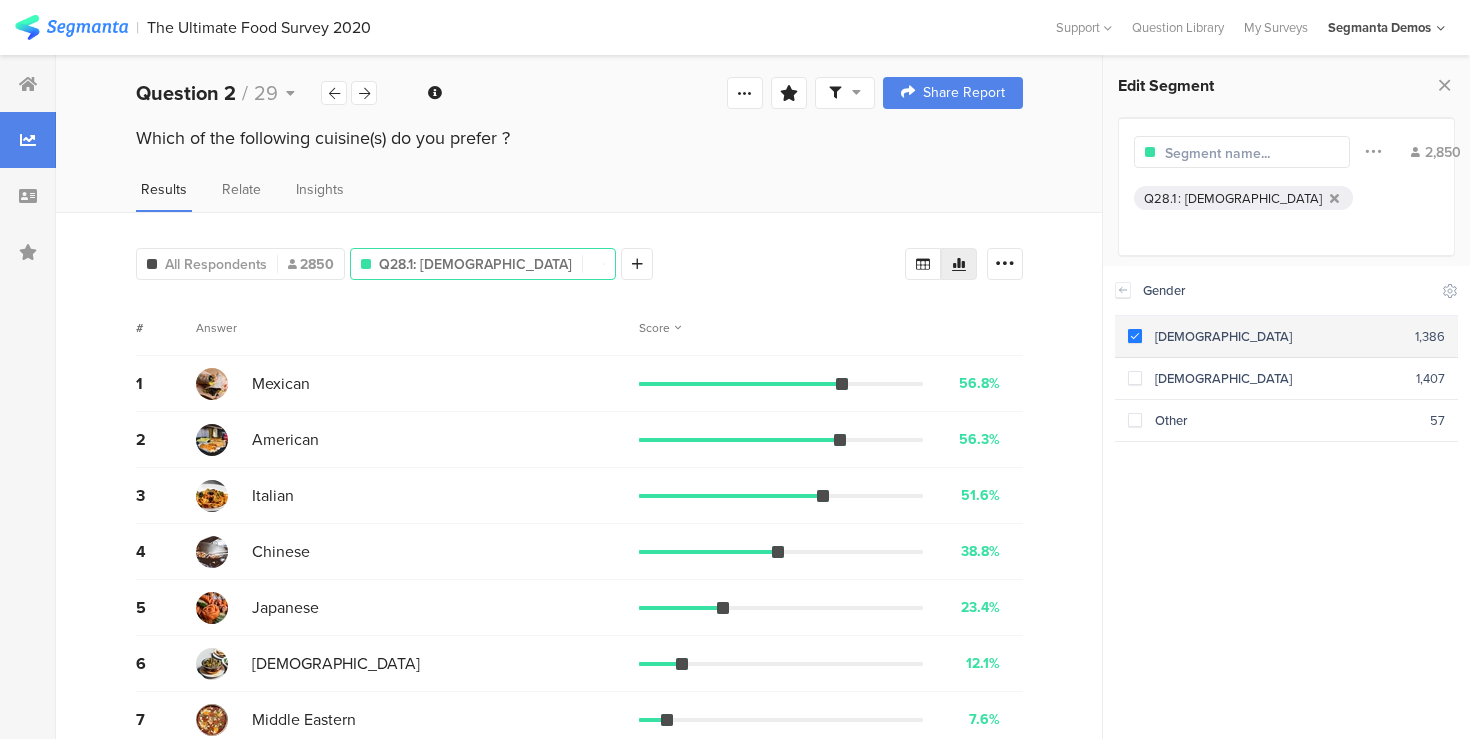 scroll, scrollTop: 0, scrollLeft: 0, axis: both 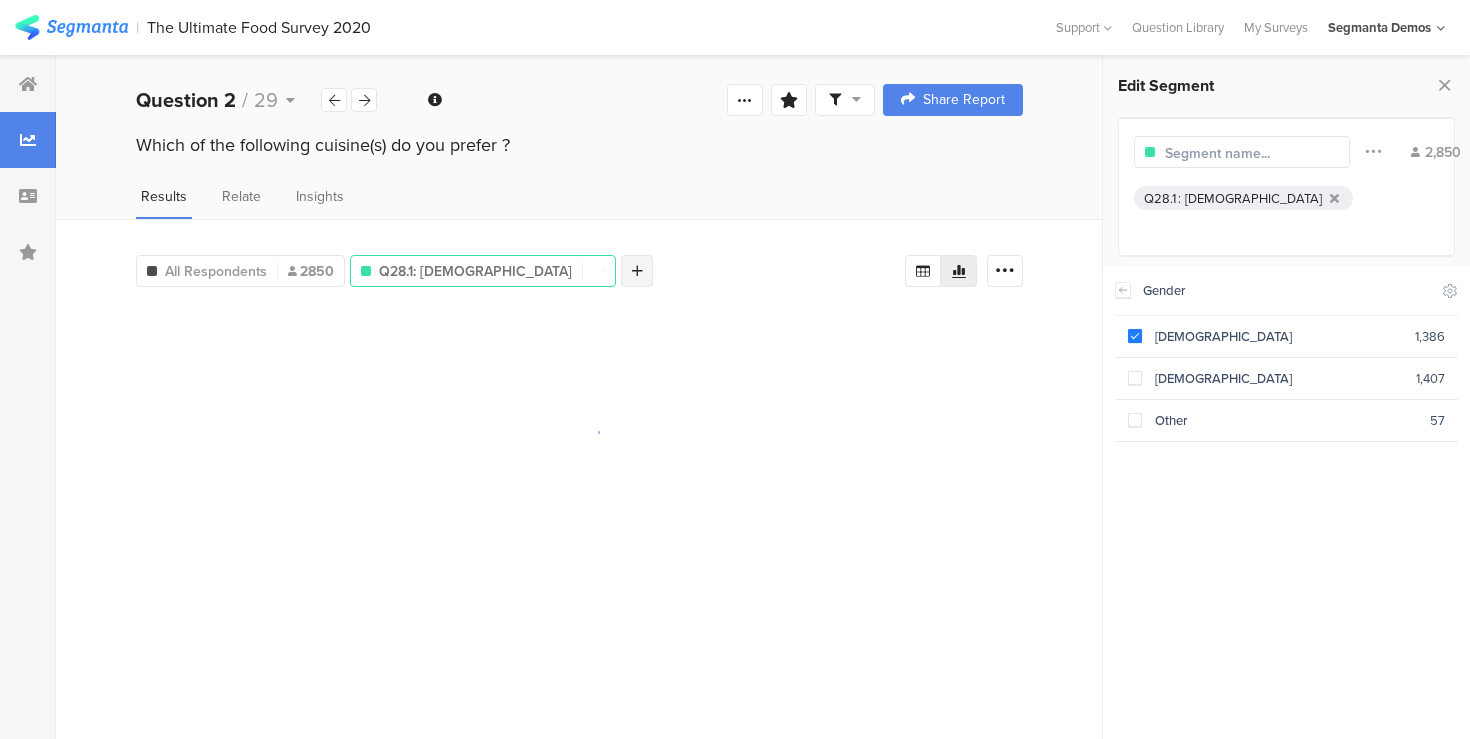 click at bounding box center (637, 271) 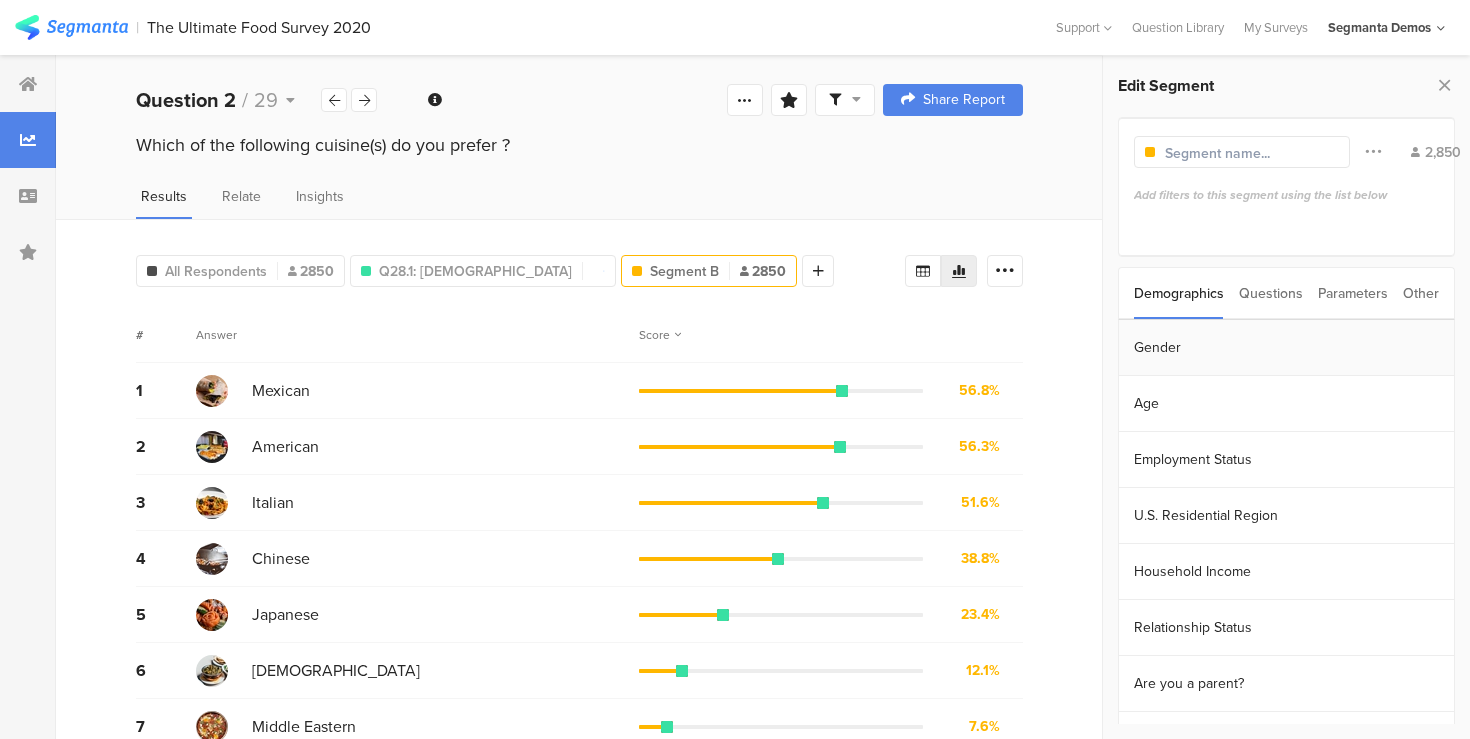 click on "Gender" at bounding box center (1287, 348) 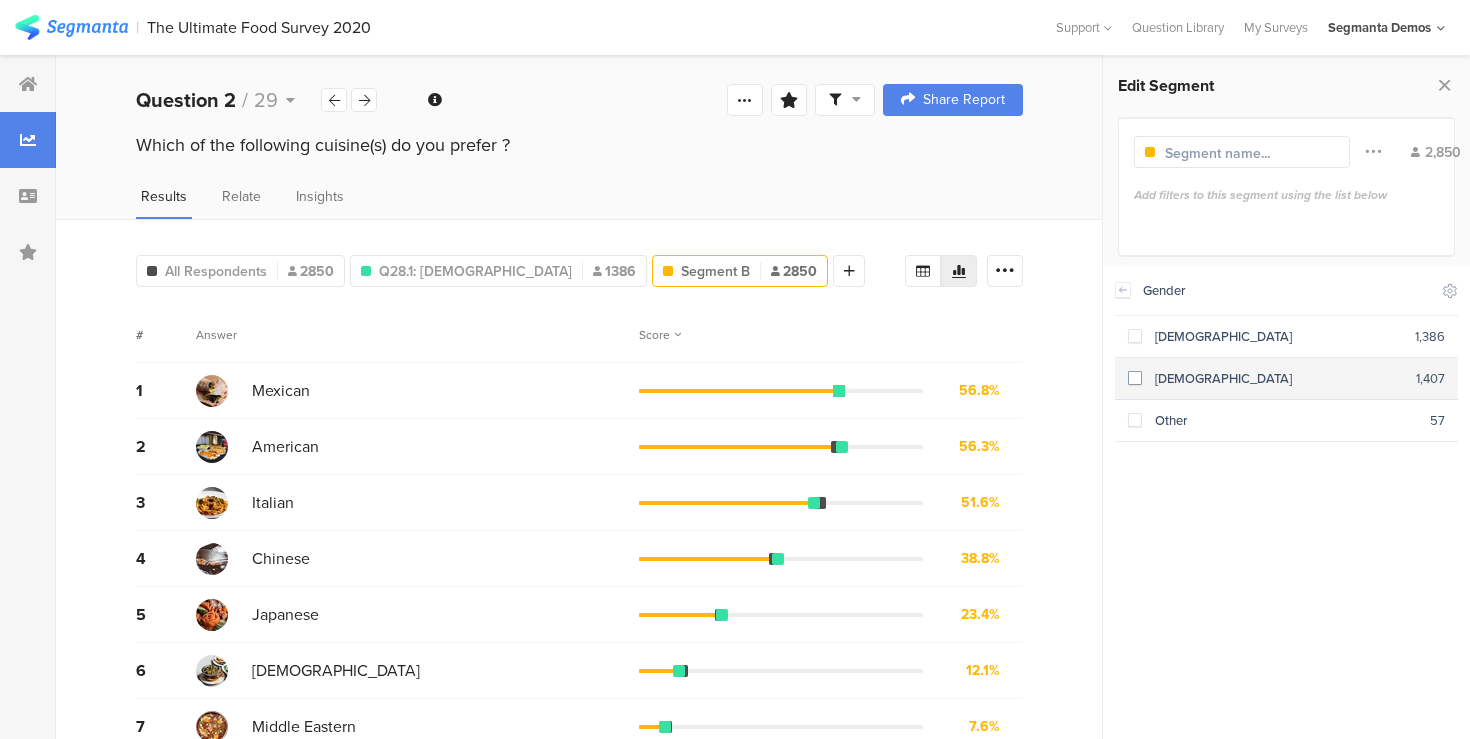 click at bounding box center [1135, 378] 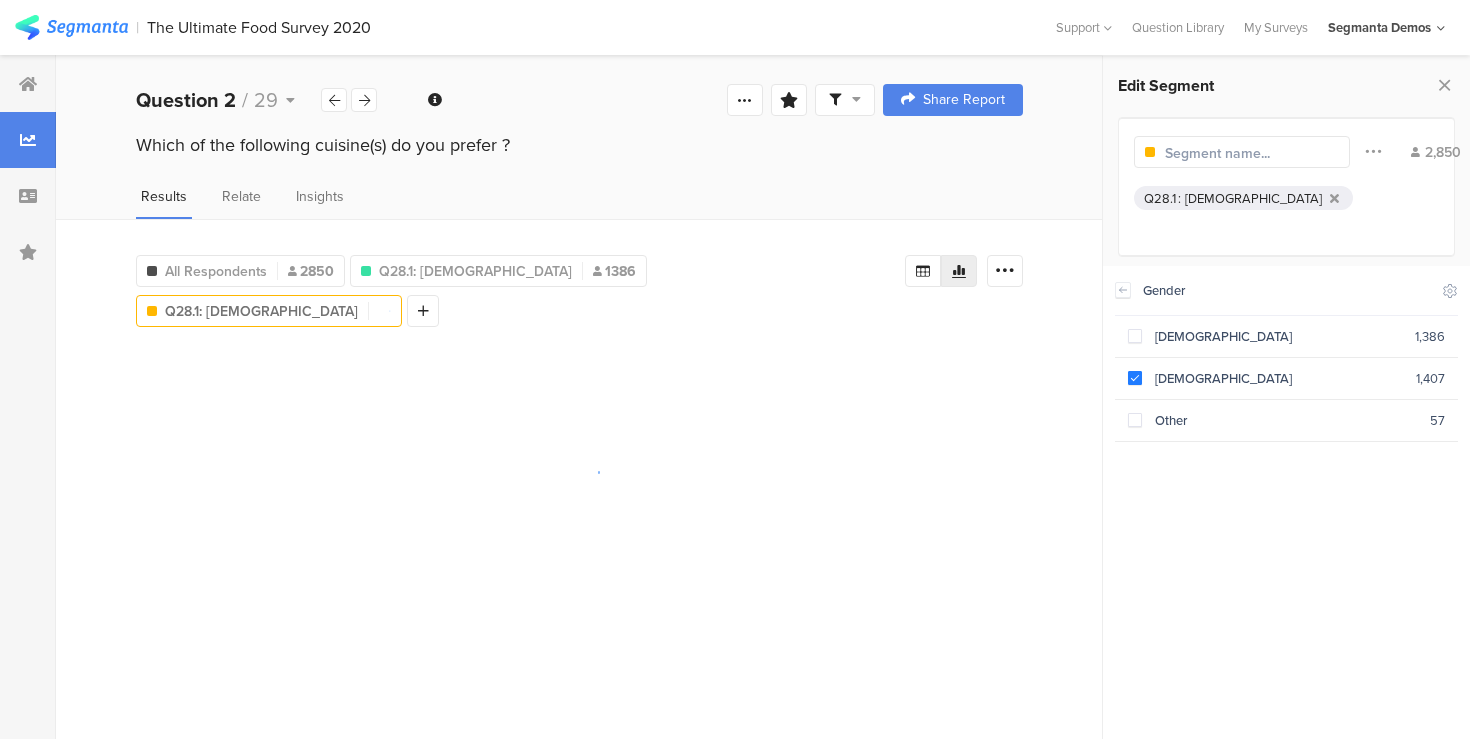 click on "Which of the following cuisine(s) do you prefer ?" at bounding box center [579, 145] 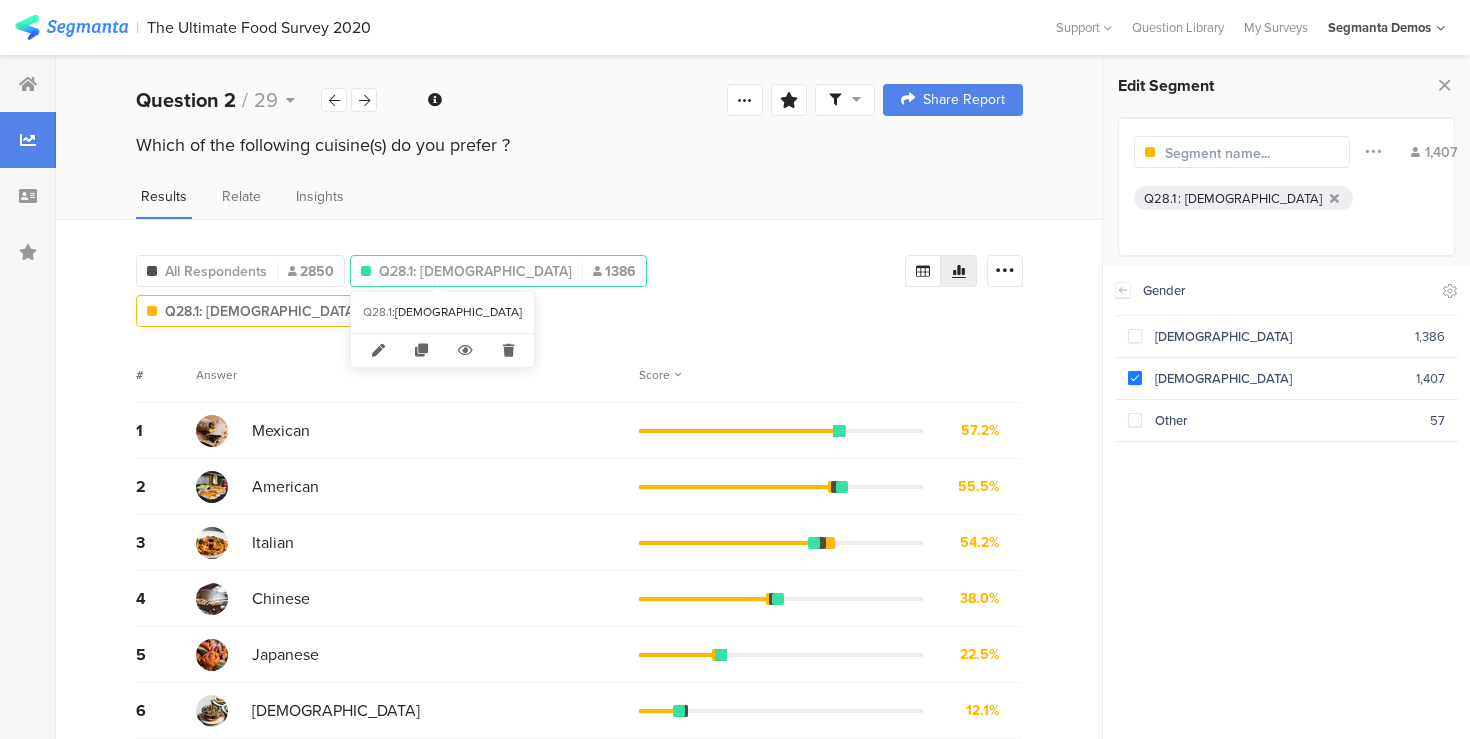 click on "Q28.1: [DEMOGRAPHIC_DATA]" at bounding box center (475, 271) 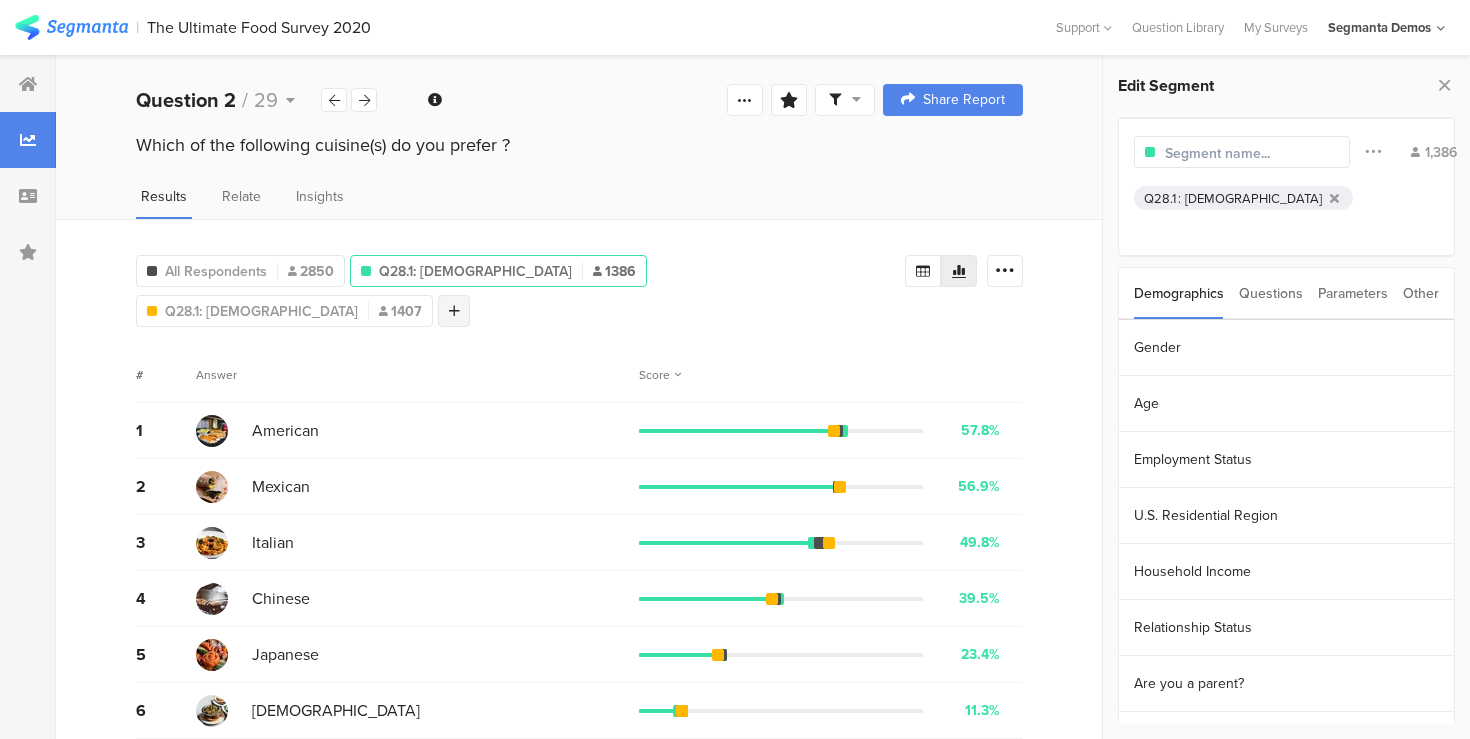 click at bounding box center [454, 311] 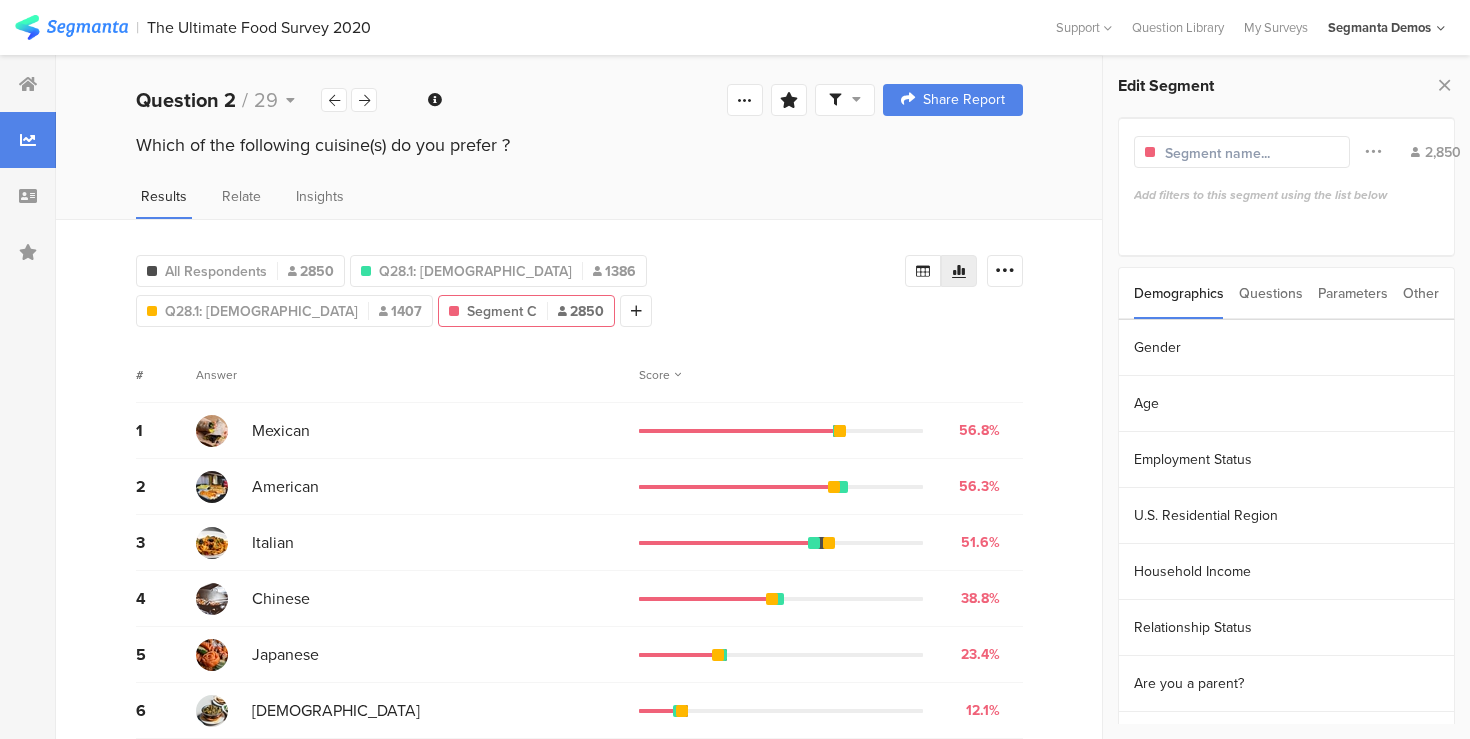 click on "Questions" at bounding box center [1271, 293] 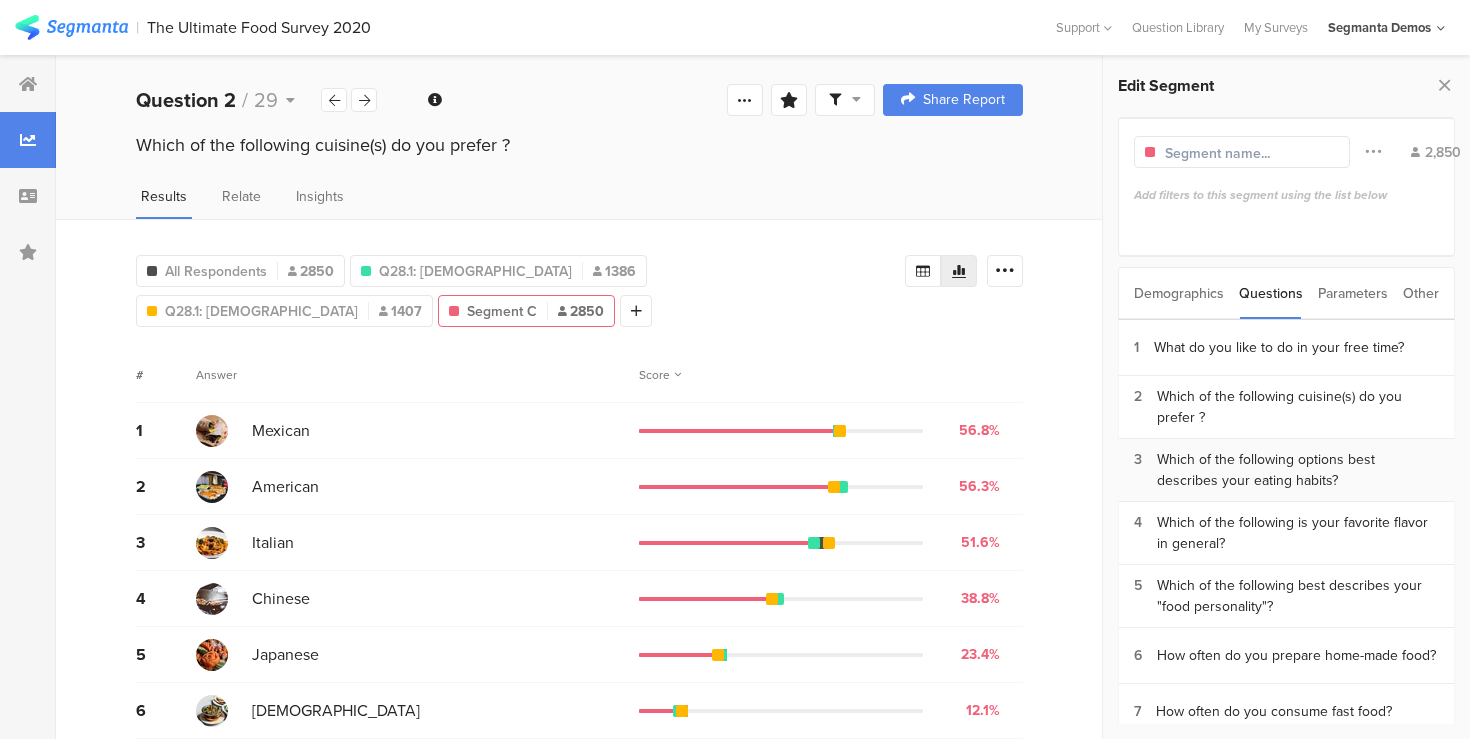 click on "Which of the following options best describes your eating habits?" at bounding box center (1298, 470) 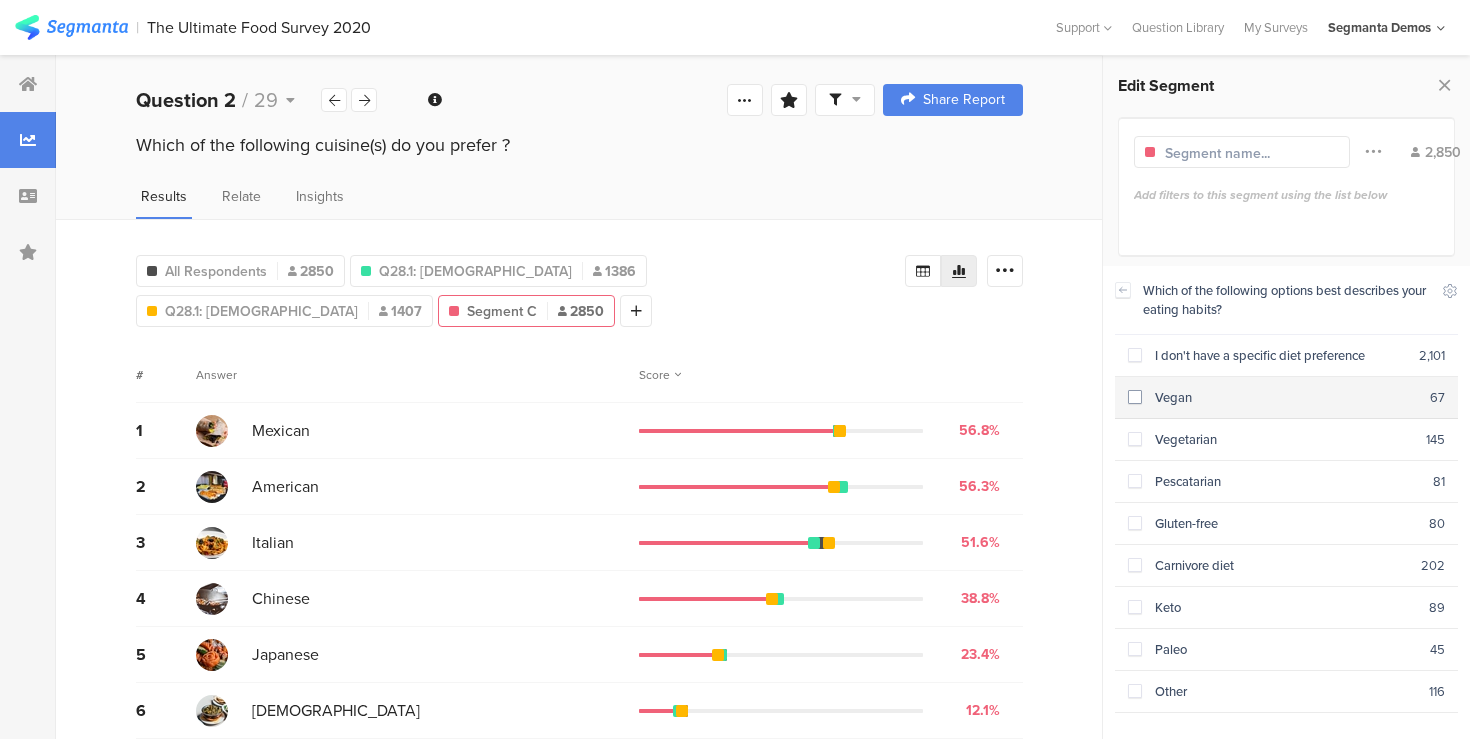 click at bounding box center (1135, 397) 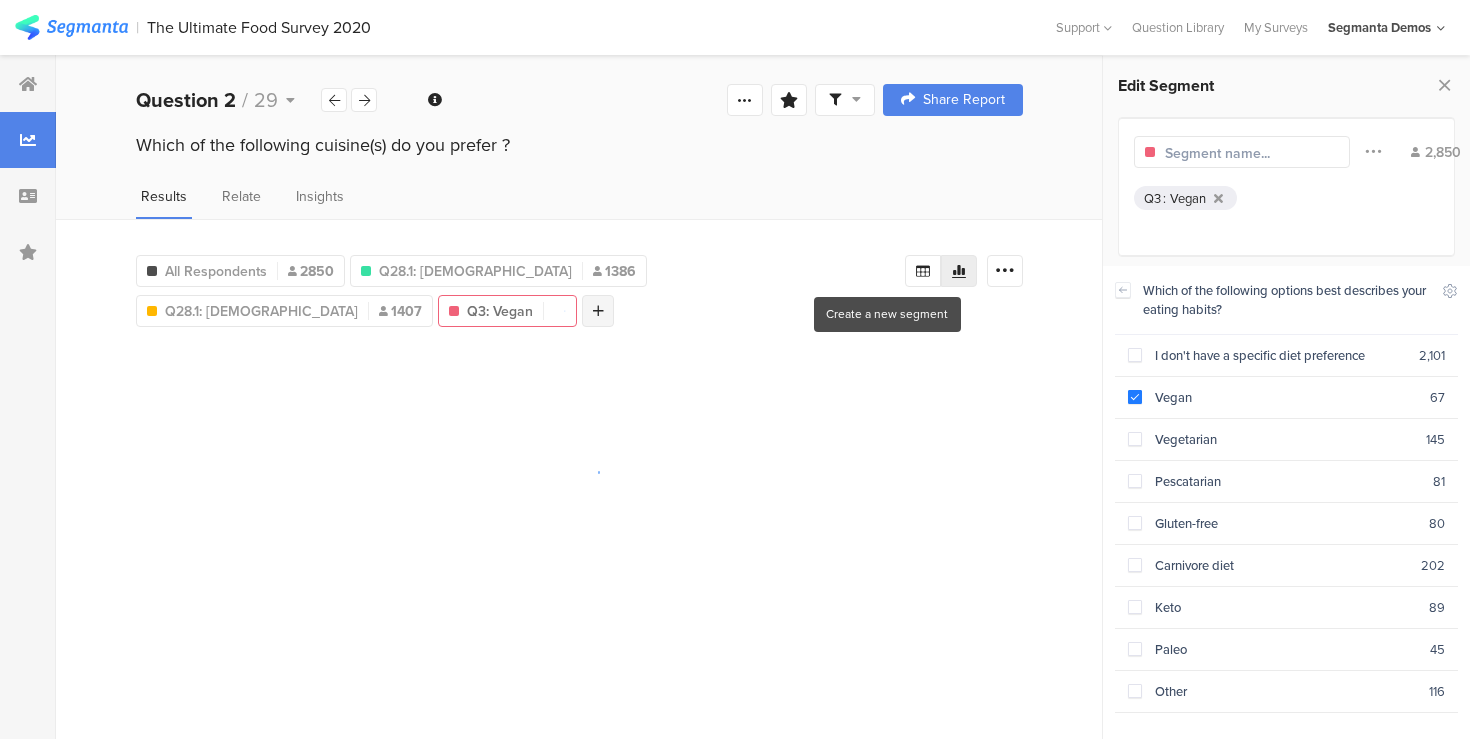 click at bounding box center (598, 311) 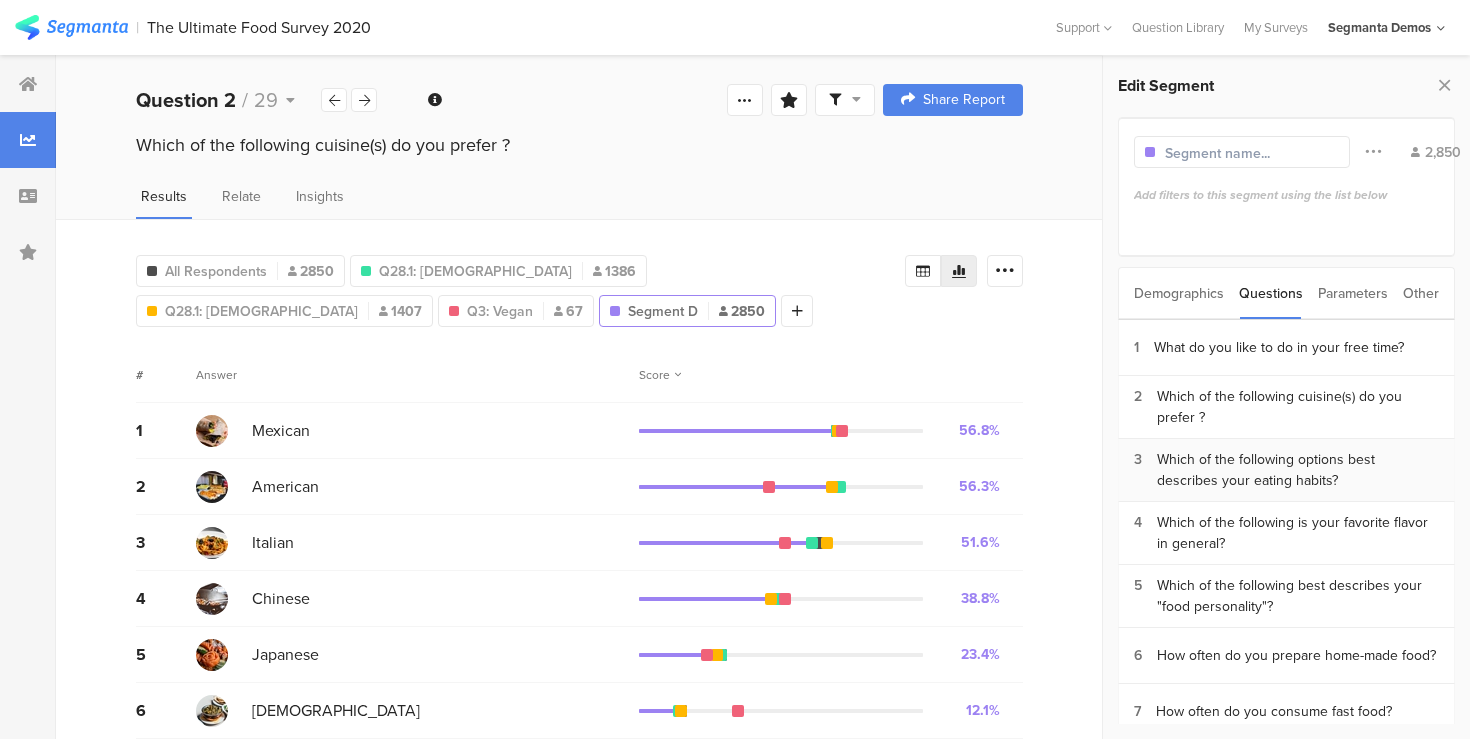 click on "Which of the following options best describes your eating habits?" at bounding box center (1298, 470) 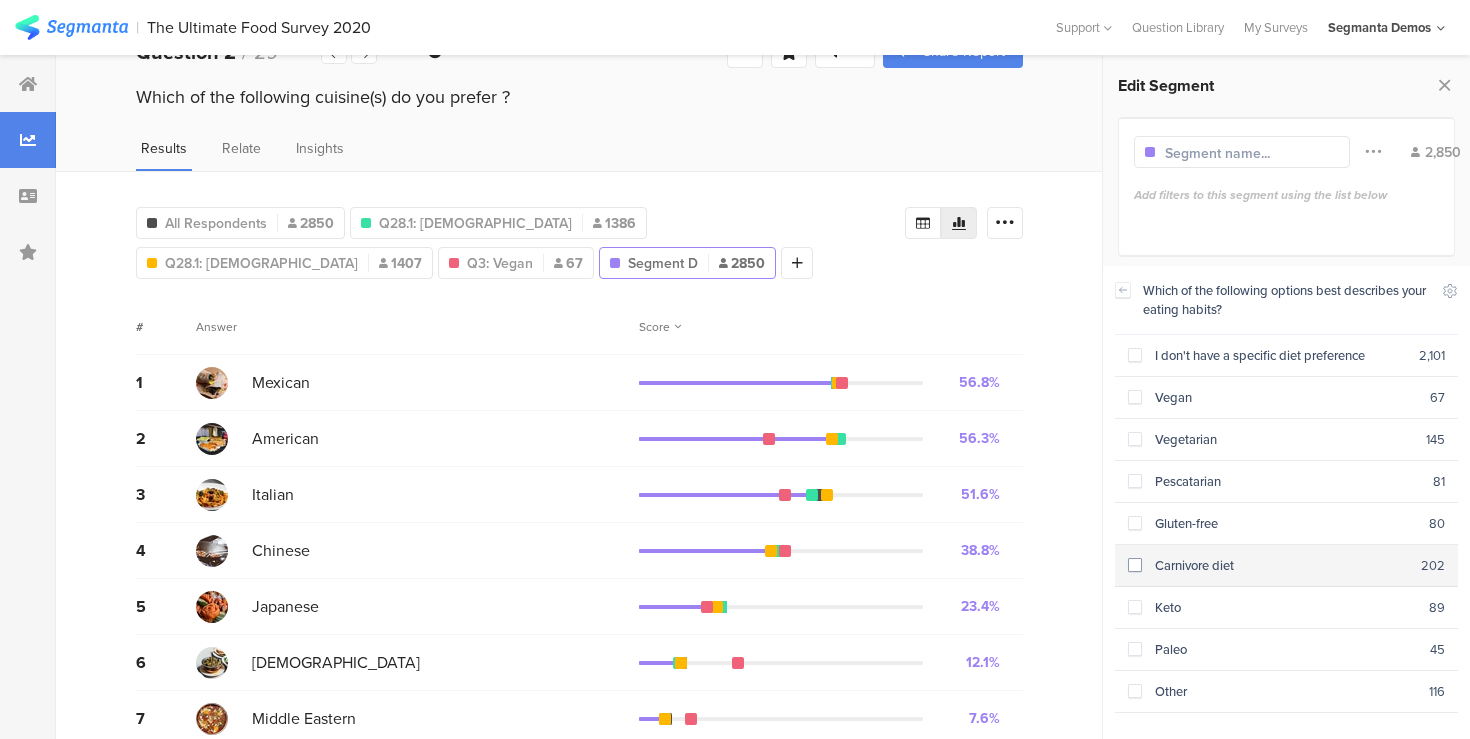 scroll, scrollTop: 74, scrollLeft: 0, axis: vertical 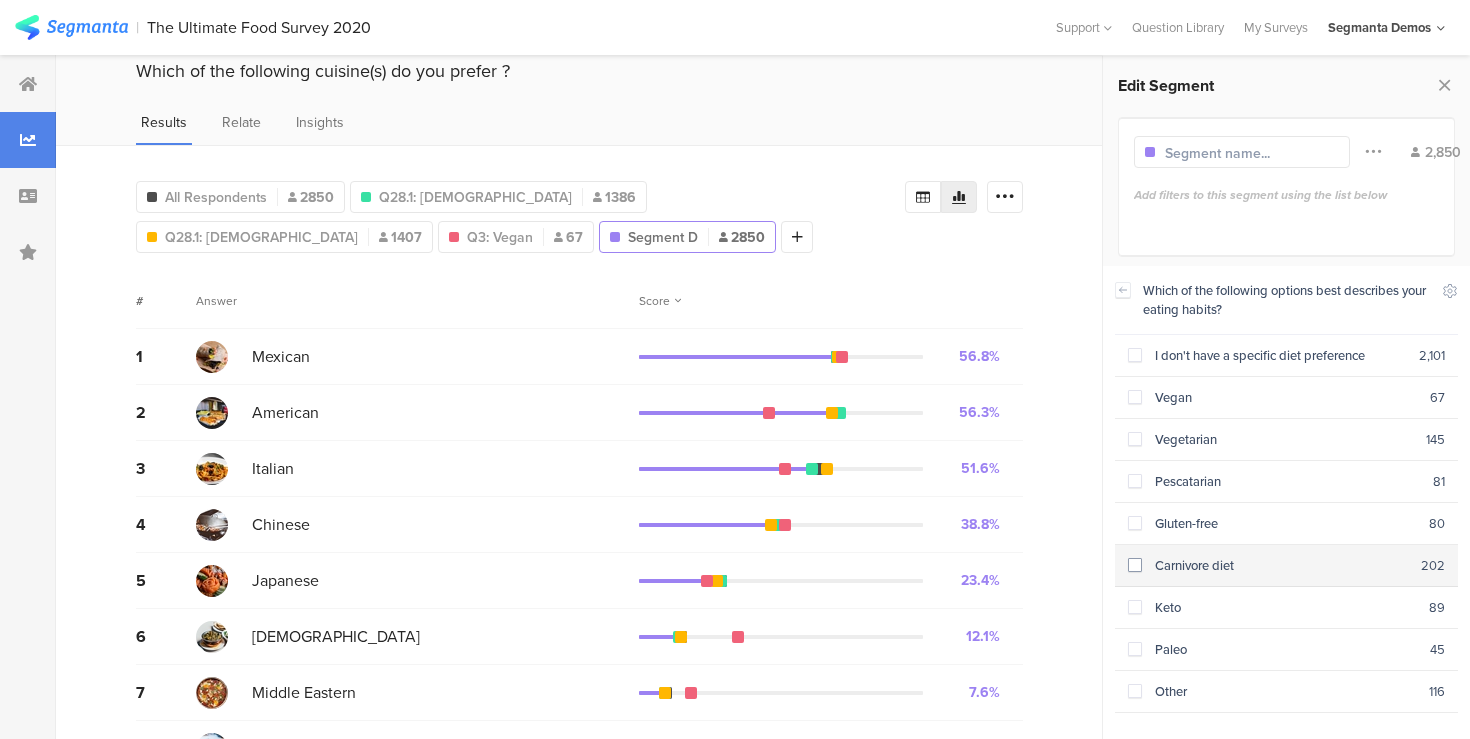 click on "Carnivore diet" at bounding box center [1282, 565] 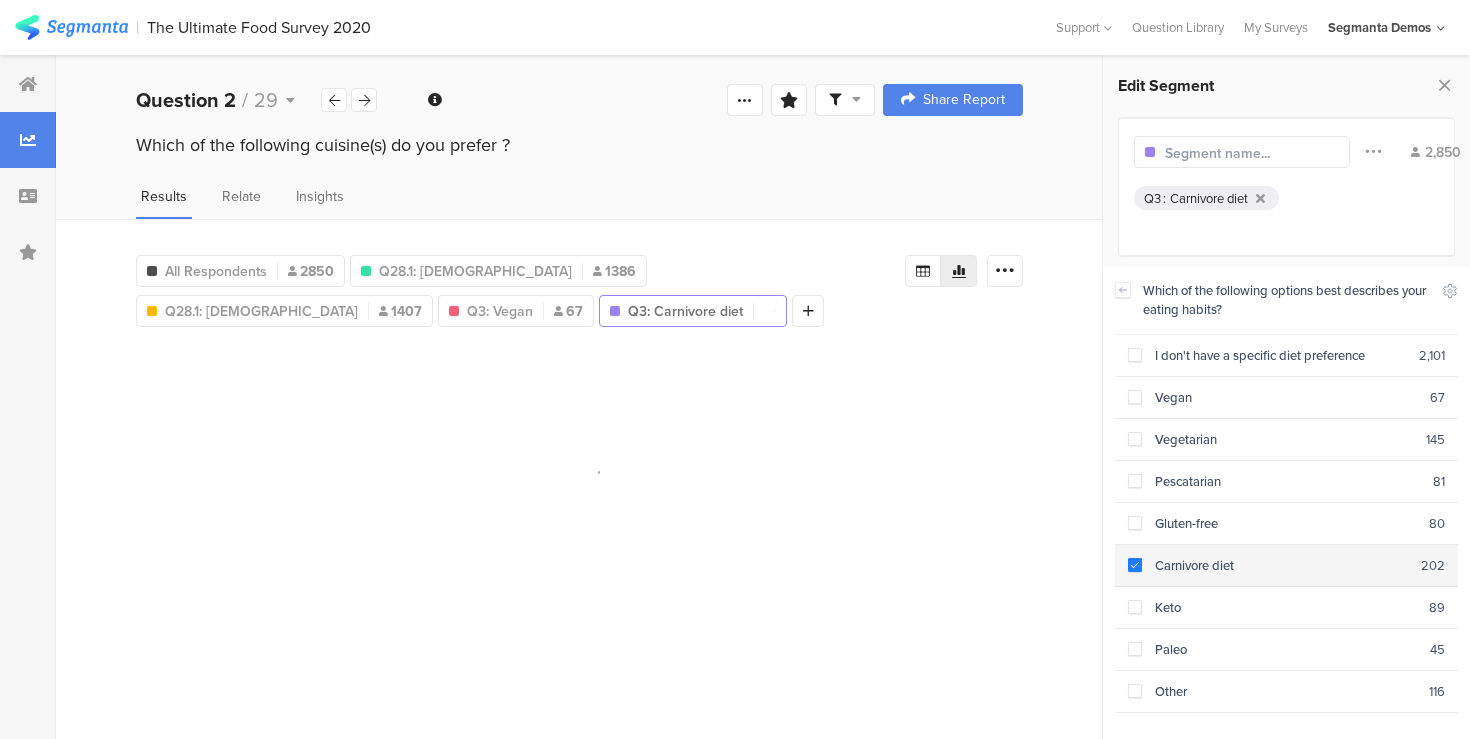 scroll, scrollTop: 0, scrollLeft: 0, axis: both 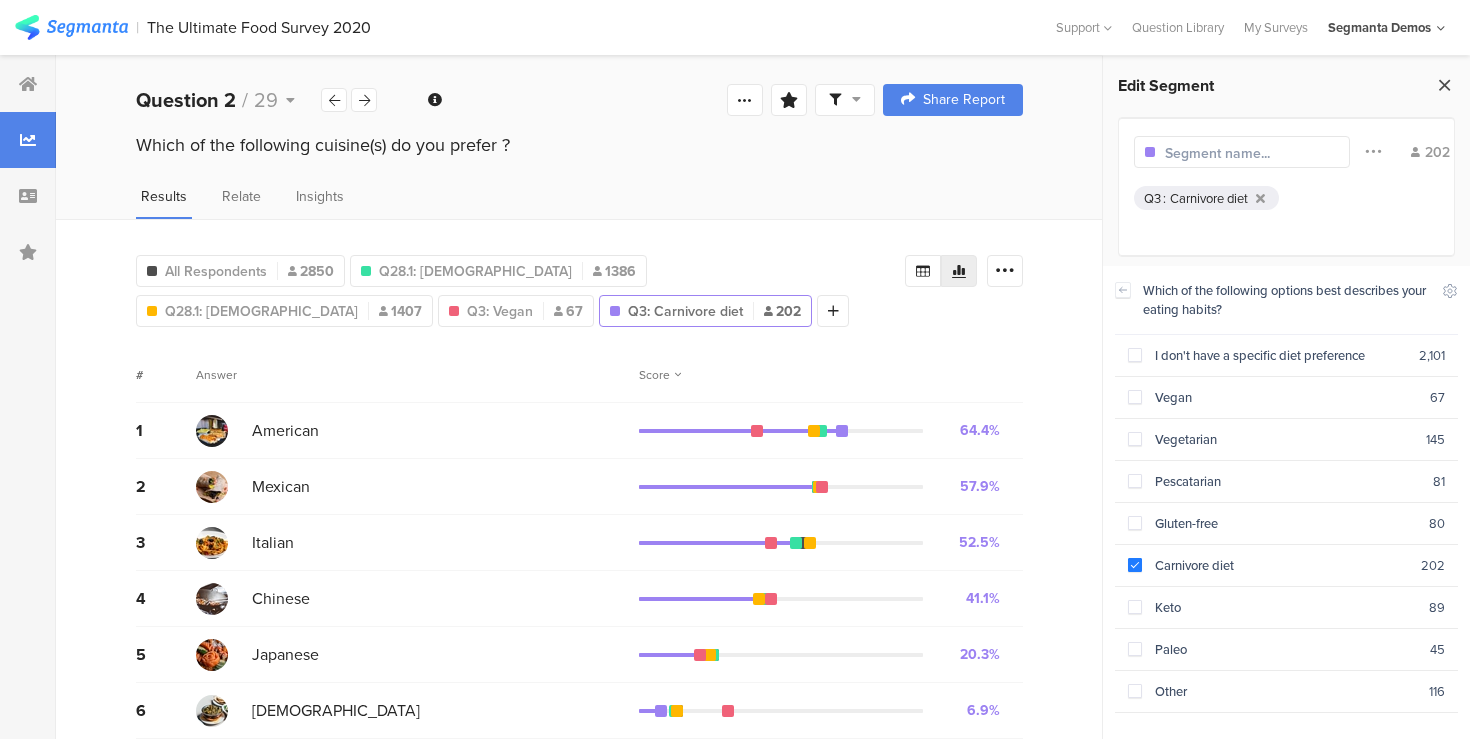 click at bounding box center [1444, 85] 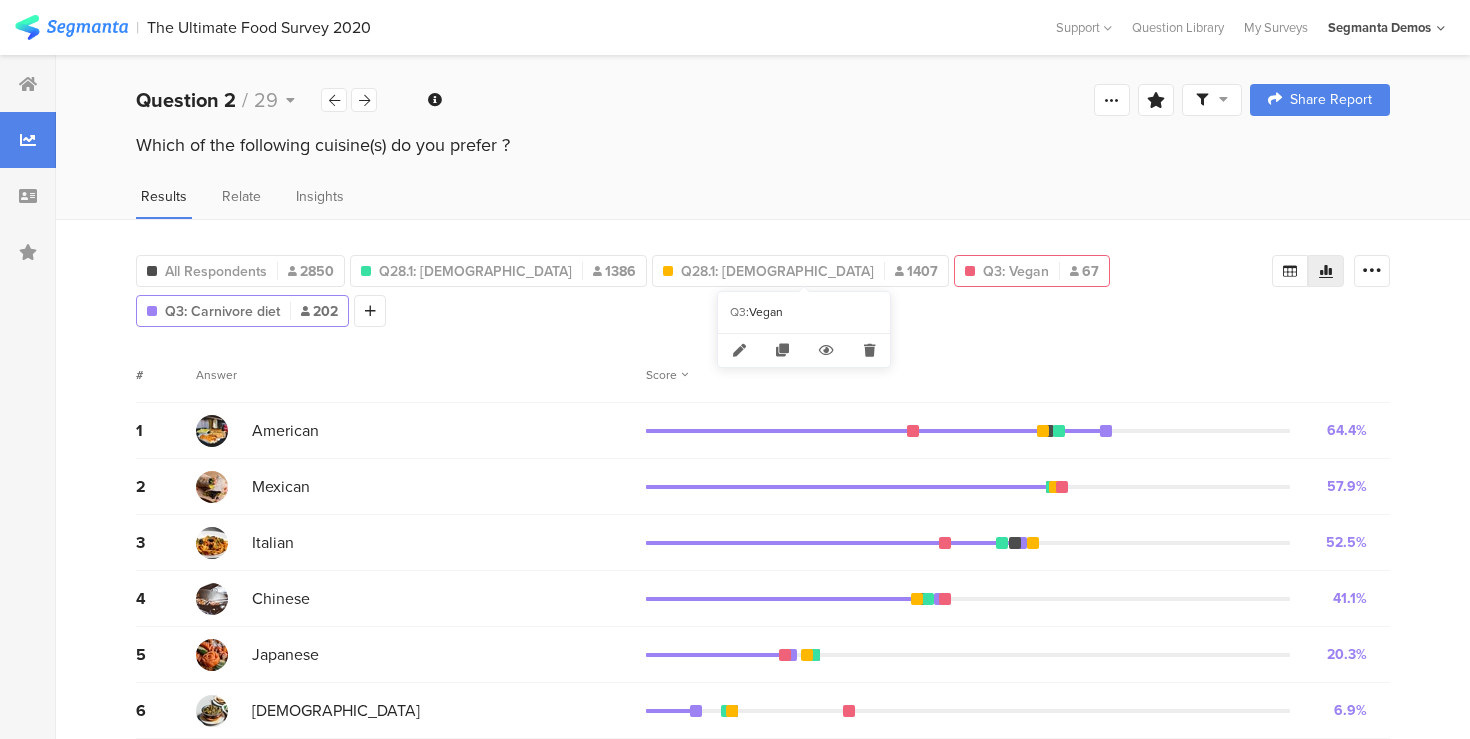 click on "Q3: Vegan" at bounding box center [1016, 271] 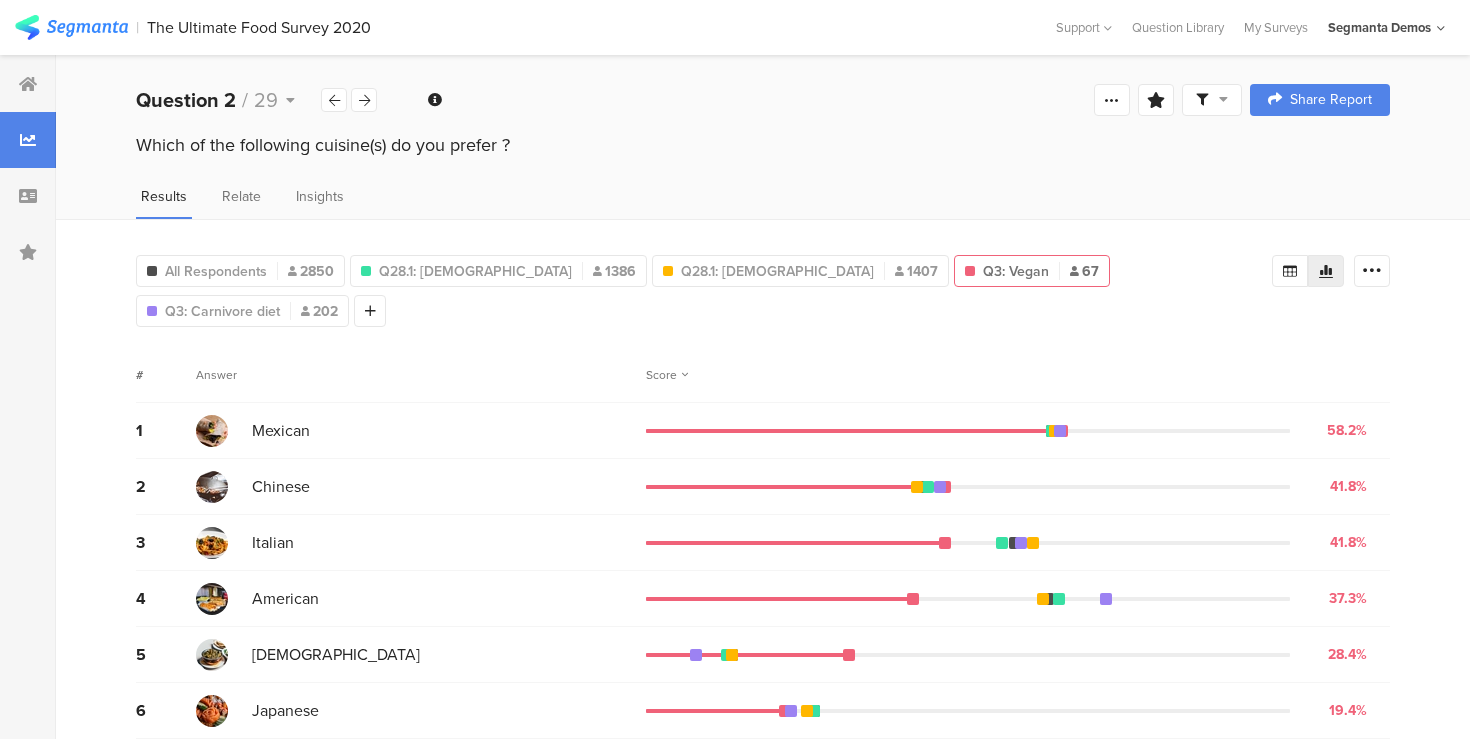 click on "The Ultimate Food Survey 2020" at bounding box center [259, 27] 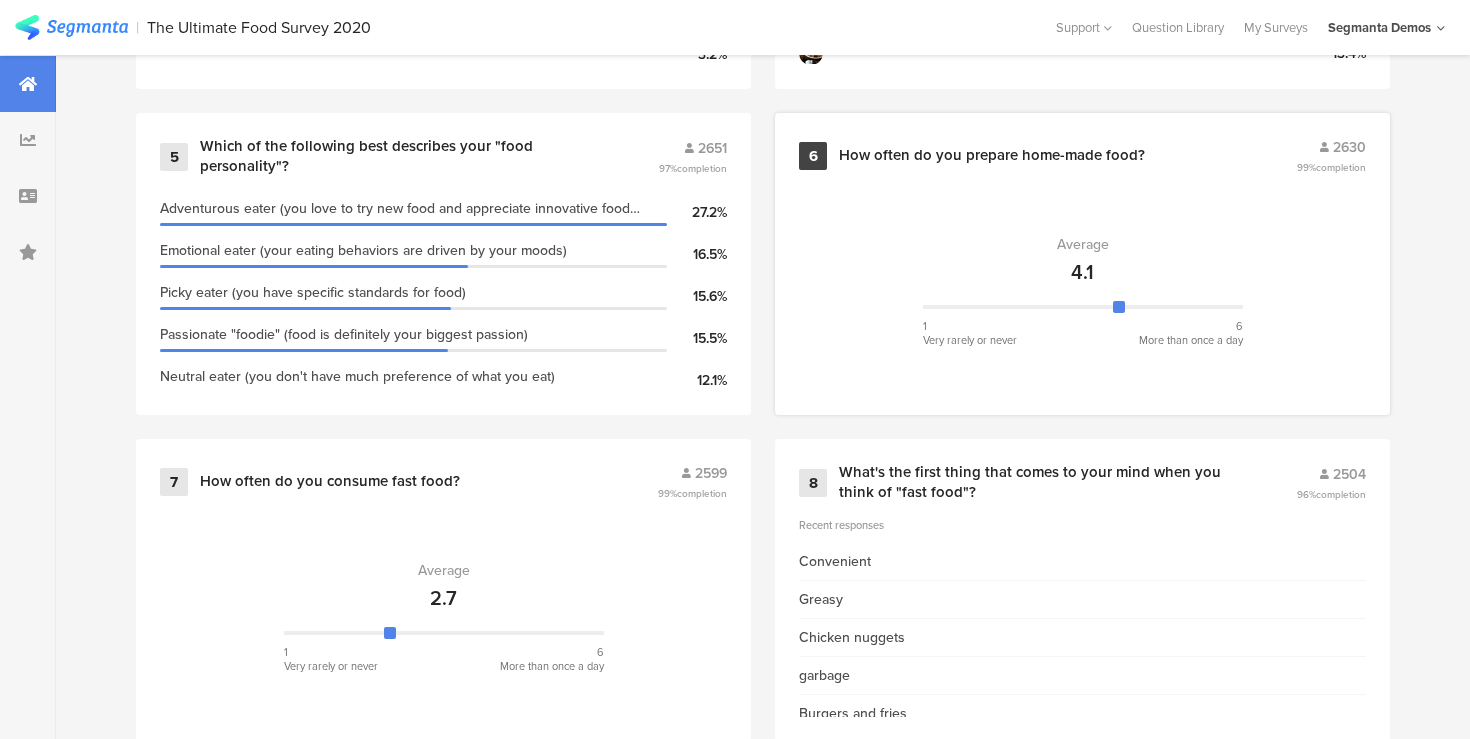 scroll, scrollTop: 1551, scrollLeft: 0, axis: vertical 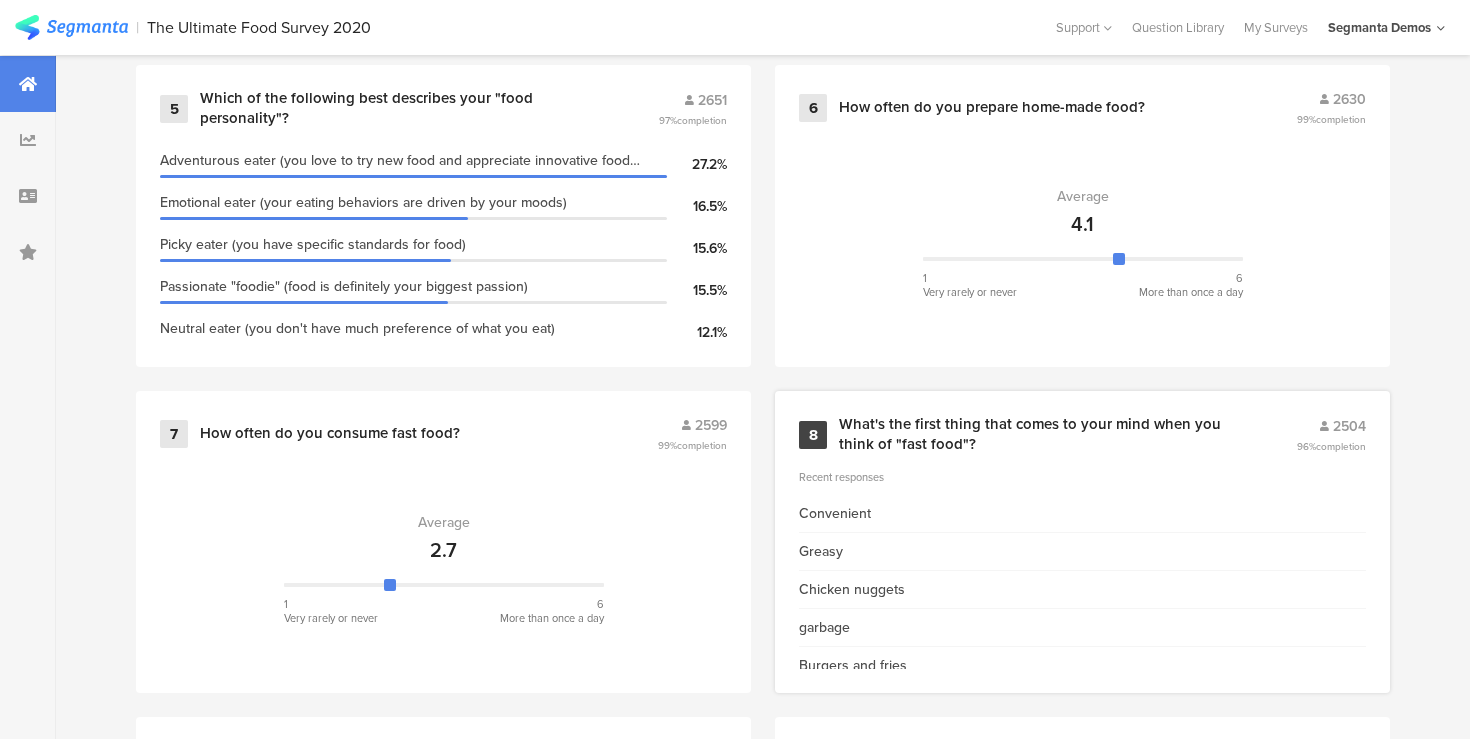 click on "What's the first thing that comes to your mind when you think of "fast food"?" at bounding box center [1043, 434] 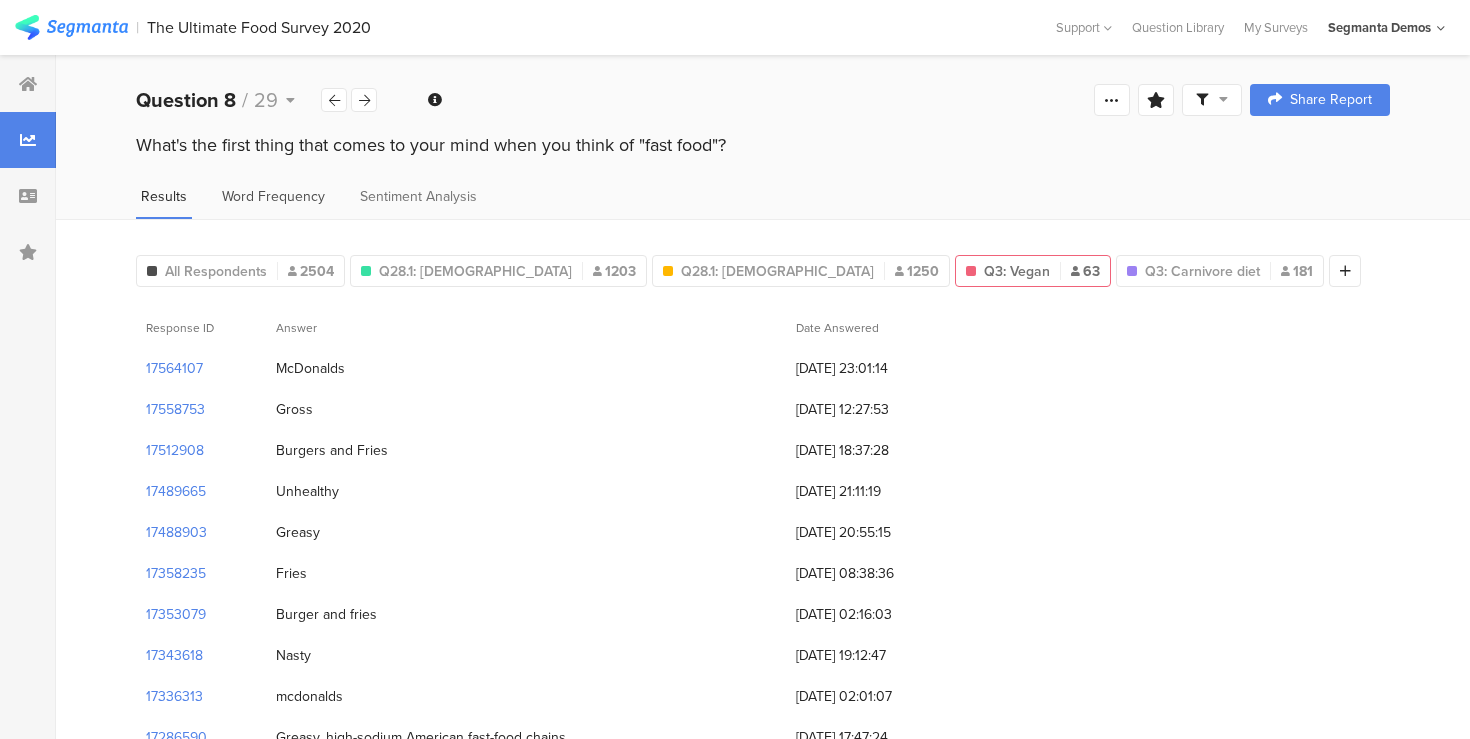 click on "Word Frequency" at bounding box center [273, 196] 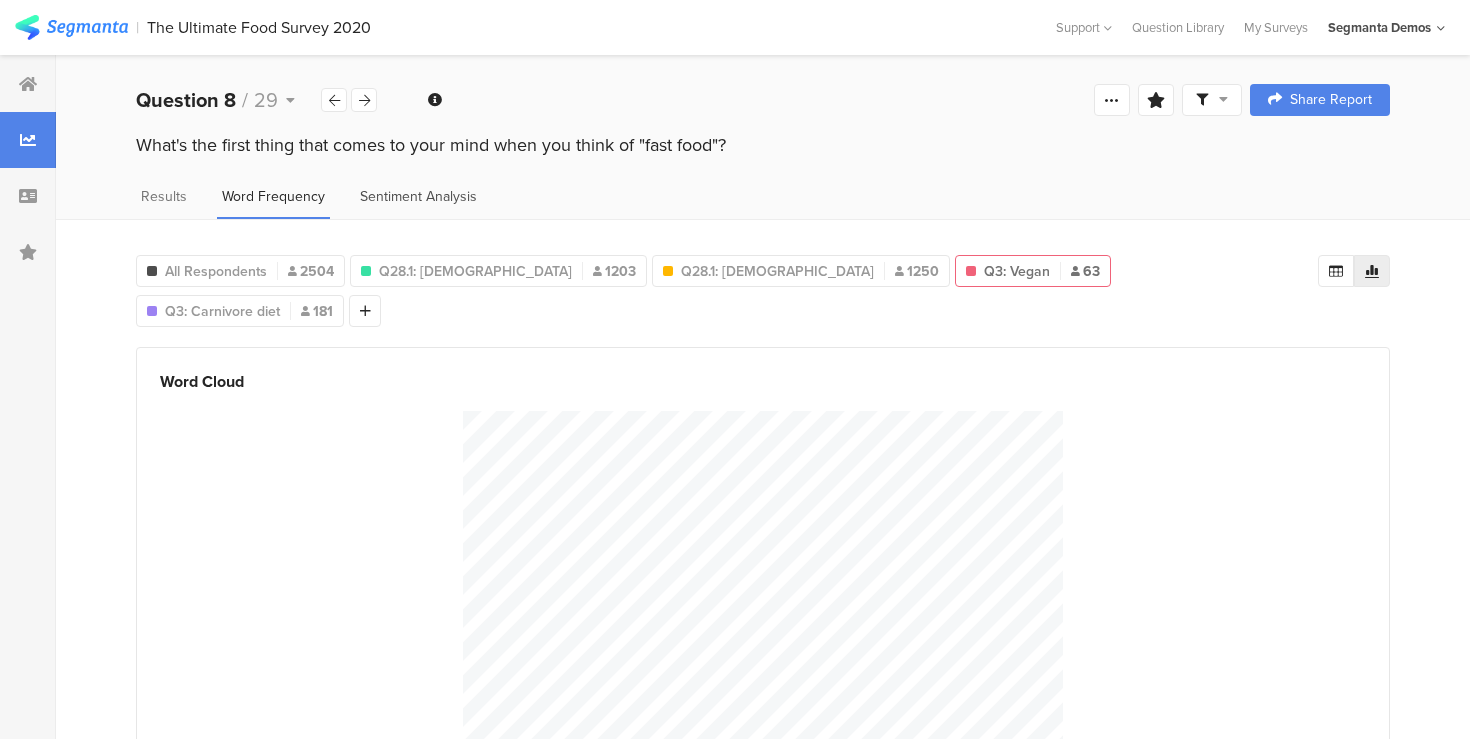 click on "Sentiment Analysis" at bounding box center [418, 196] 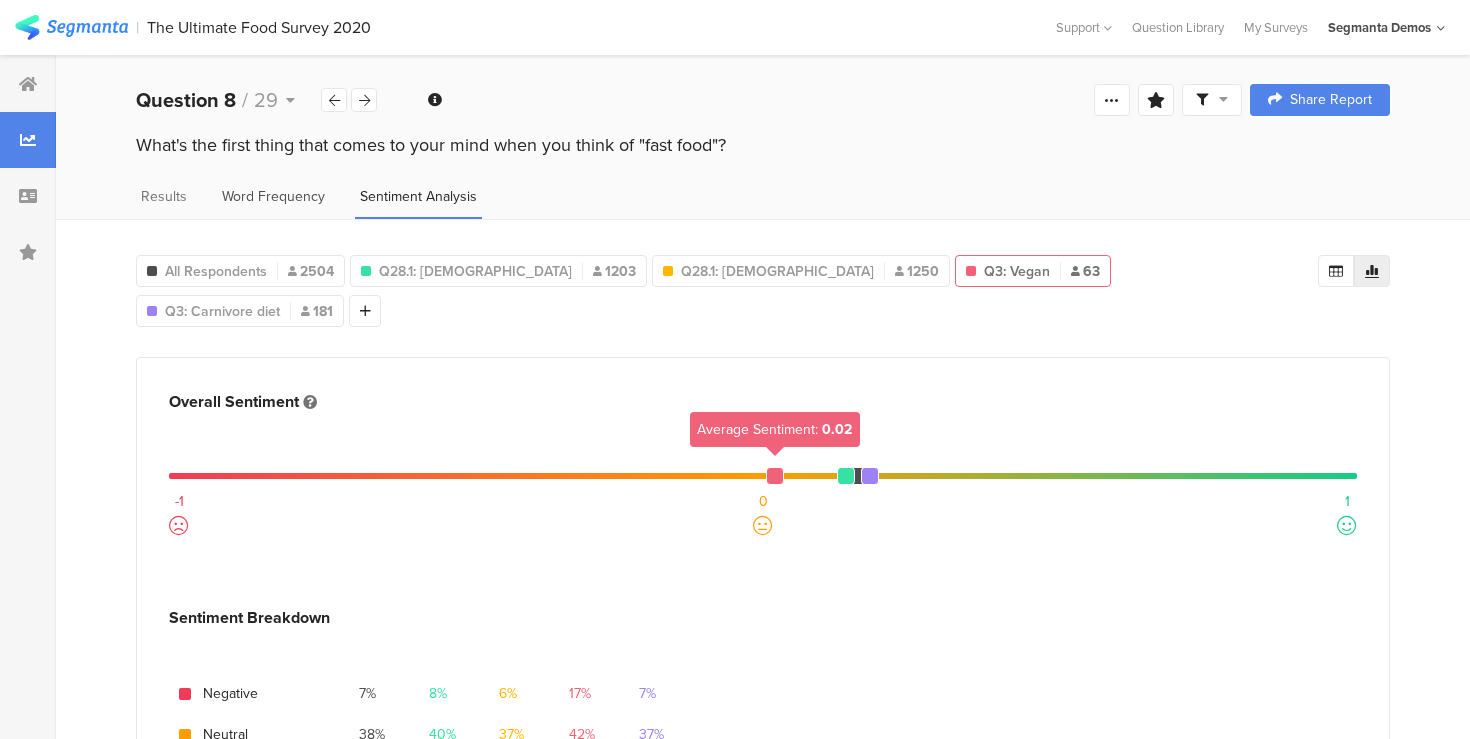 click on "Word Frequency" at bounding box center [273, 196] 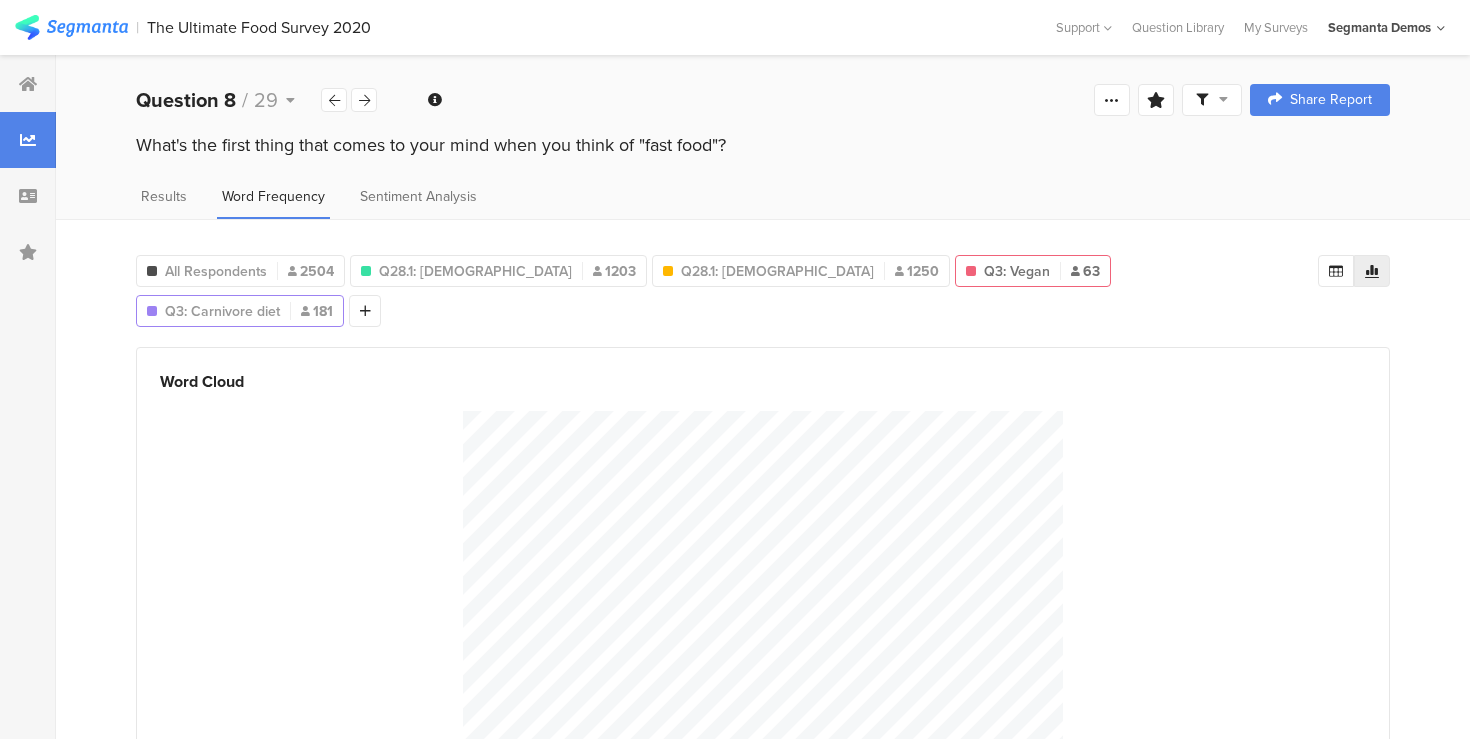 click on "Q3: Carnivore diet" at bounding box center [222, 311] 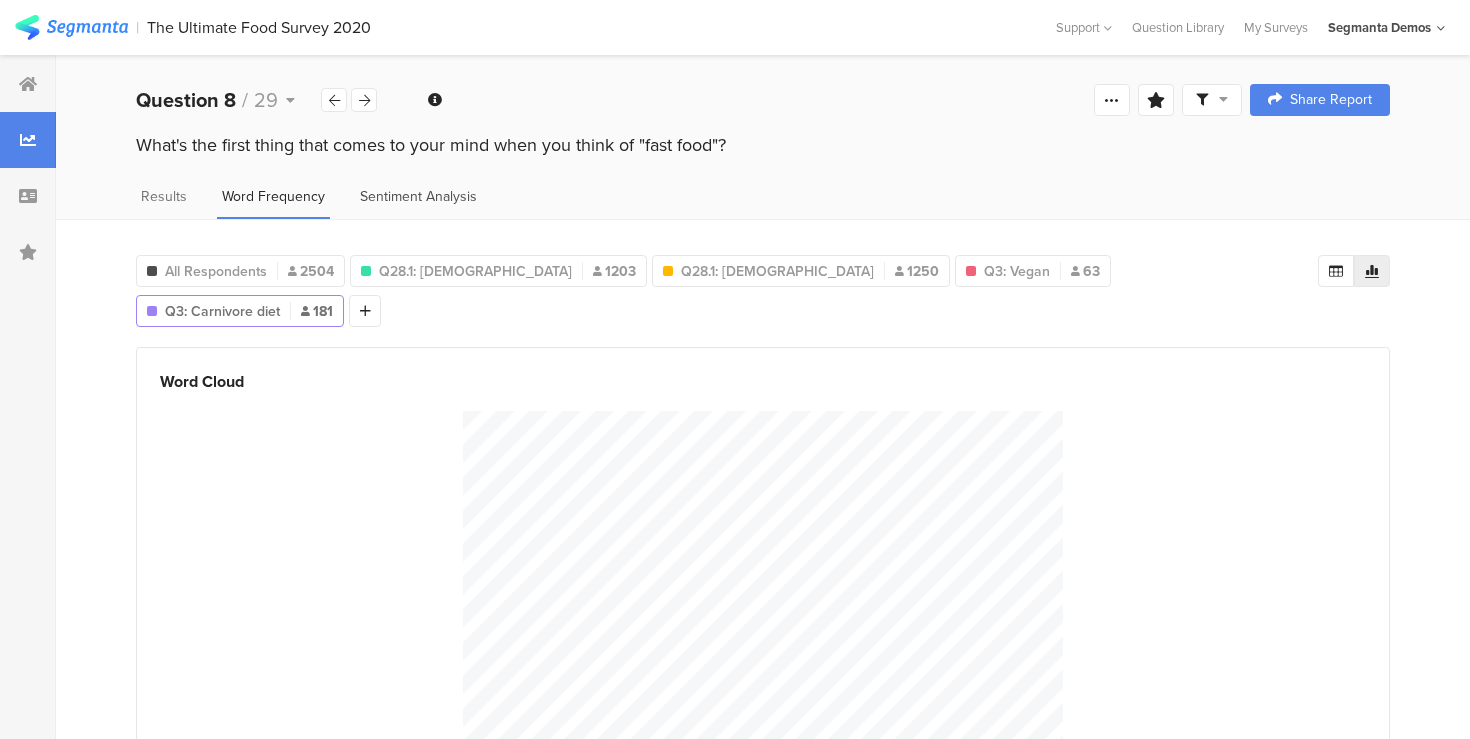 click on "Sentiment Analysis" at bounding box center [418, 196] 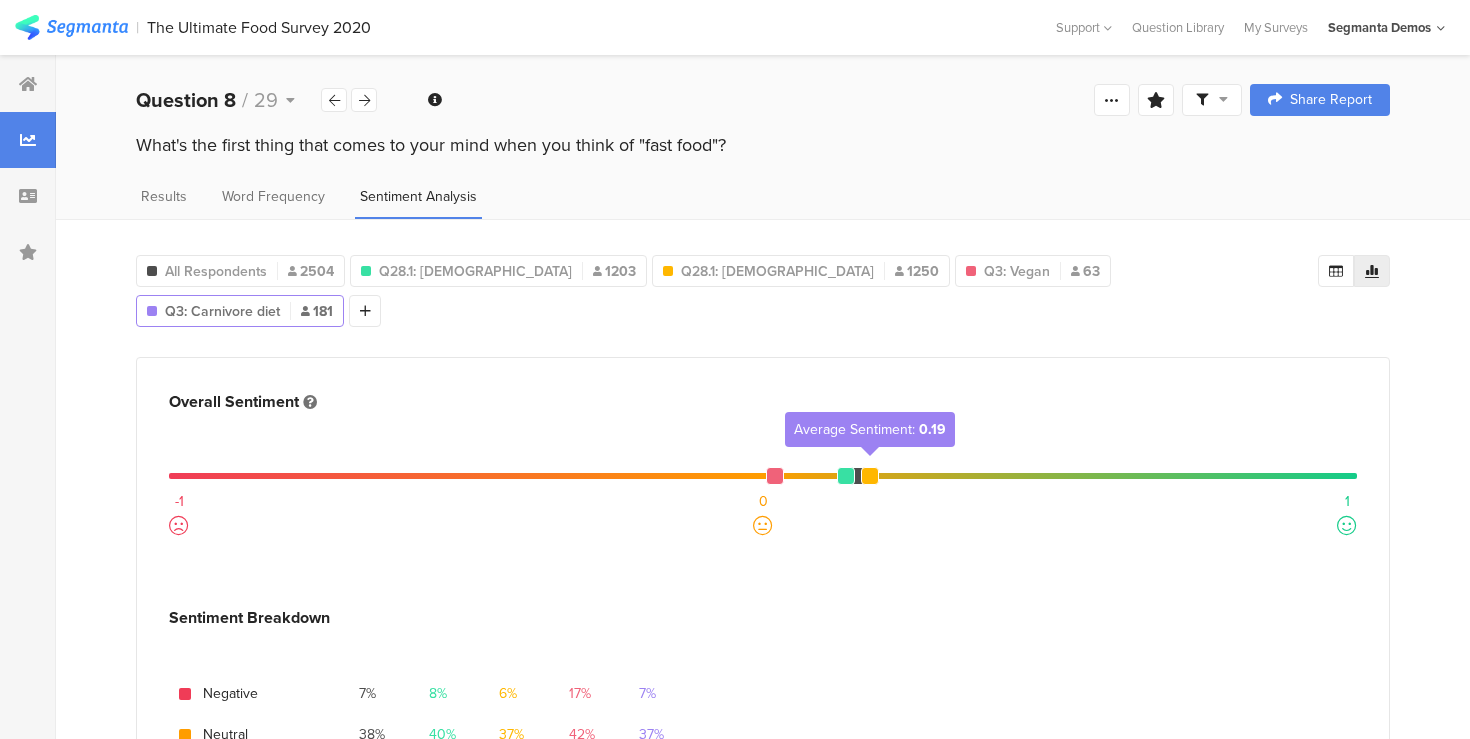 click on "The Ultimate Food Survey 2020" at bounding box center (259, 27) 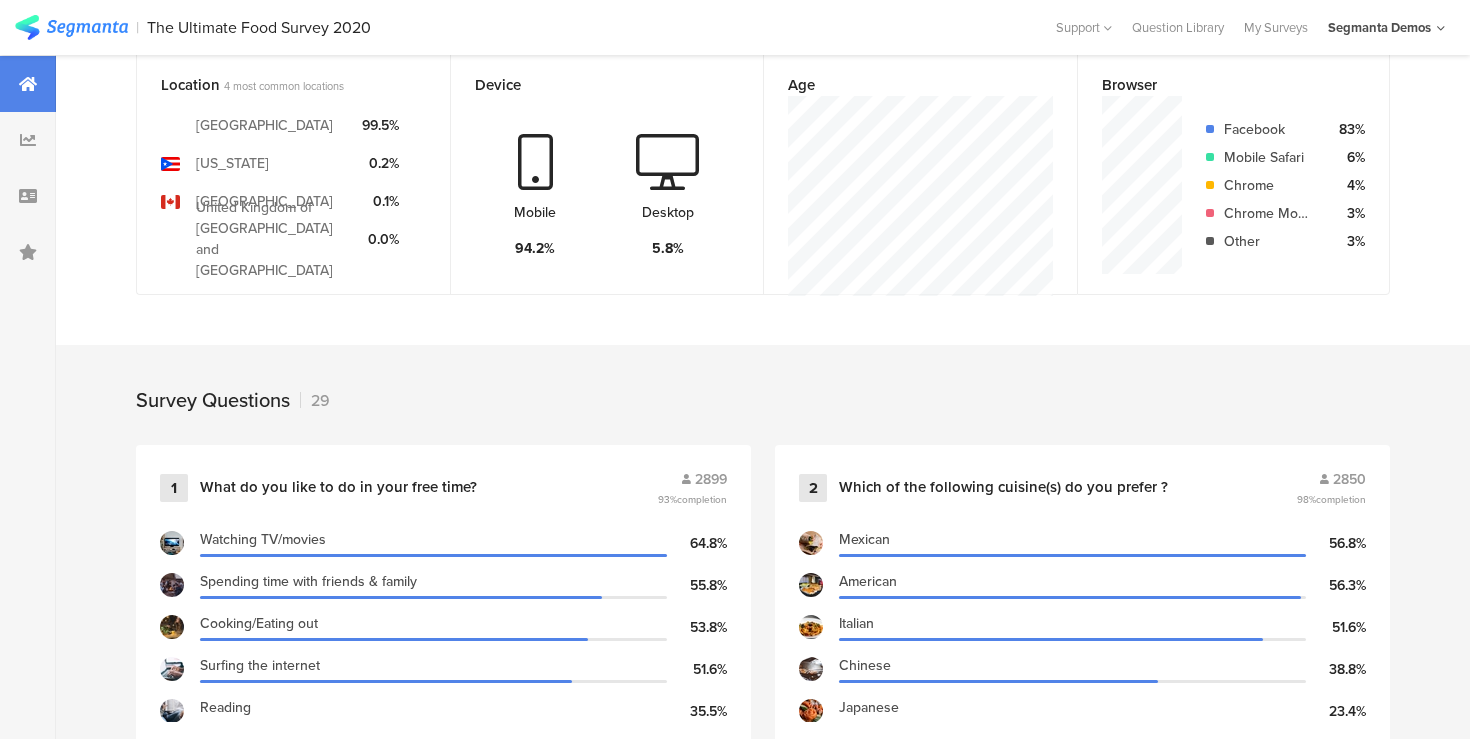 scroll, scrollTop: 546, scrollLeft: 0, axis: vertical 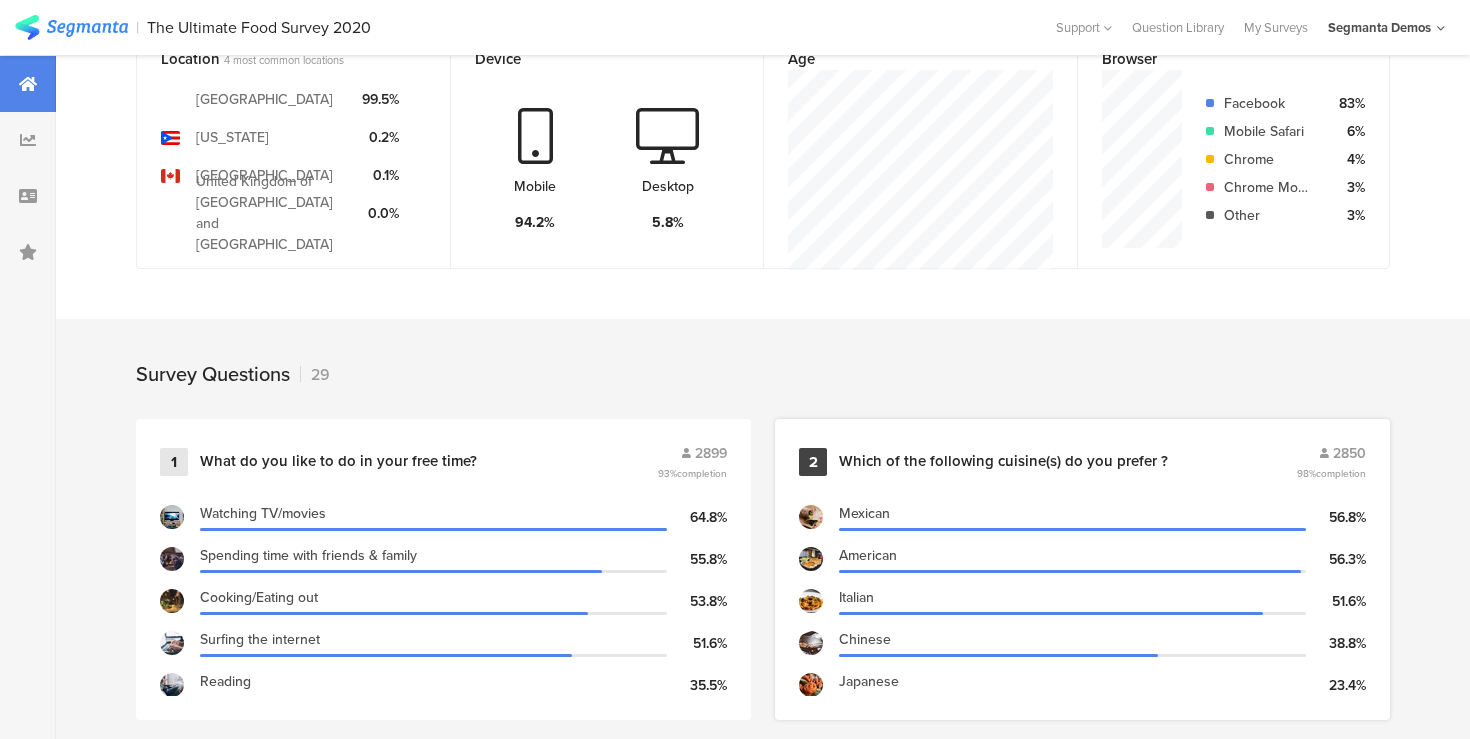 click on "2   Which of the following cuisine(s) do you prefer ?     2850   98%  completion" at bounding box center [1082, 462] 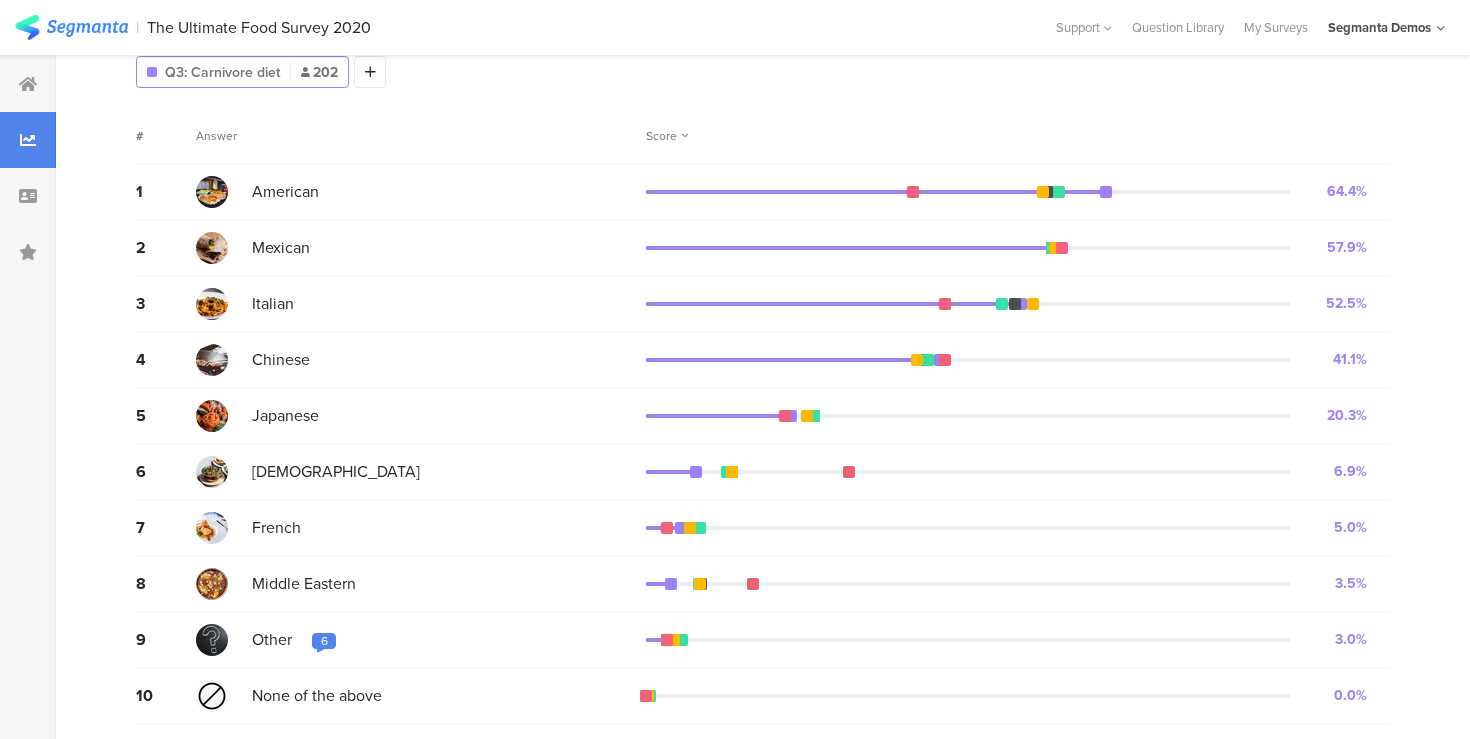 scroll, scrollTop: 0, scrollLeft: 0, axis: both 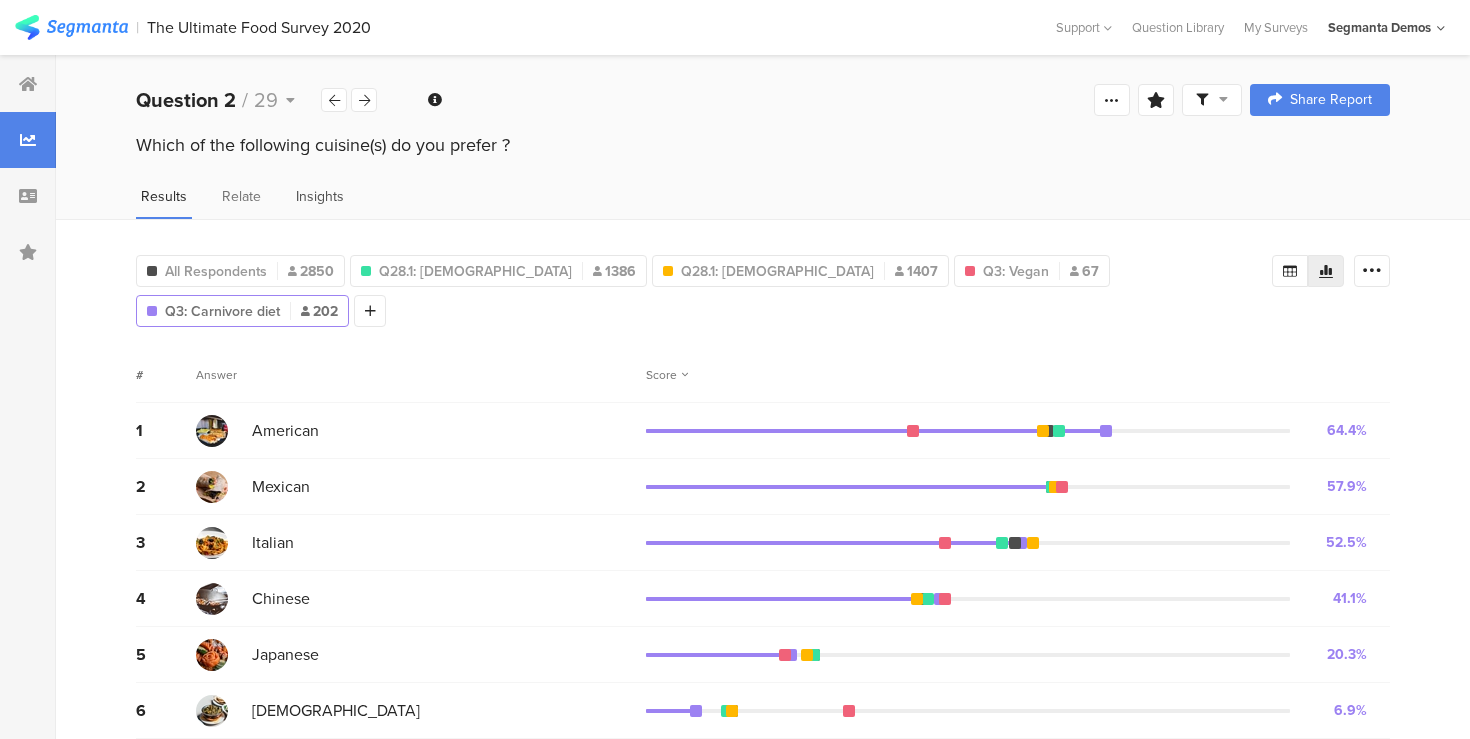 click on "Insights" at bounding box center [320, 196] 